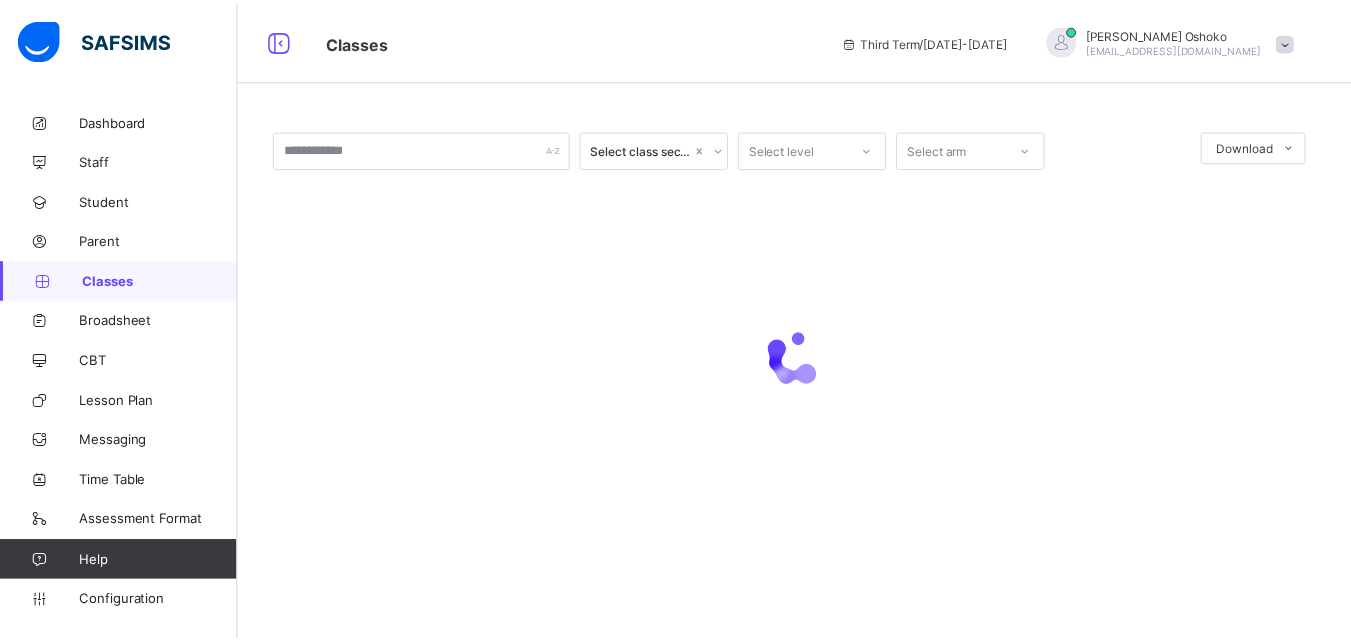 scroll, scrollTop: 0, scrollLeft: 0, axis: both 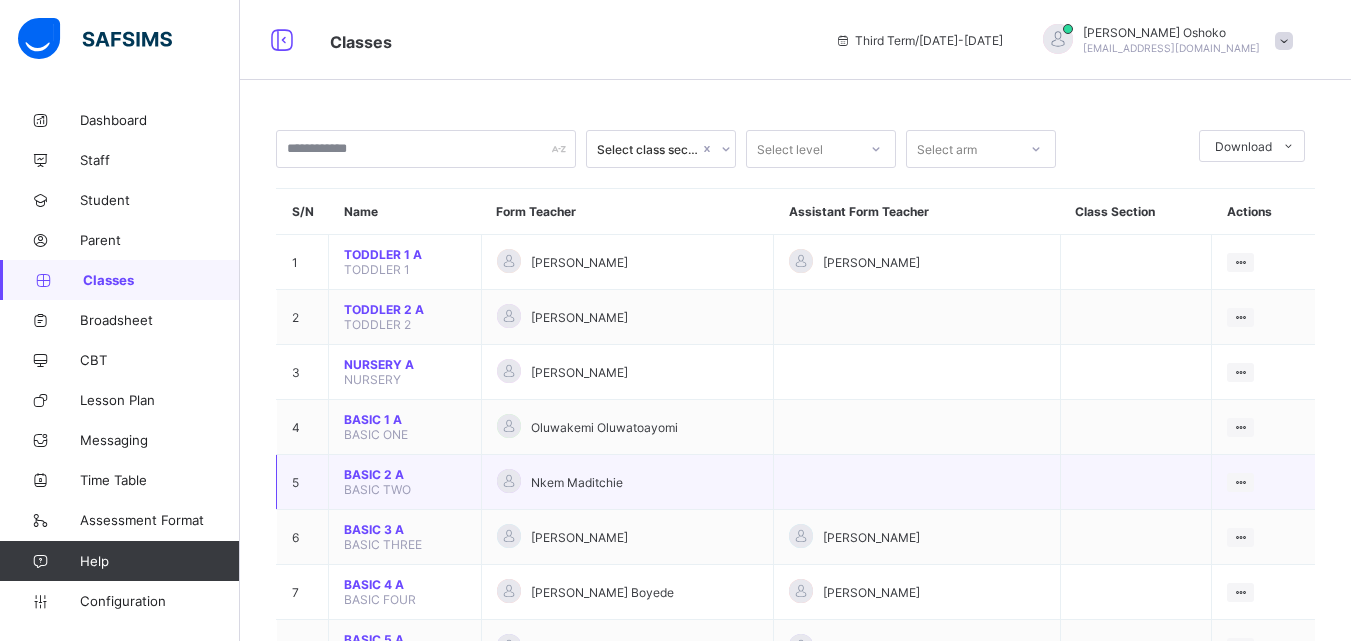 click on "BASIC 2   A" at bounding box center (405, 474) 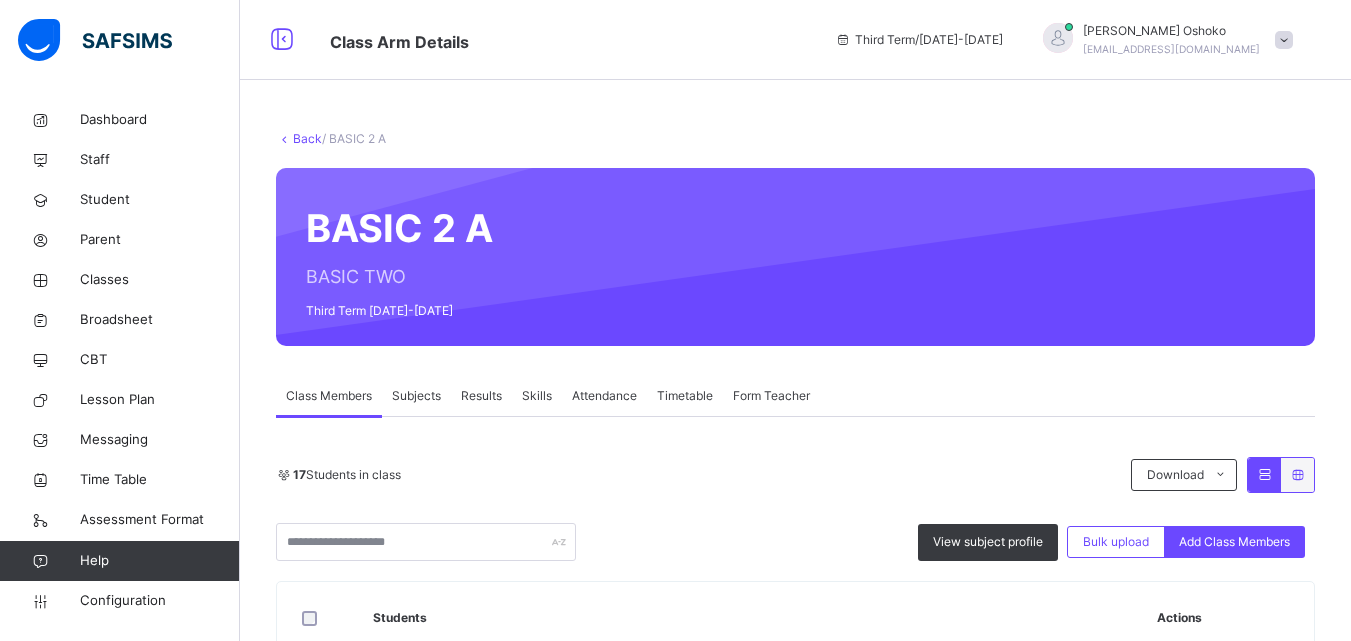 click on "Subjects" at bounding box center [416, 396] 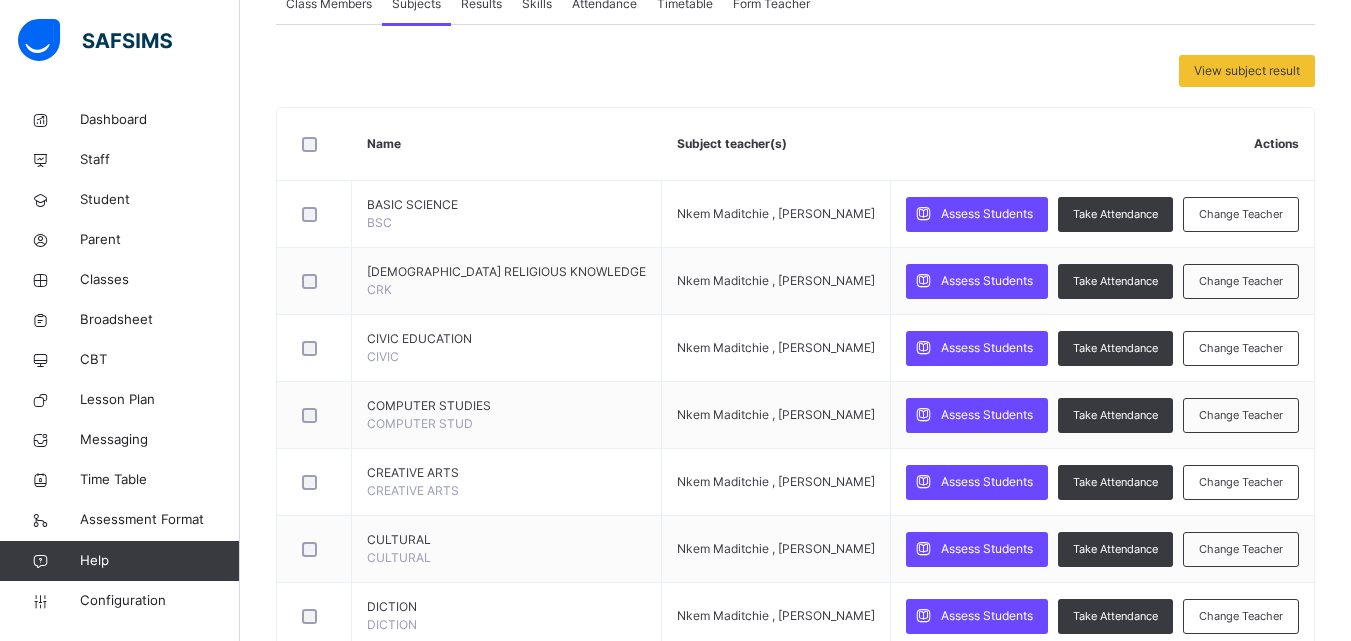 scroll, scrollTop: 398, scrollLeft: 0, axis: vertical 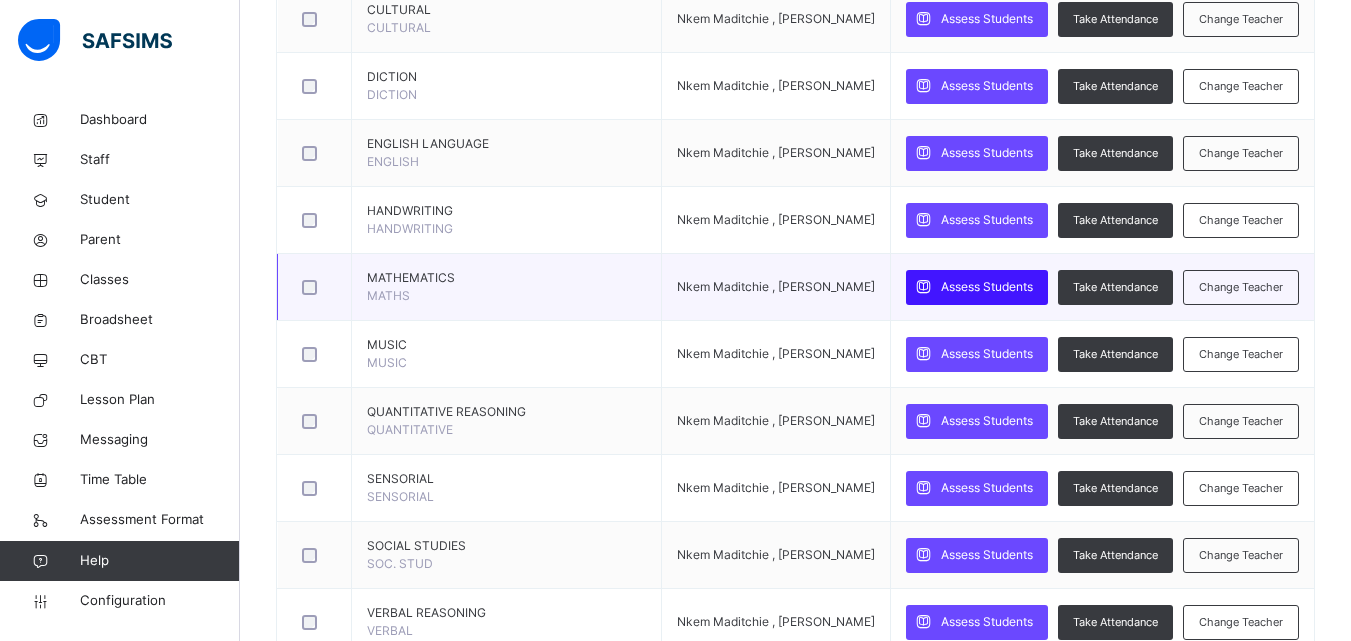 click on "Assess Students" at bounding box center (987, 287) 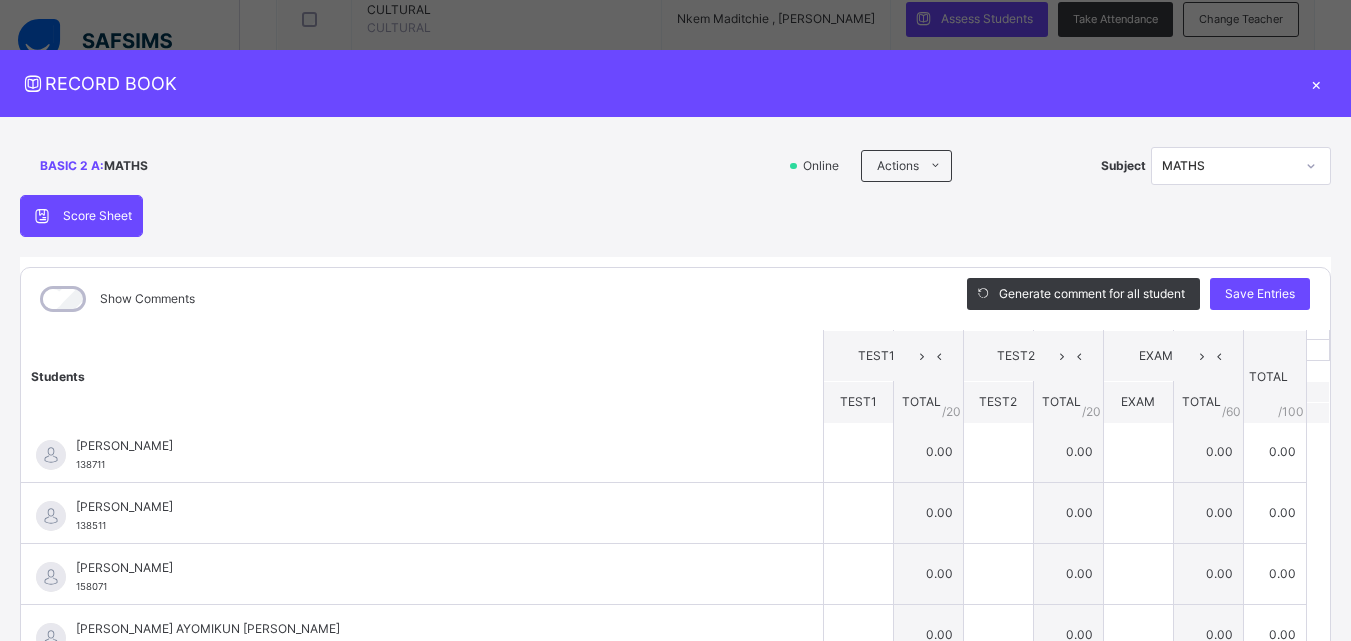 scroll, scrollTop: 66, scrollLeft: 0, axis: vertical 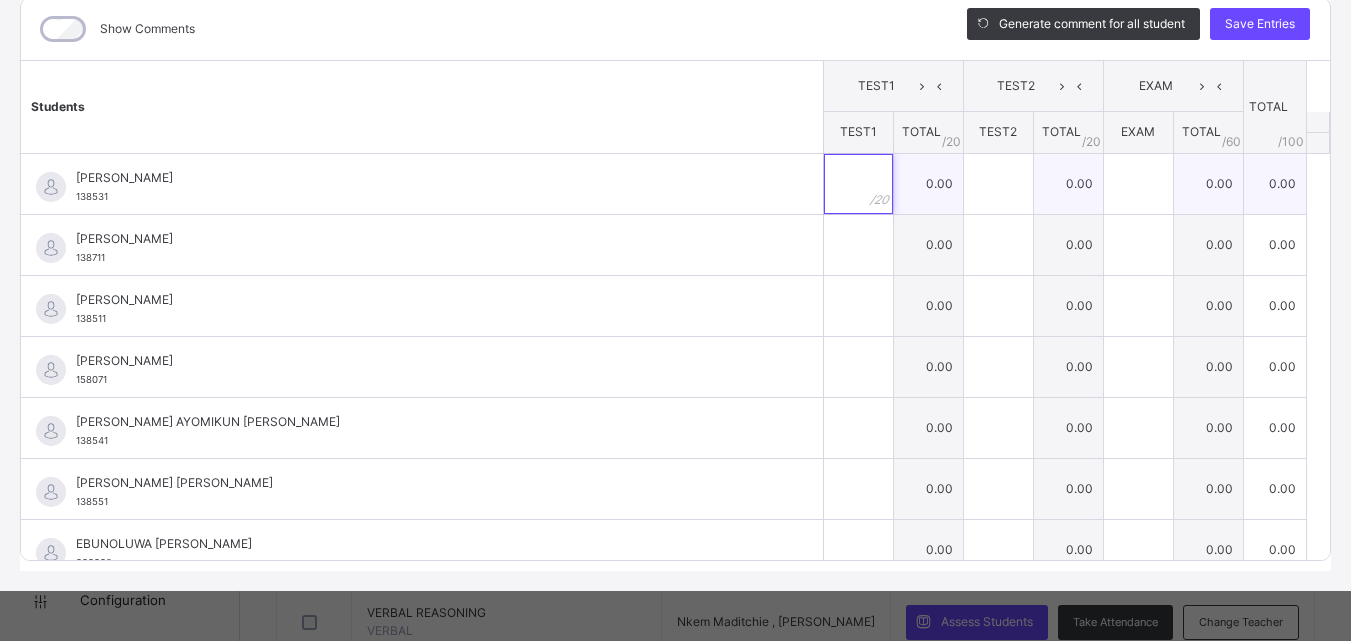 click at bounding box center [858, 184] 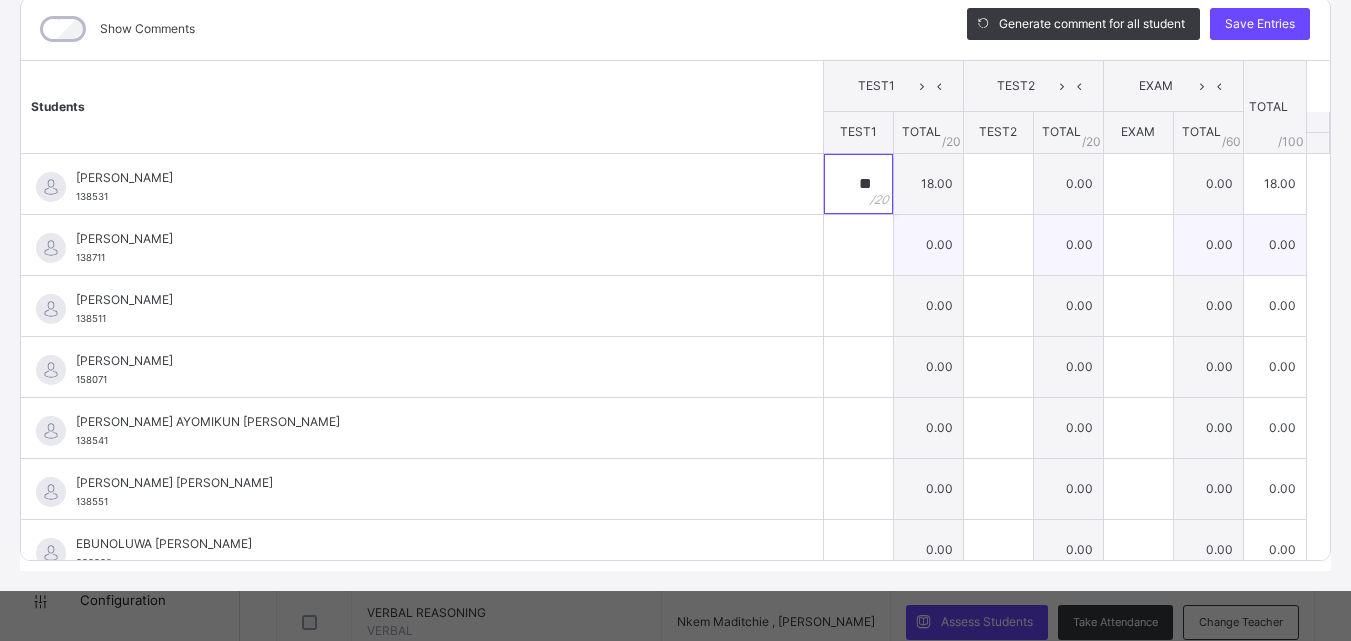 type on "**" 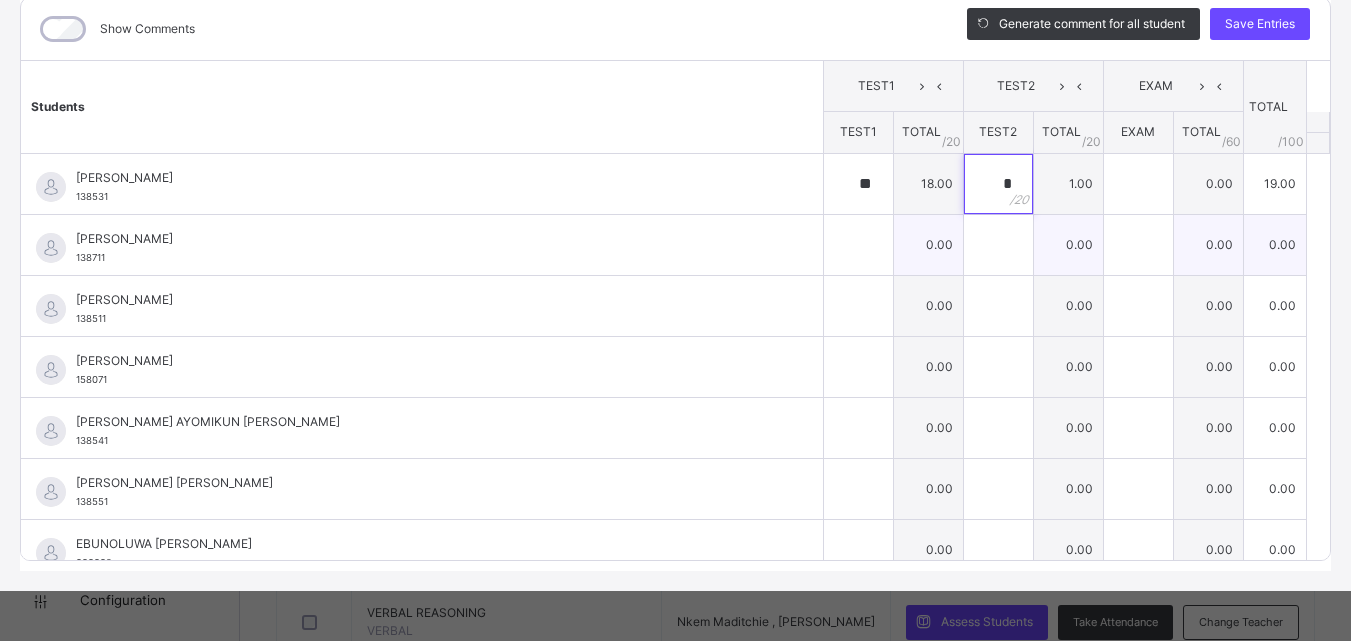 type on "**" 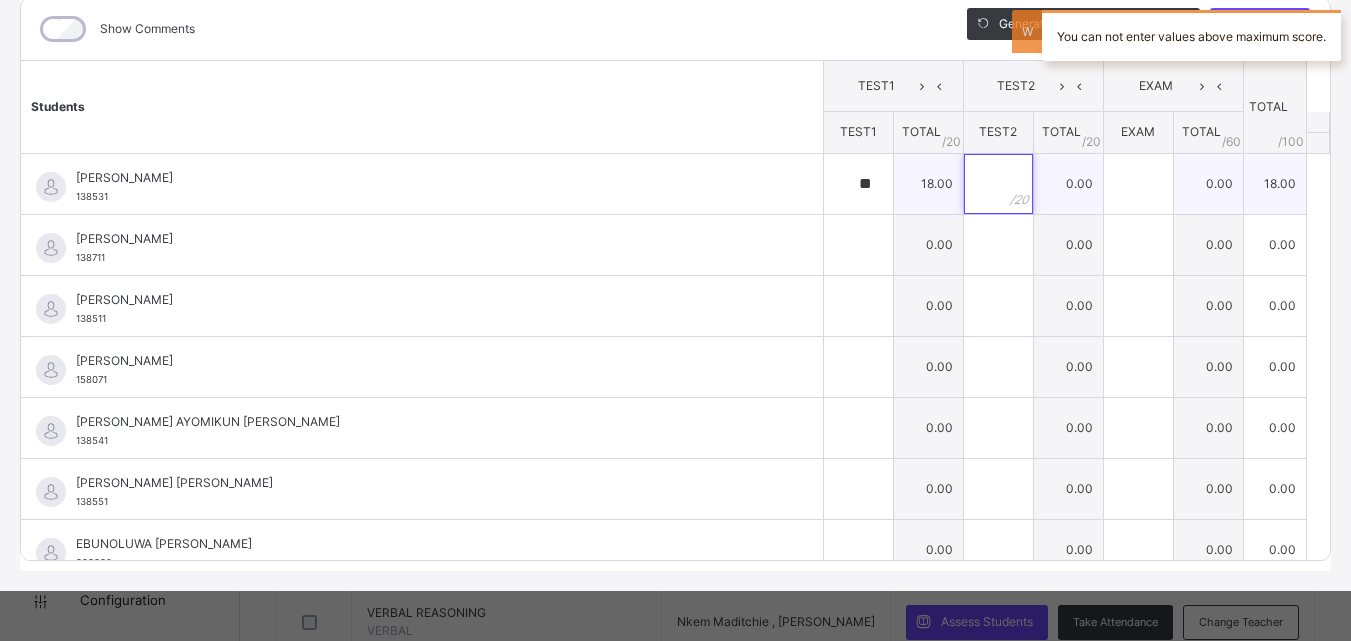 click at bounding box center (998, 184) 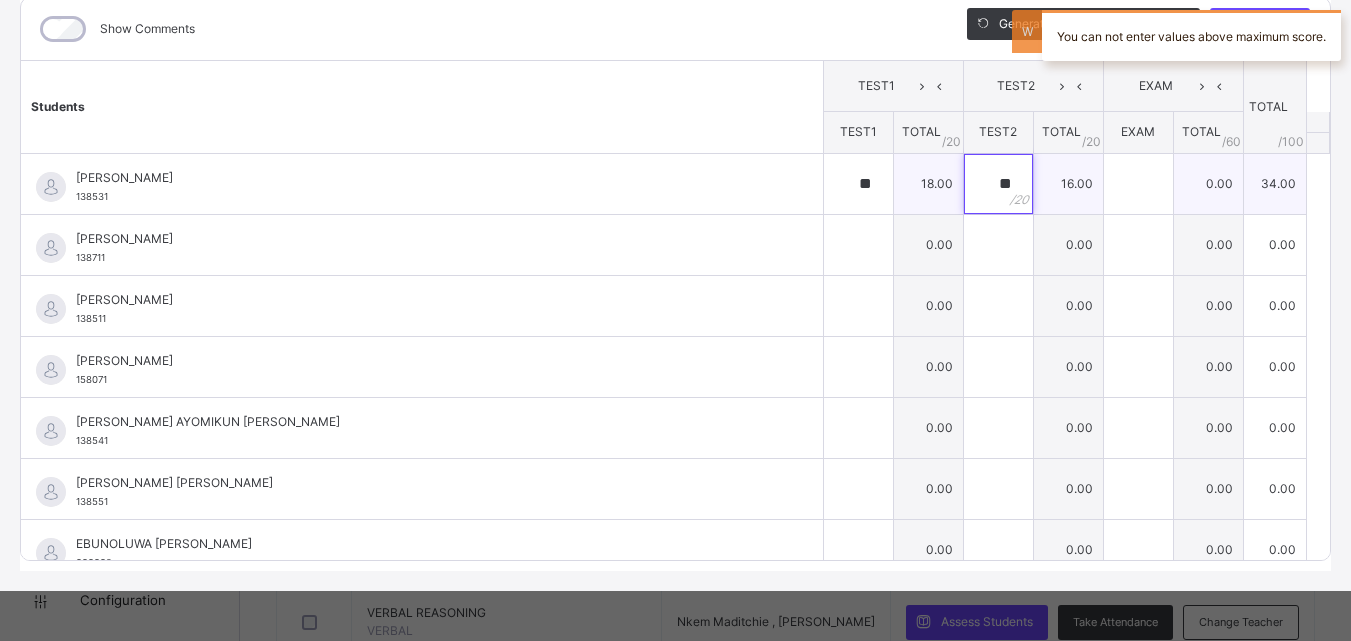 type on "**" 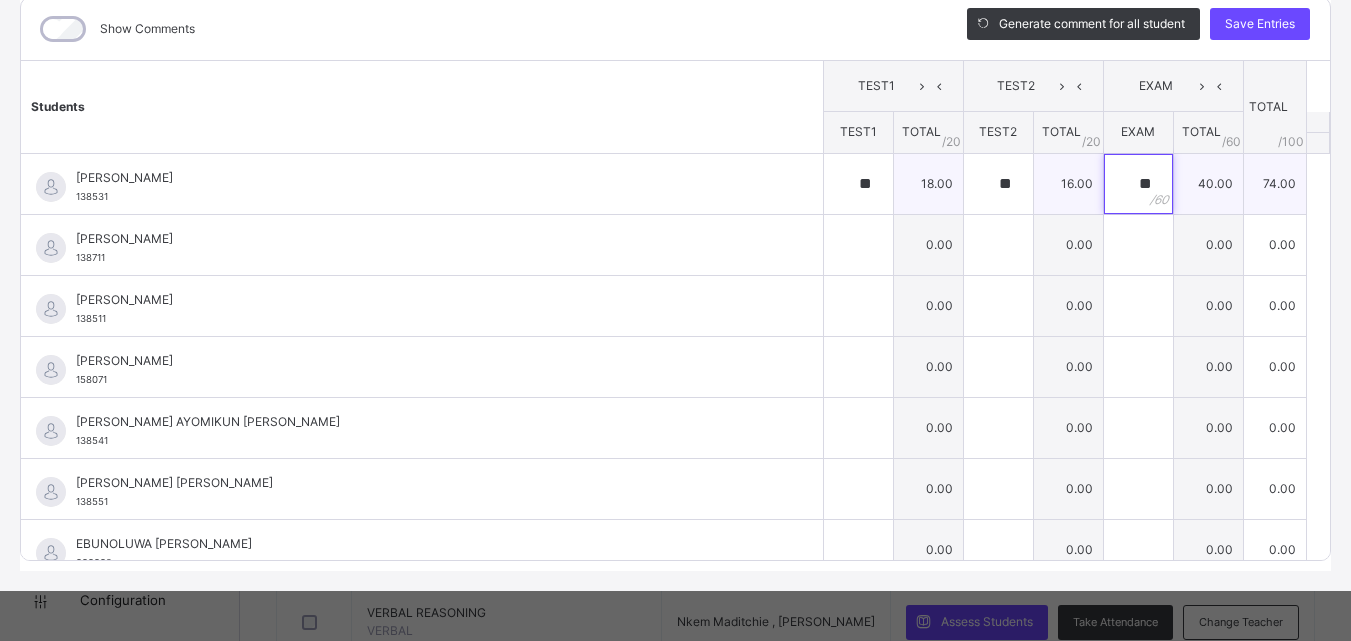 type on "**" 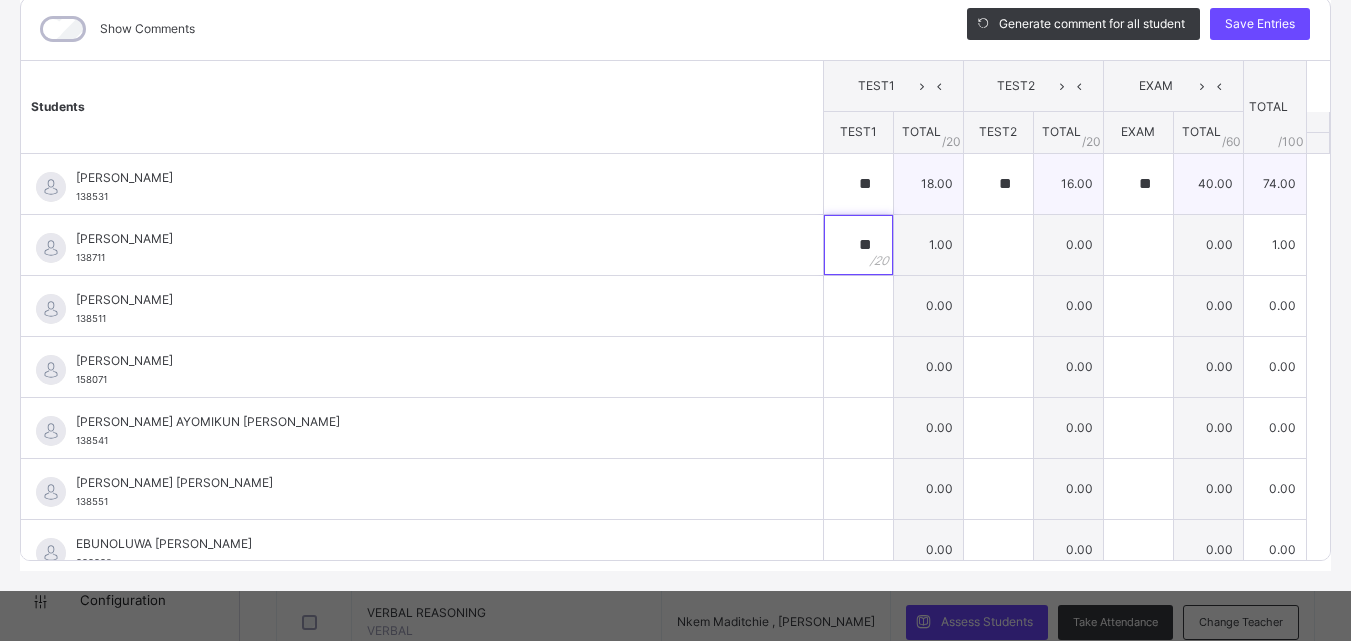 type on "**" 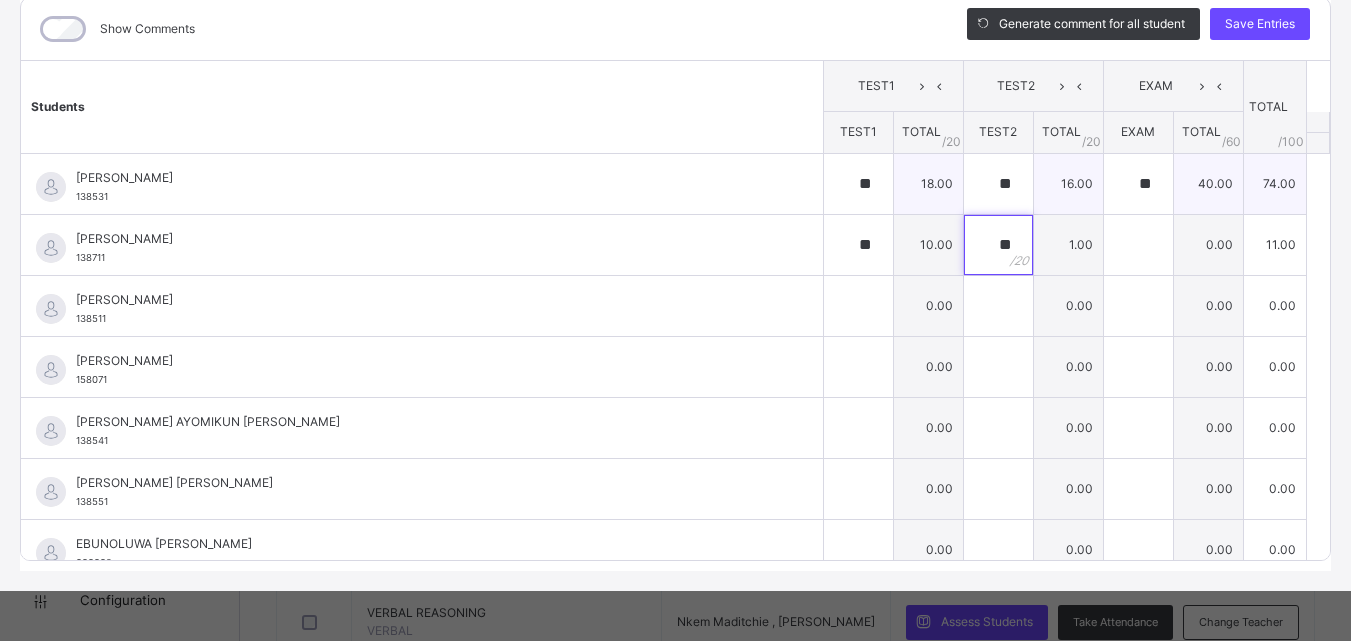 type on "**" 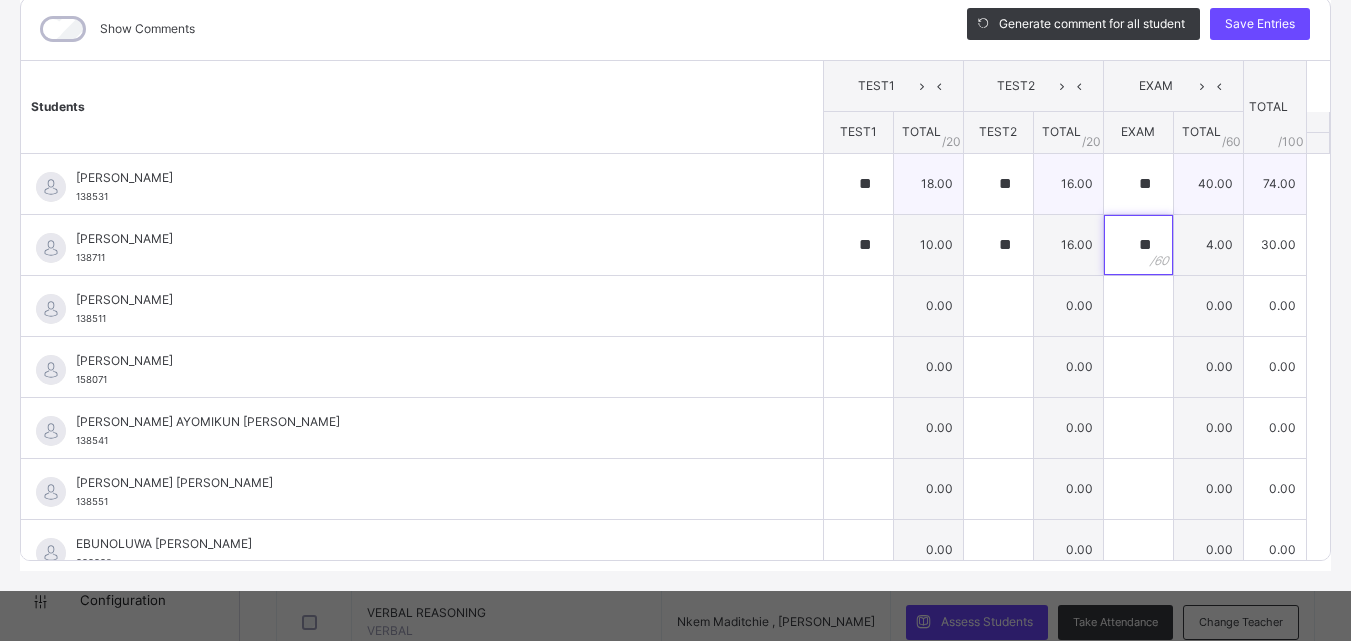 type on "**" 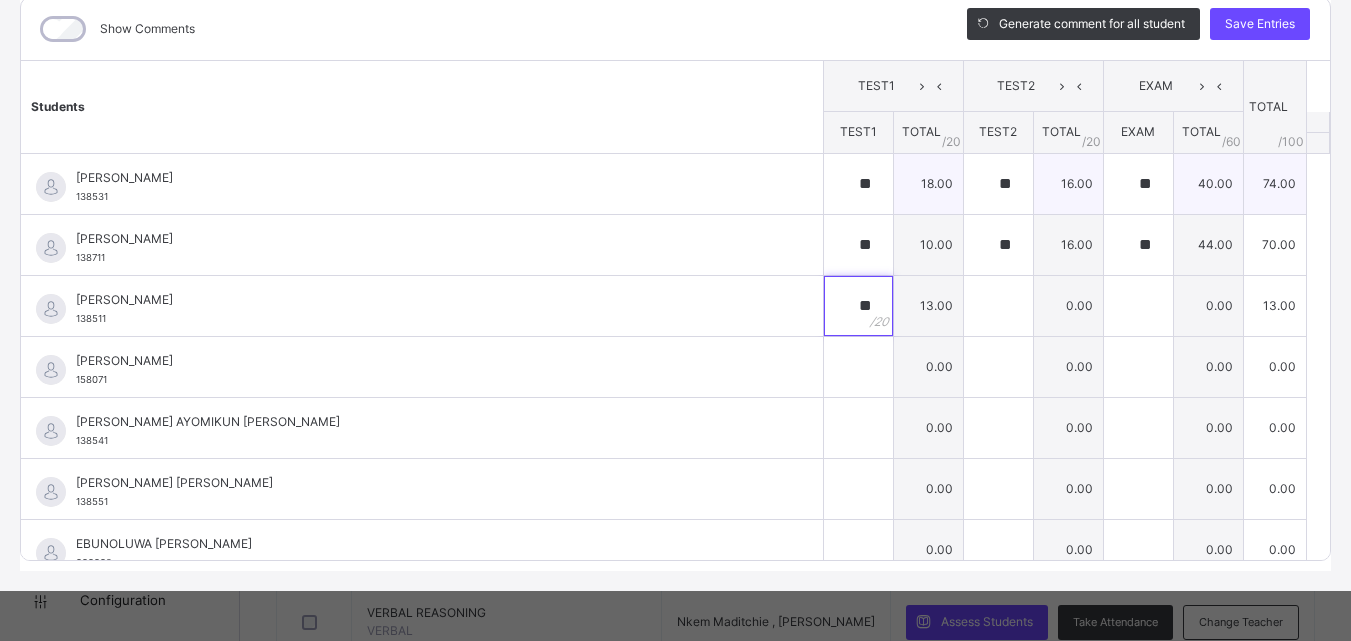 type on "**" 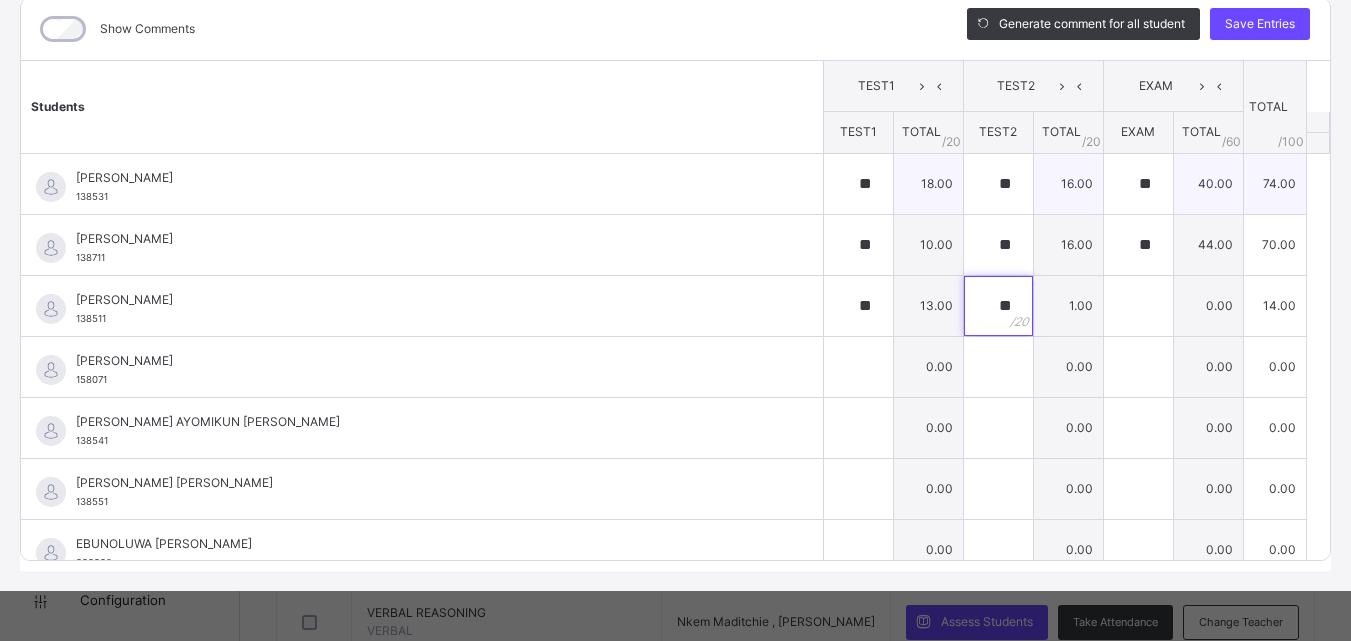 type on "**" 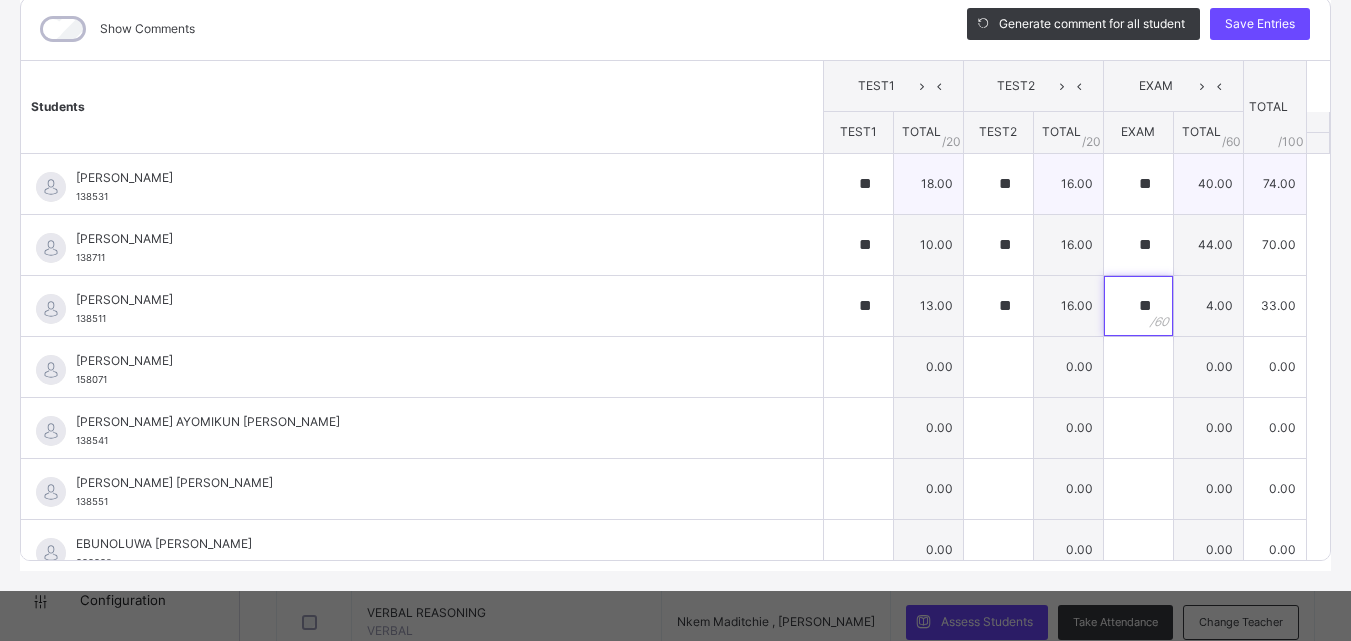 type on "**" 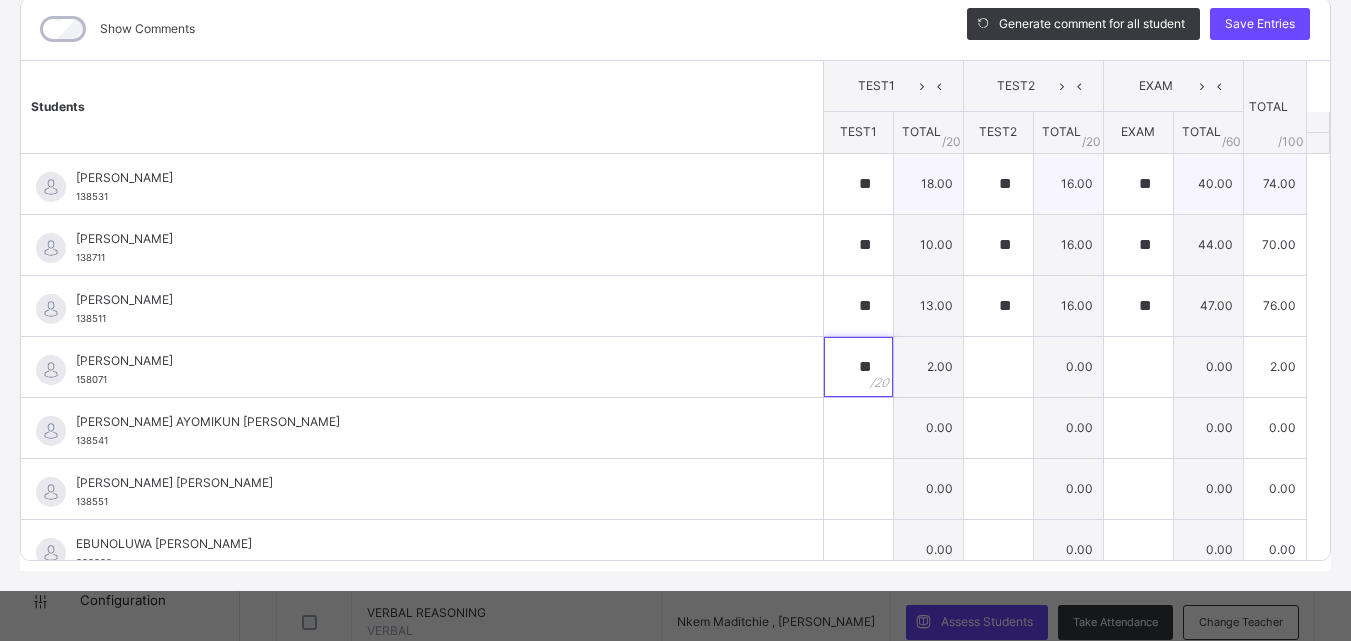 type on "**" 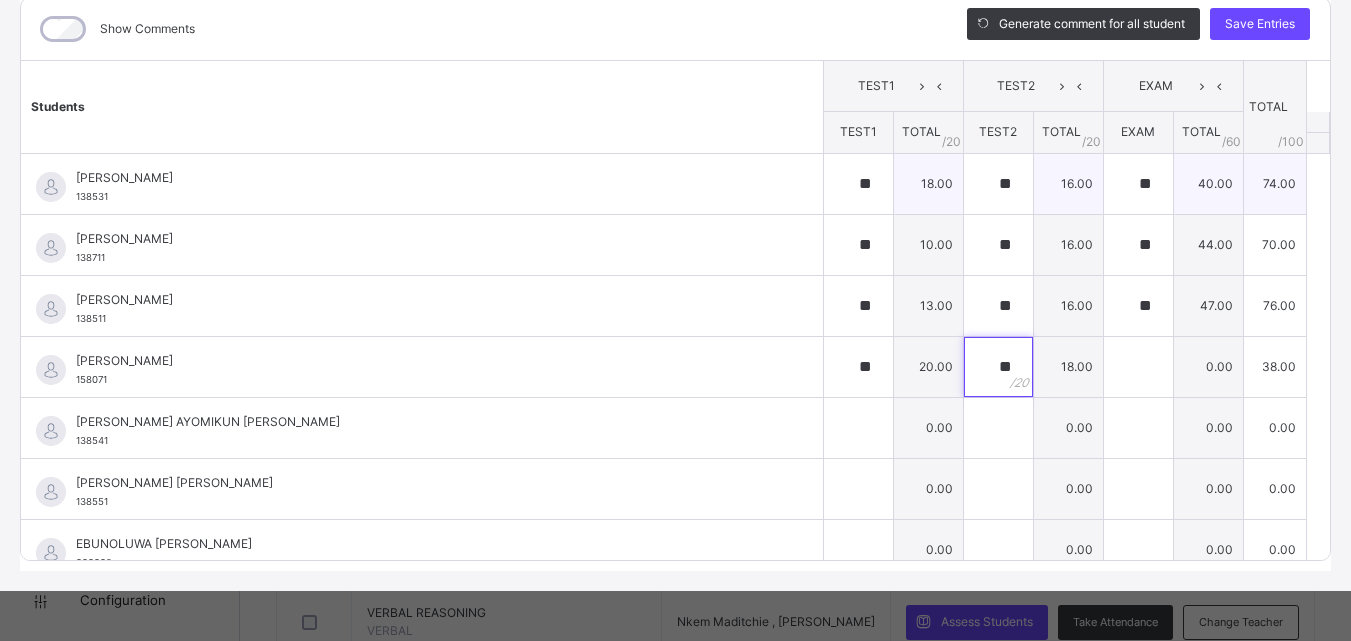 type on "**" 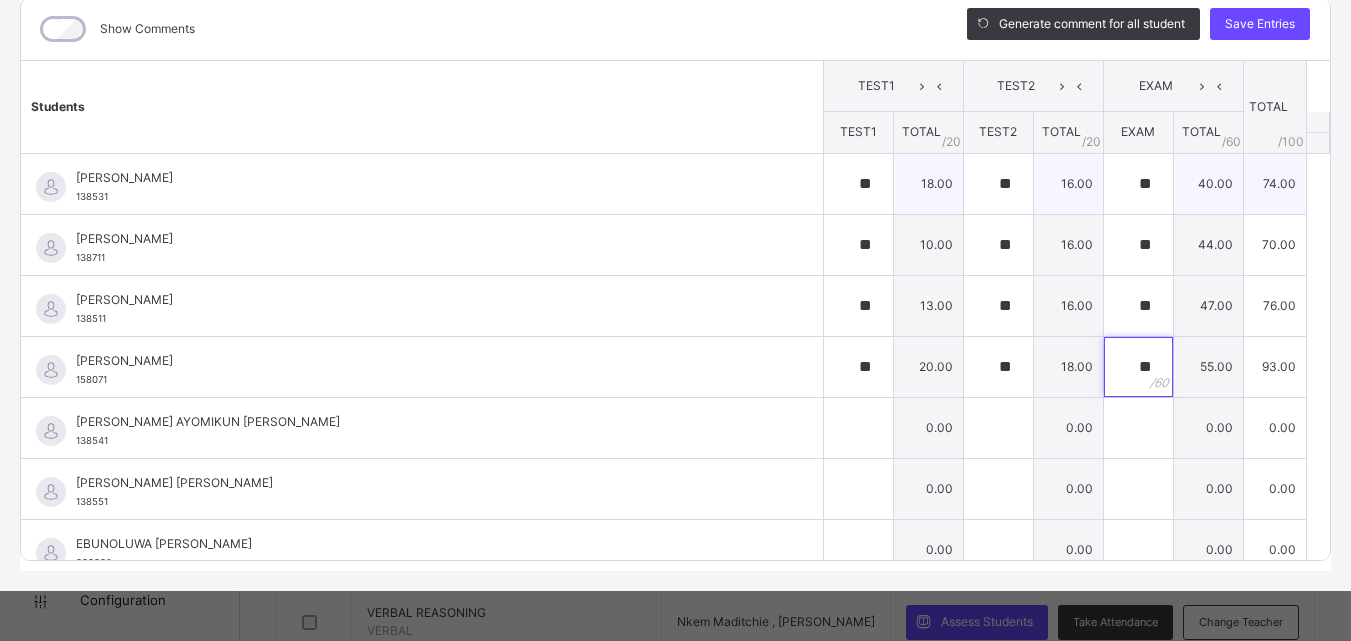 type on "**" 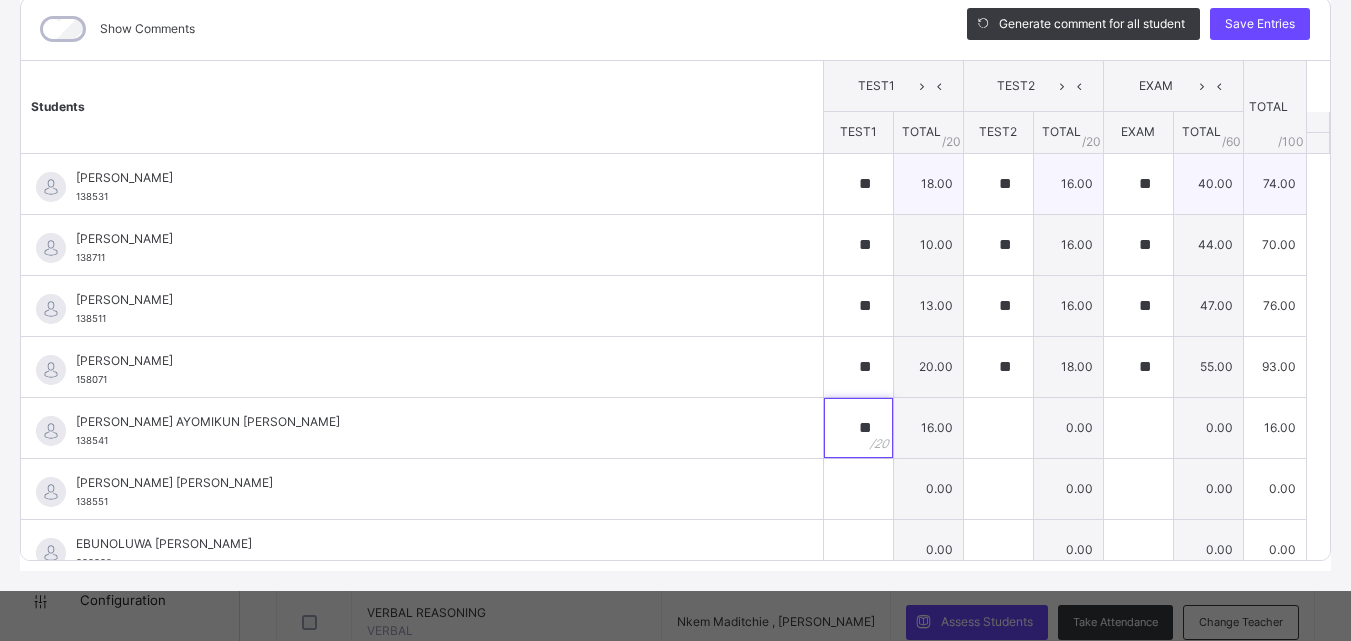 type on "**" 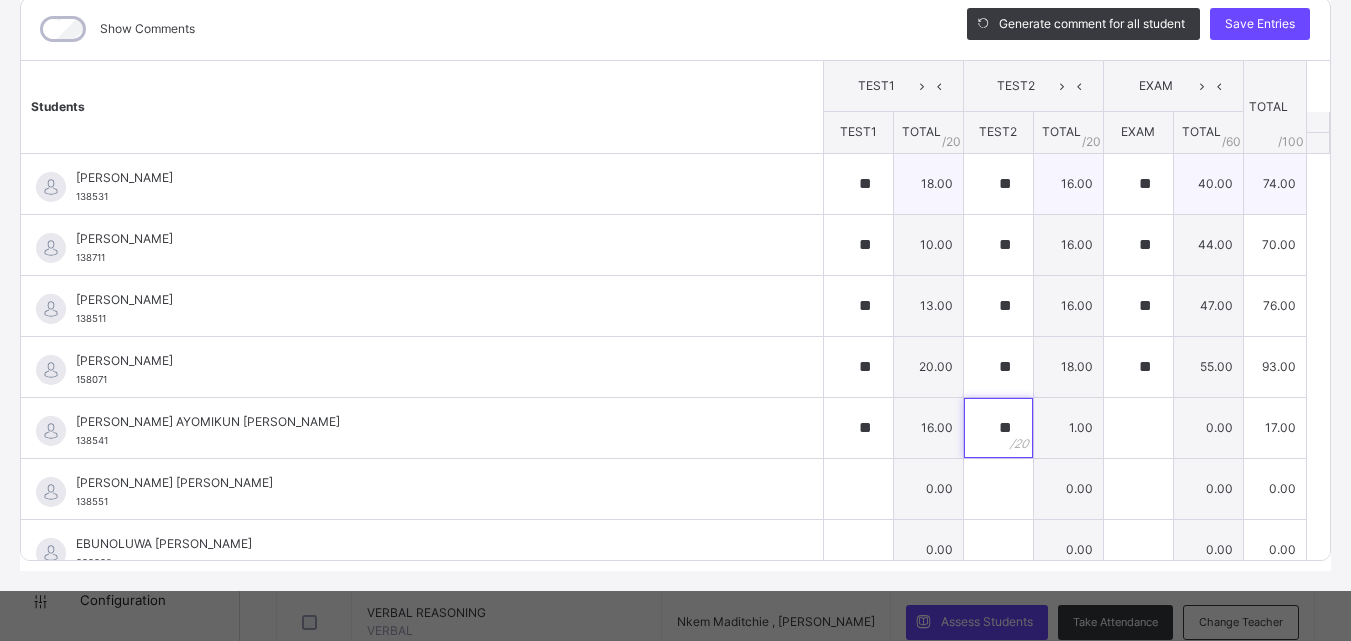 type on "**" 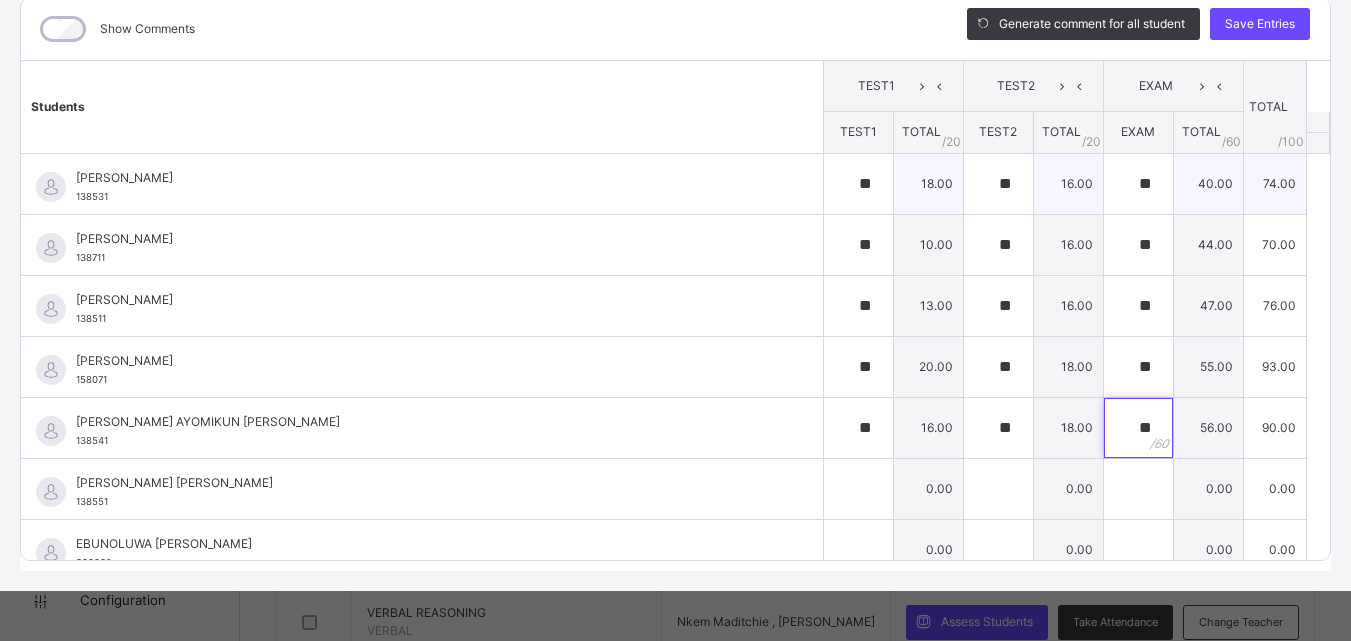 type on "**" 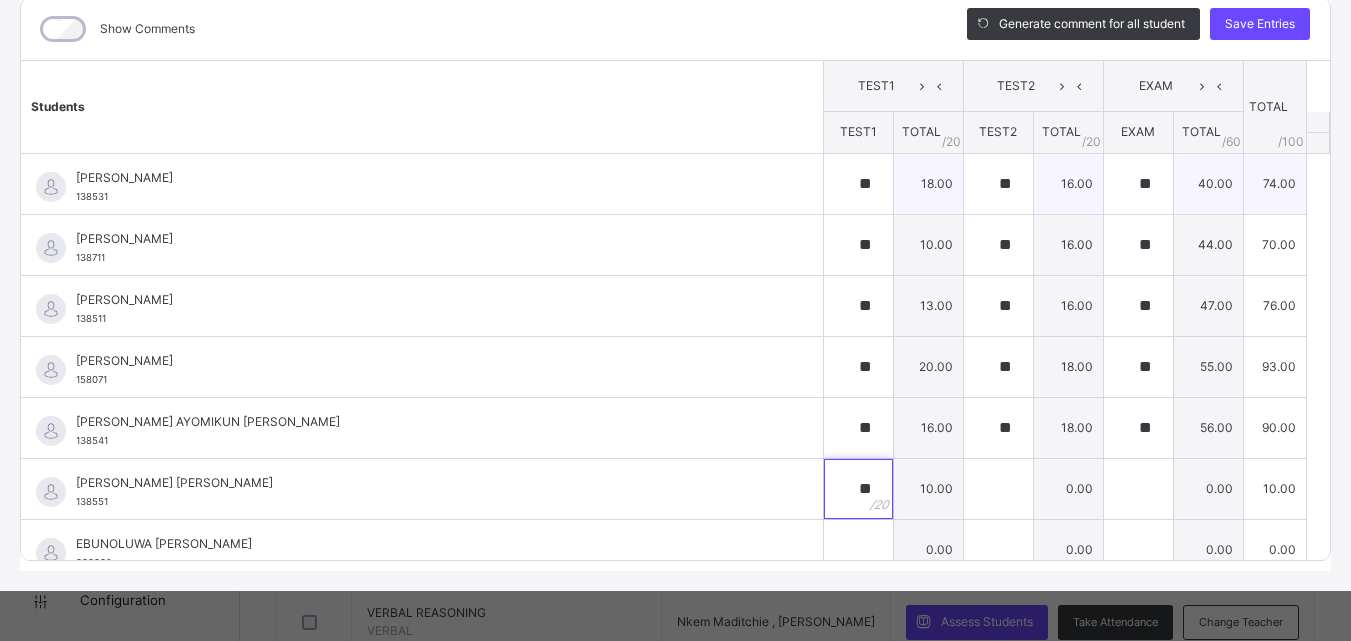 type on "**" 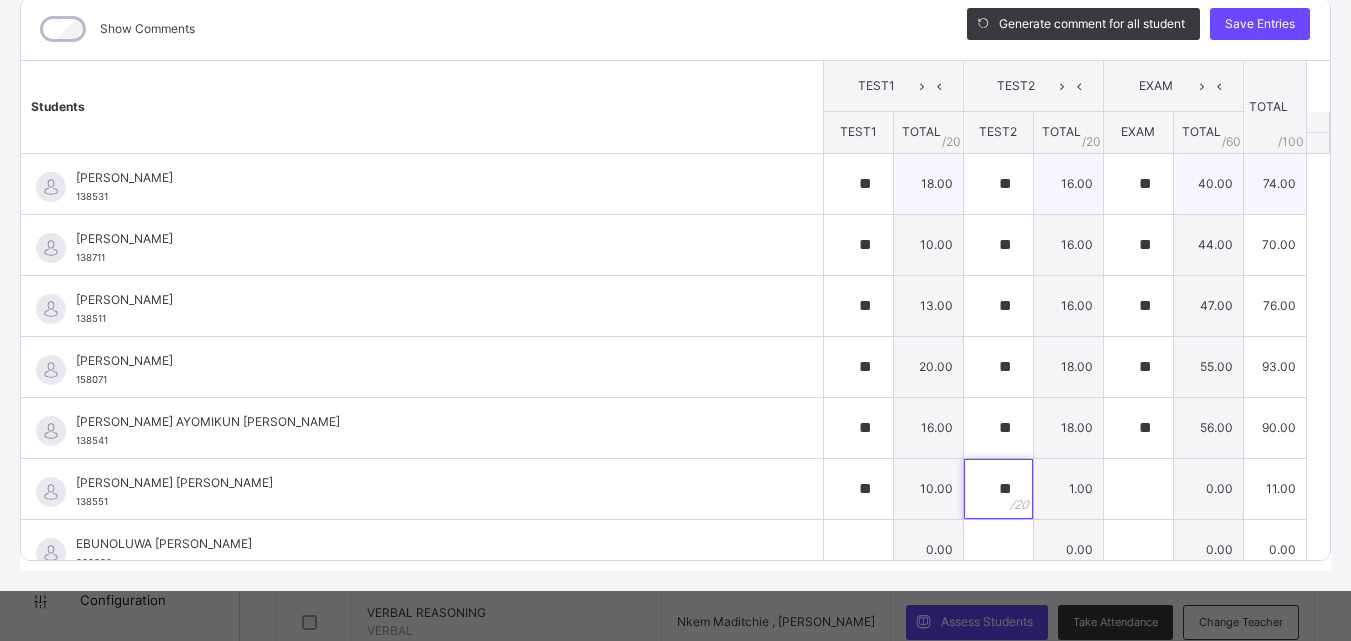 type on "**" 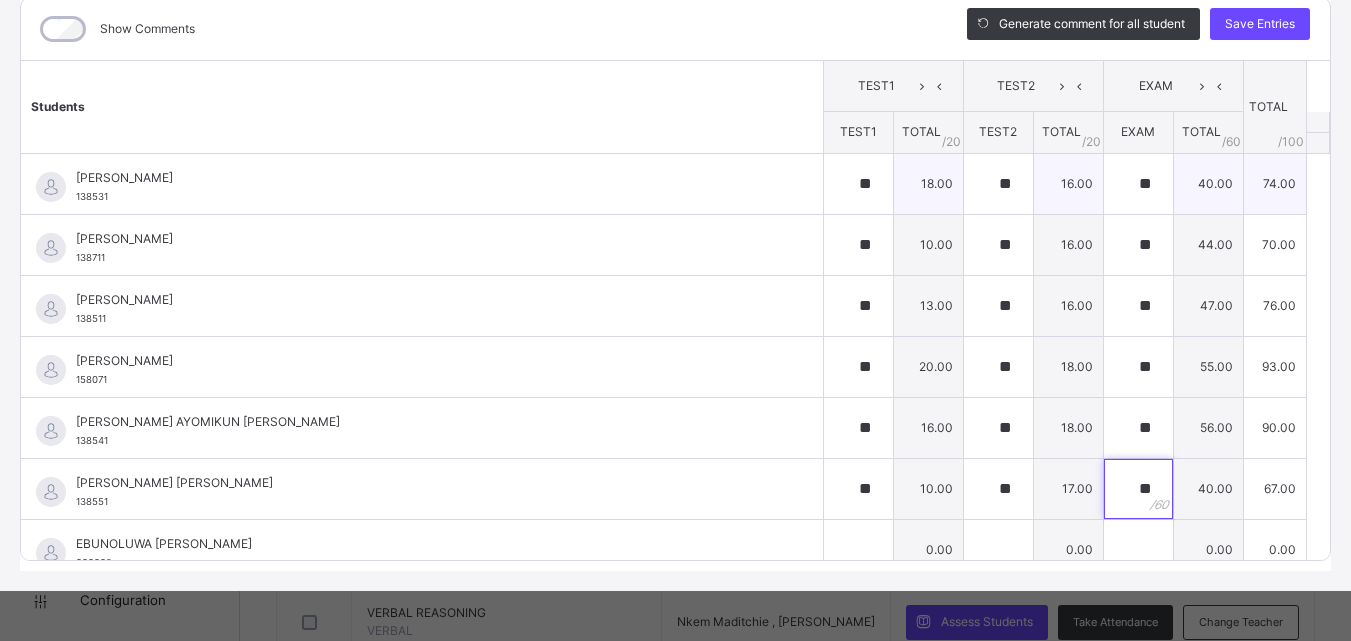 type on "**" 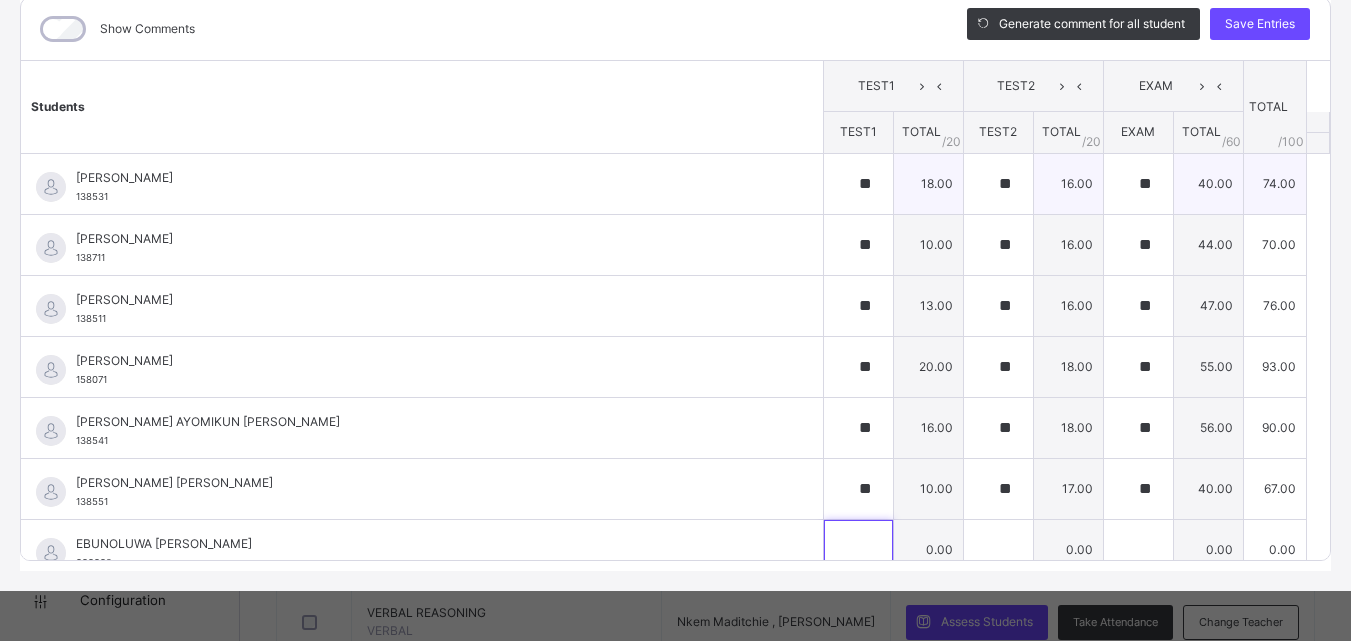 scroll, scrollTop: 20, scrollLeft: 0, axis: vertical 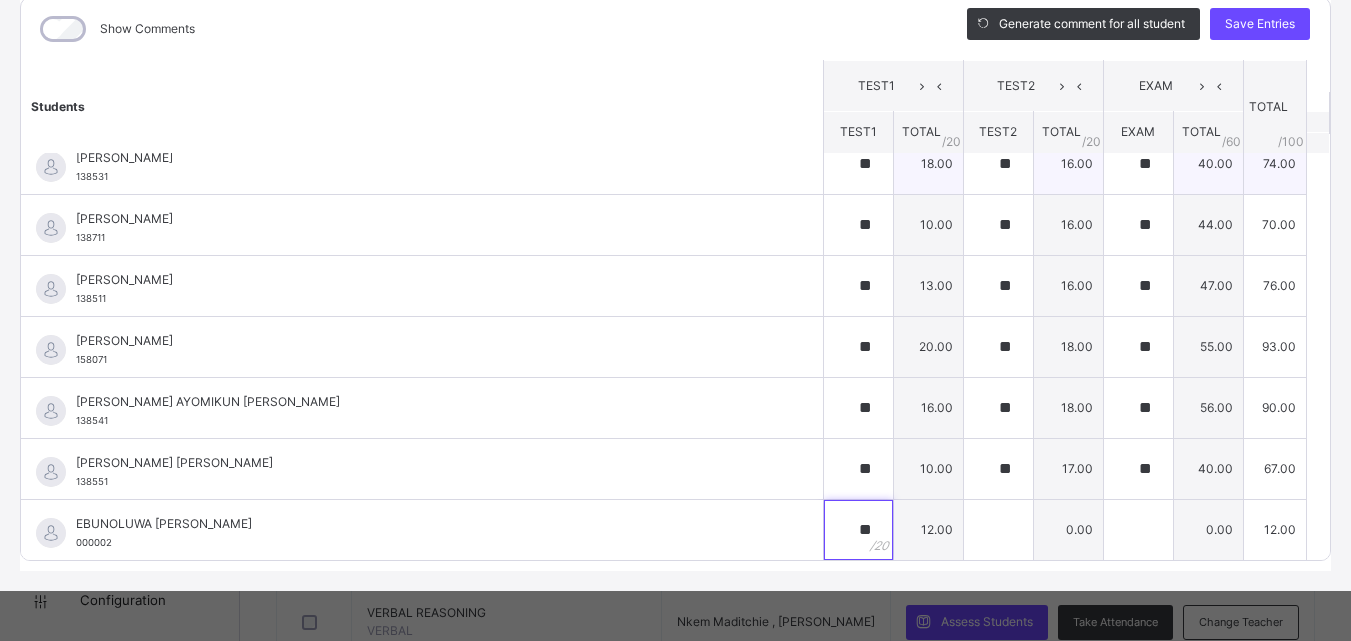 type on "**" 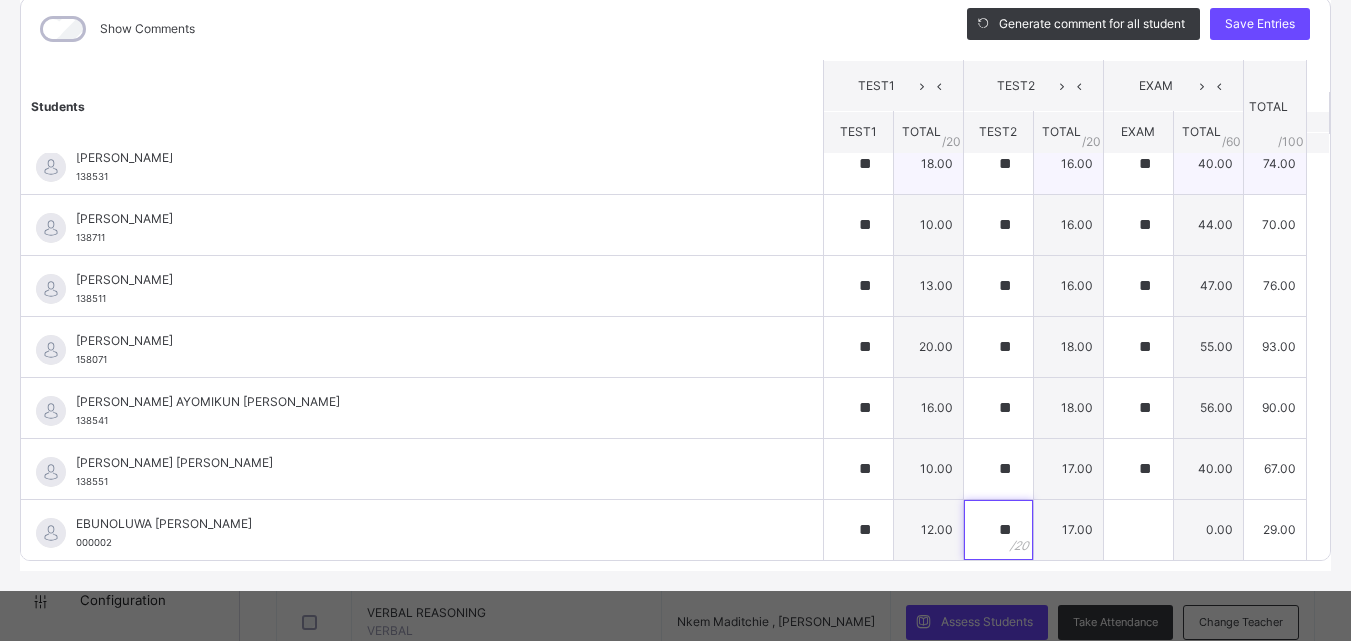 type on "**" 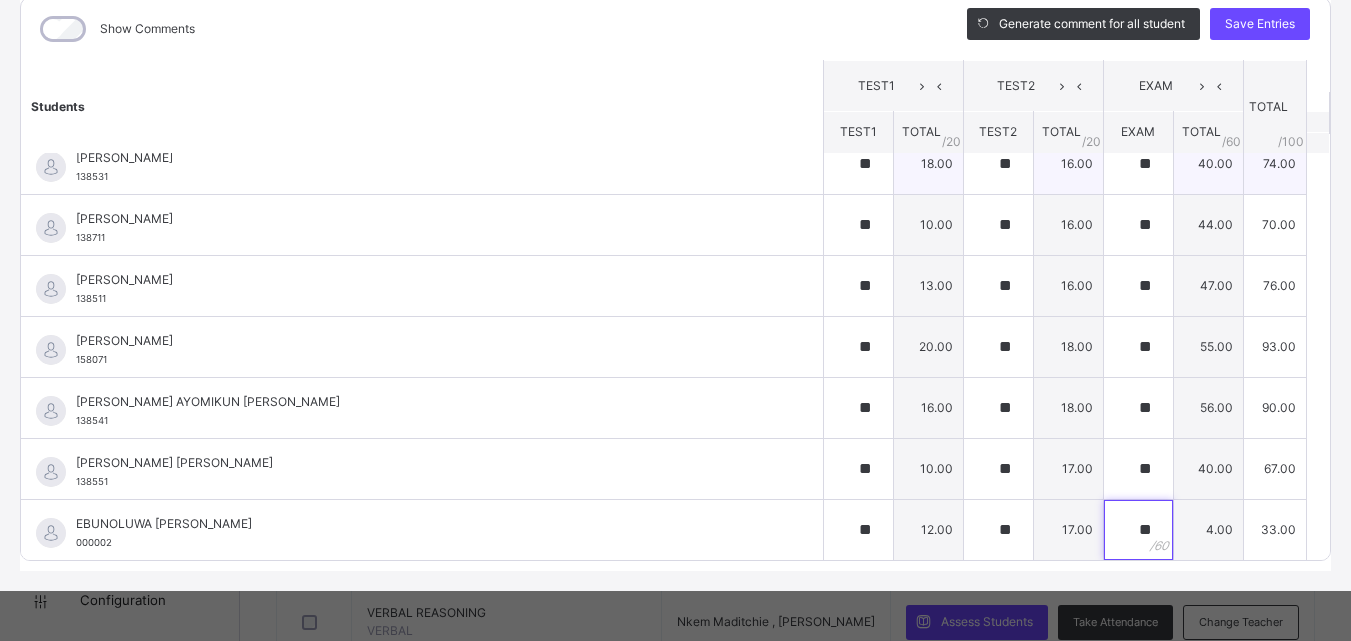 type on "**" 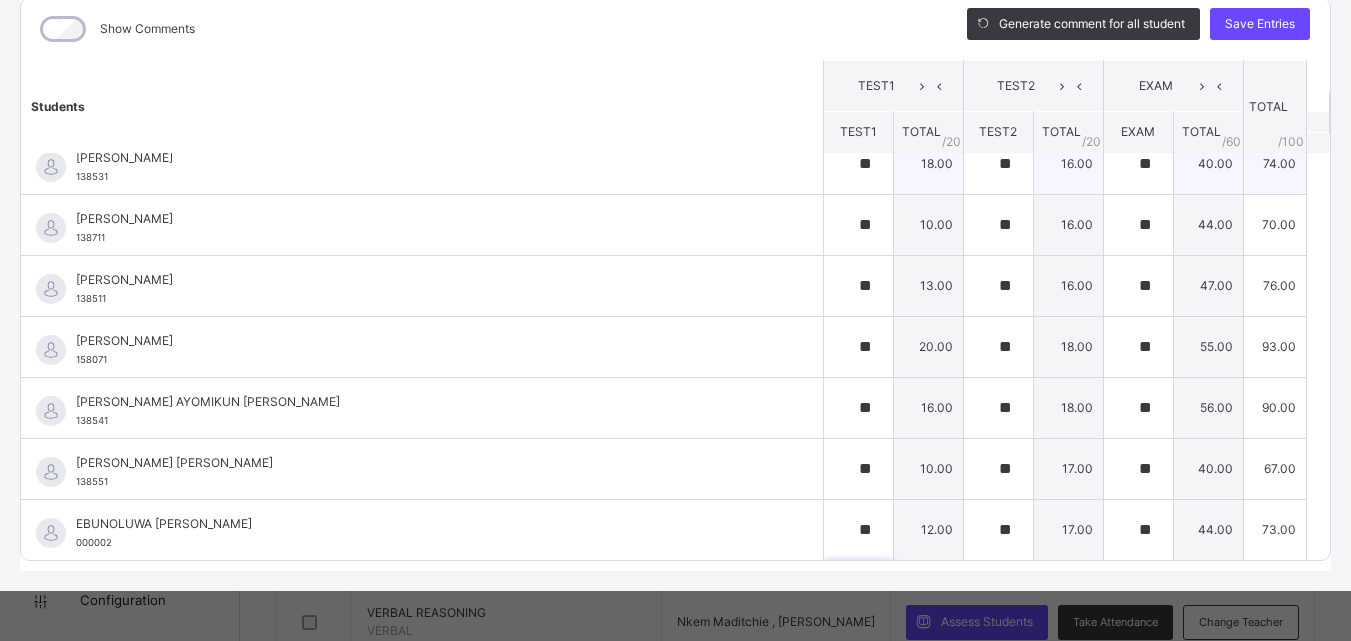 scroll, scrollTop: 301, scrollLeft: 0, axis: vertical 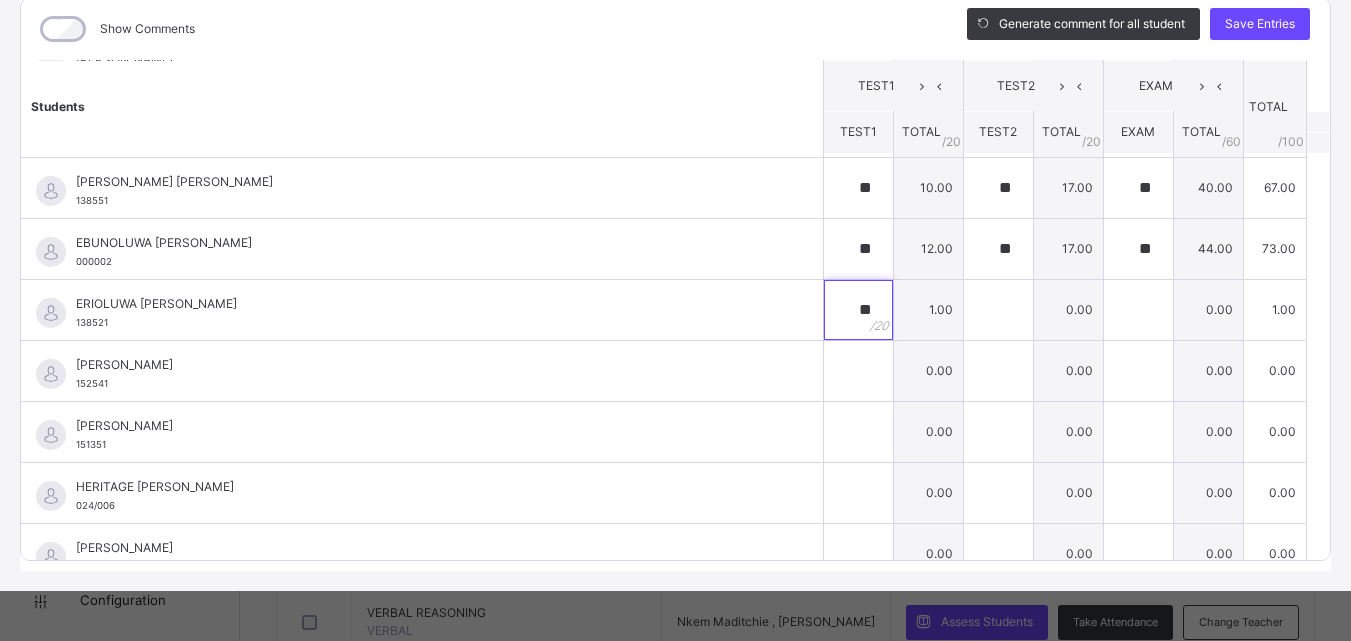 type on "**" 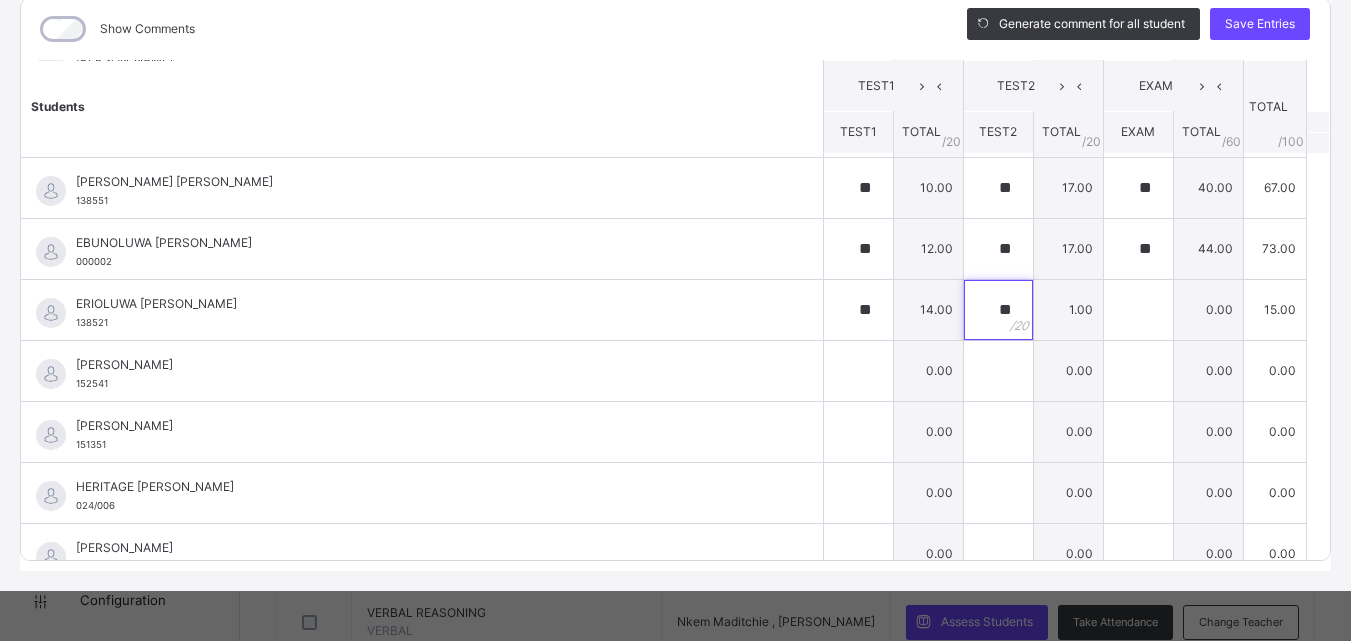 type on "**" 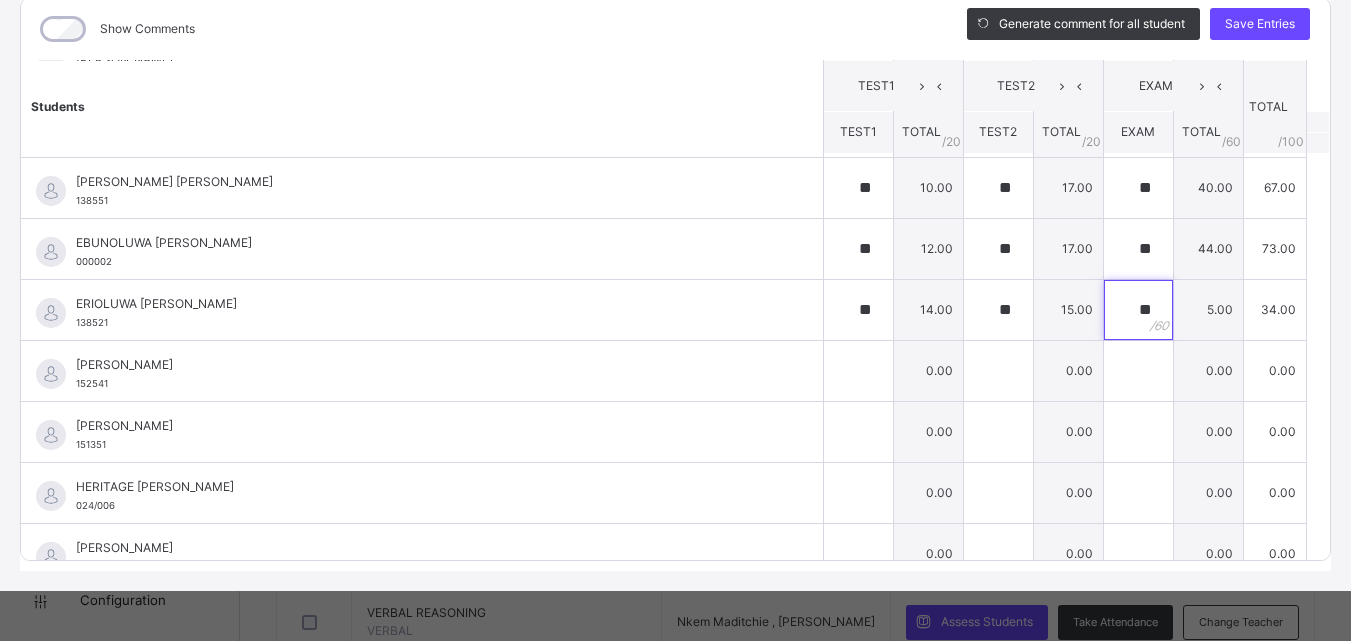 type on "**" 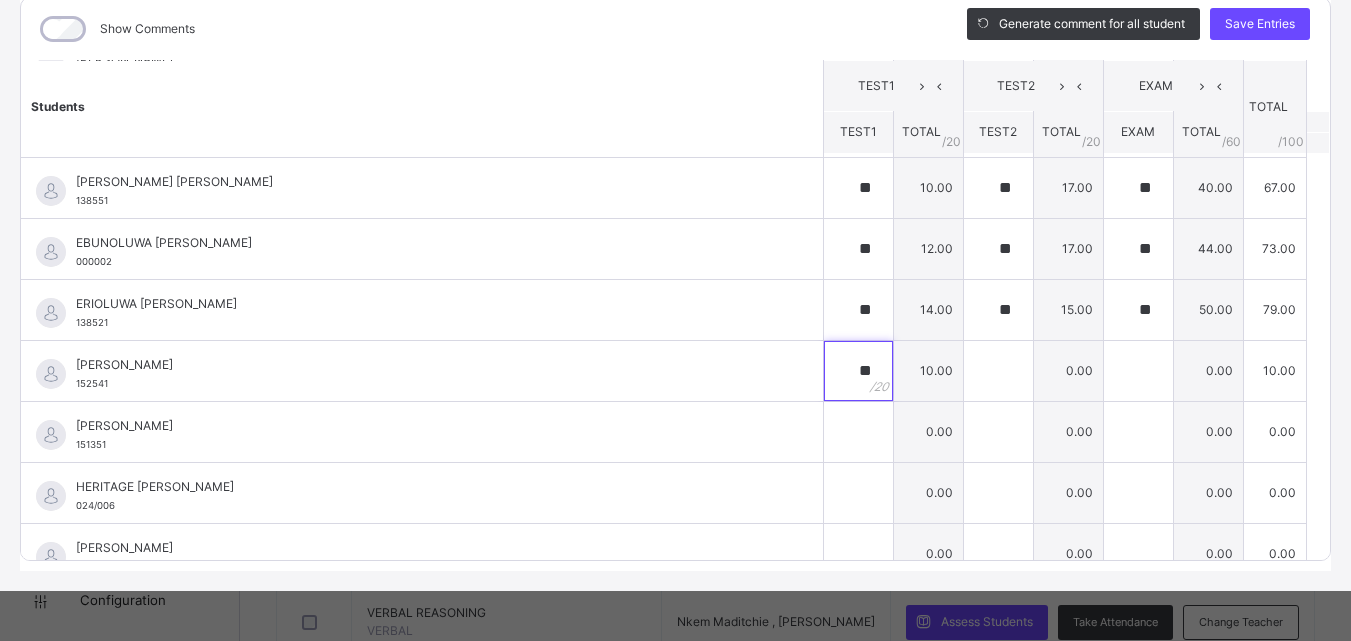 type on "**" 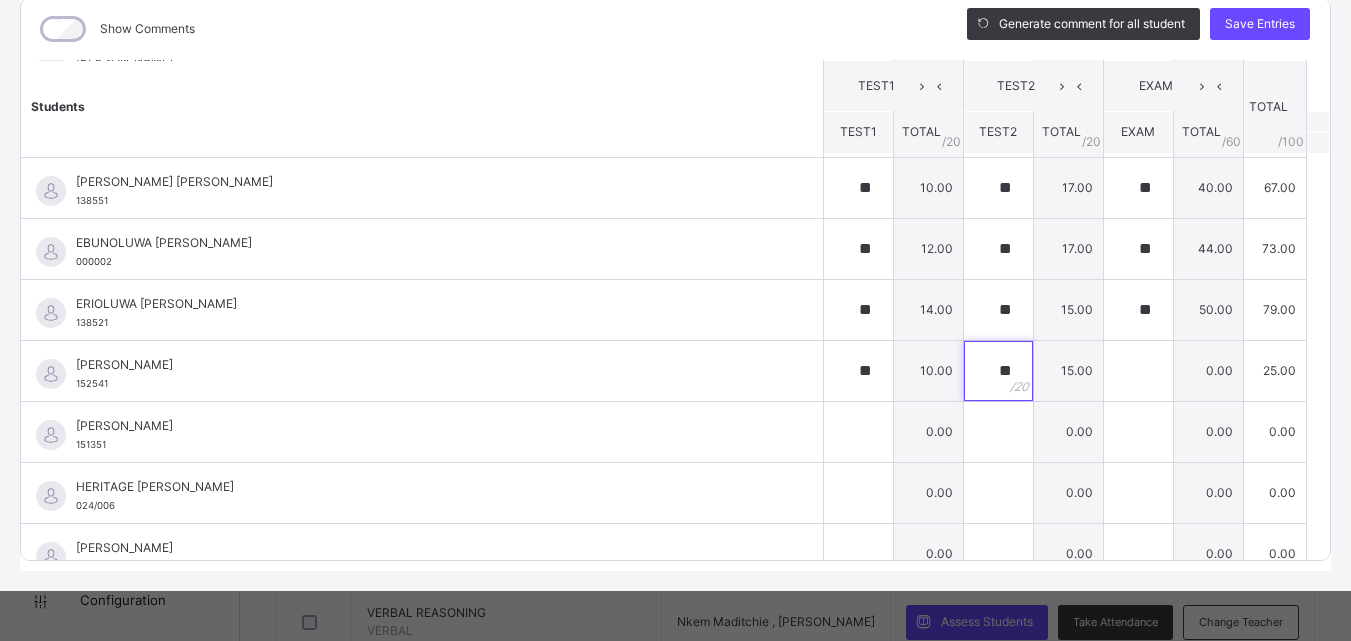 type on "**" 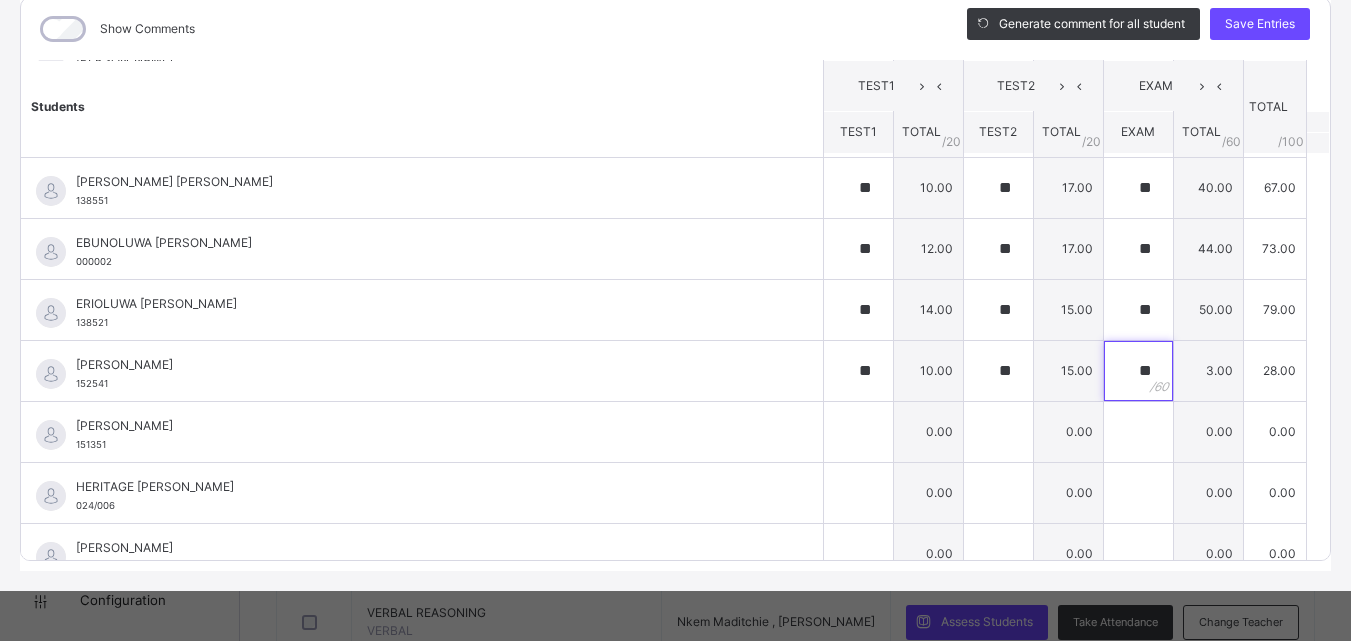 type on "**" 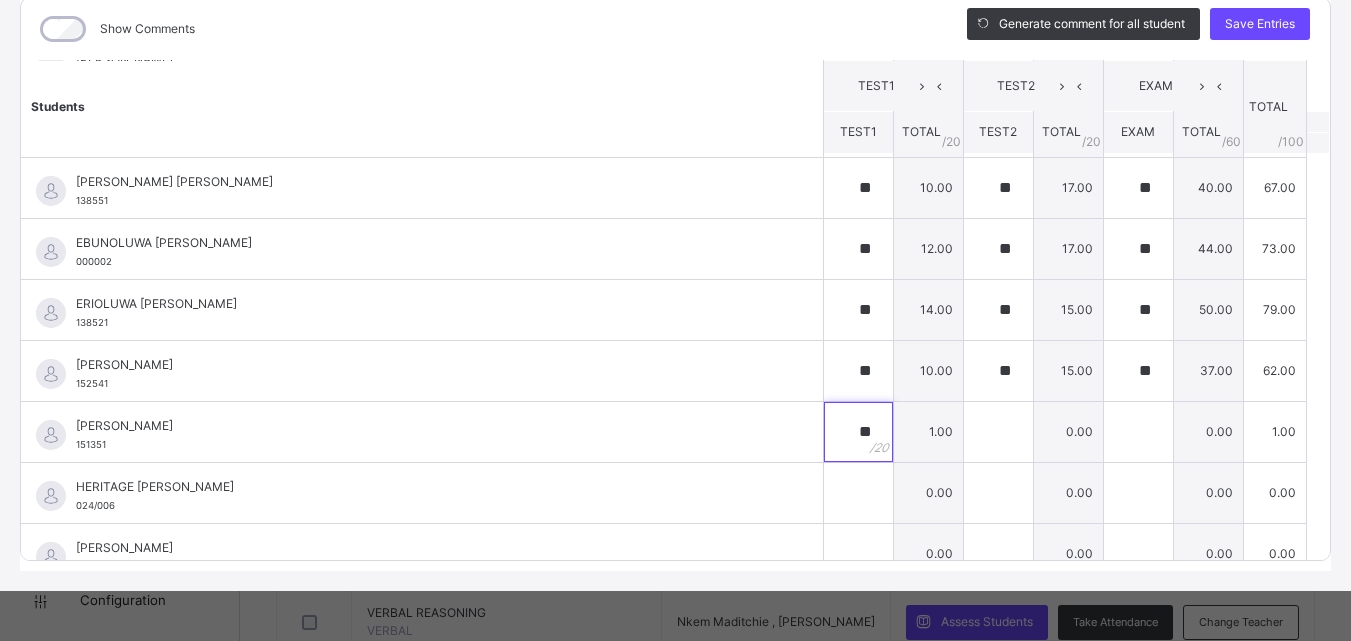 type on "**" 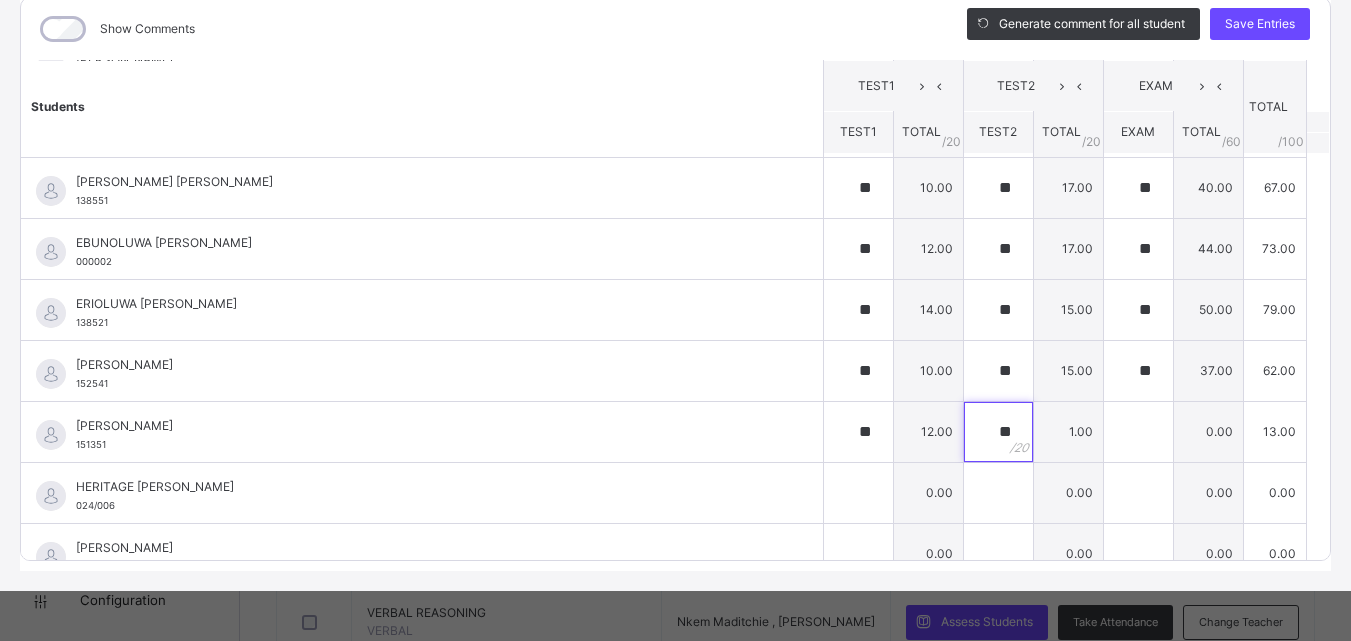 type on "**" 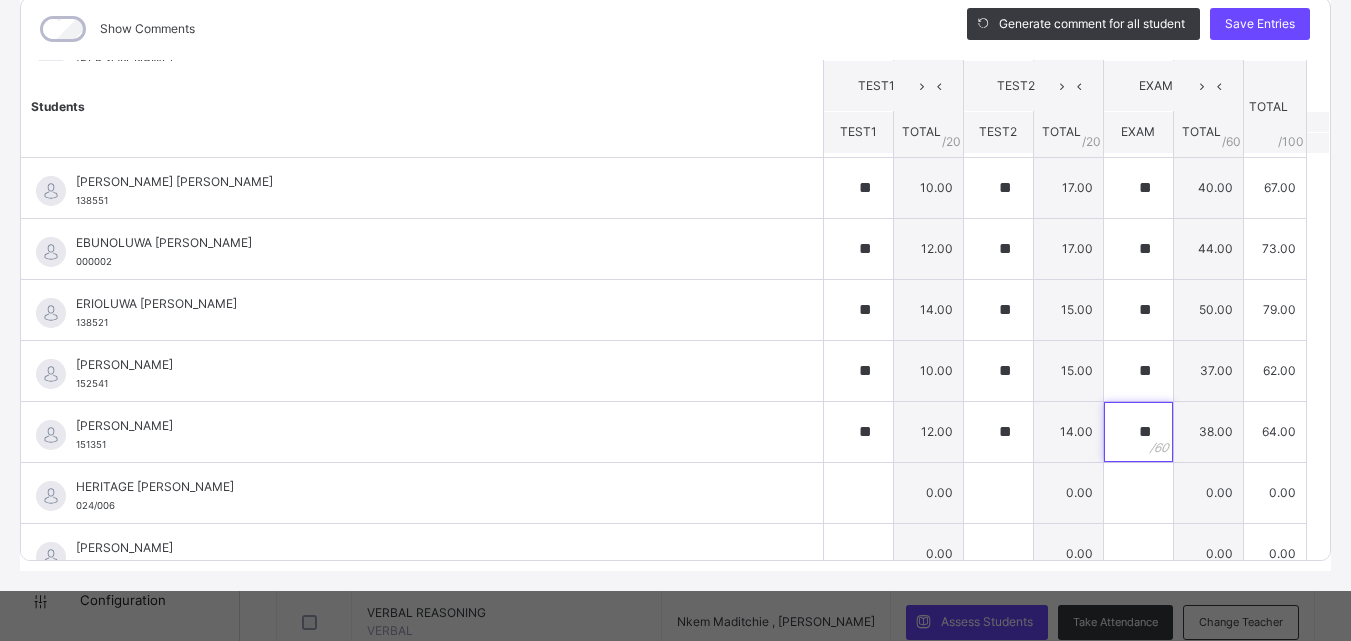 type on "**" 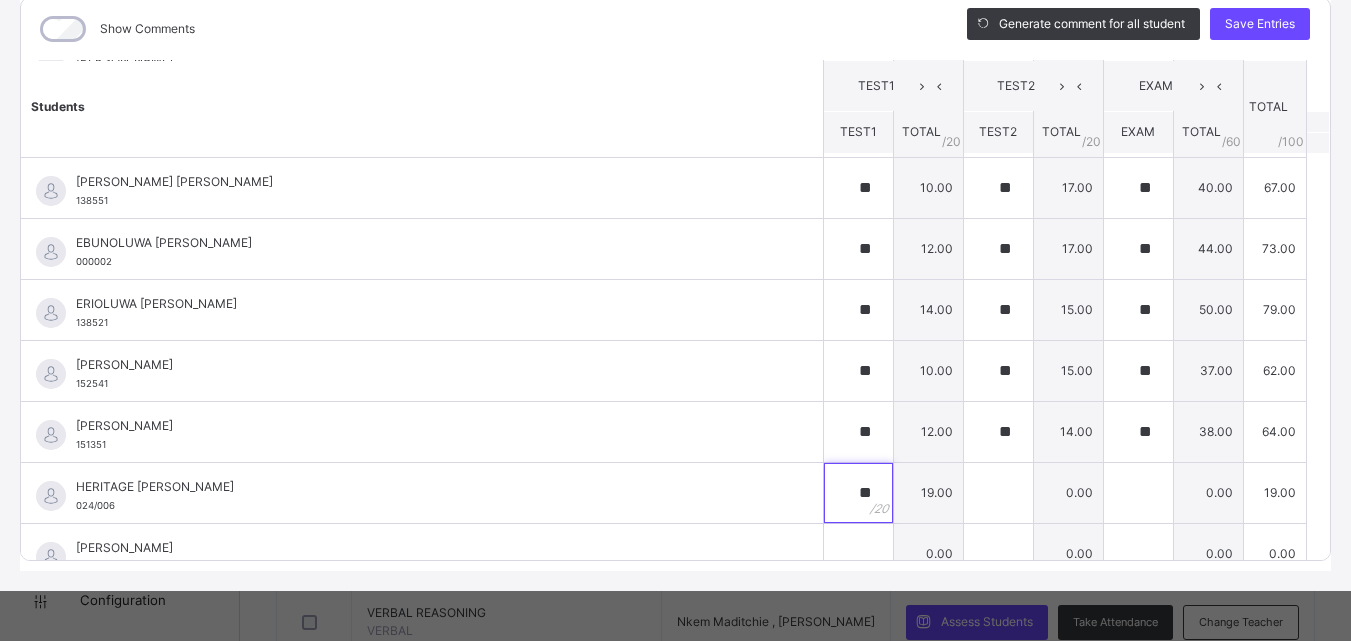 type on "**" 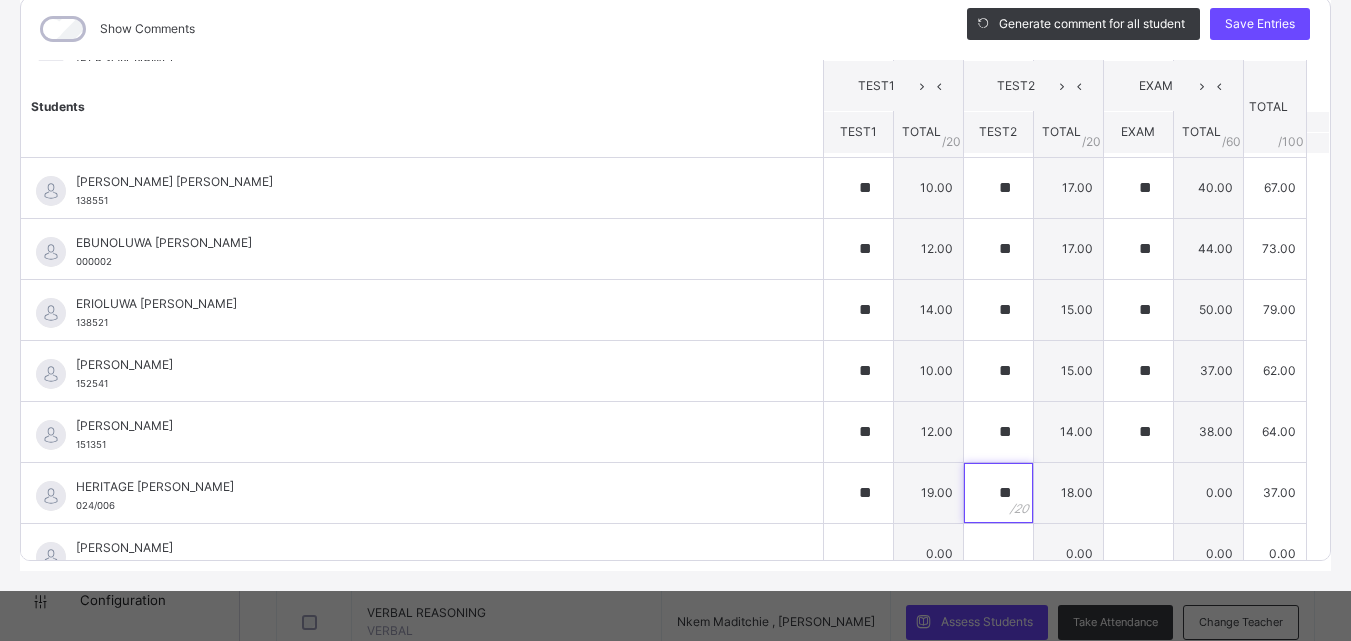 type on "**" 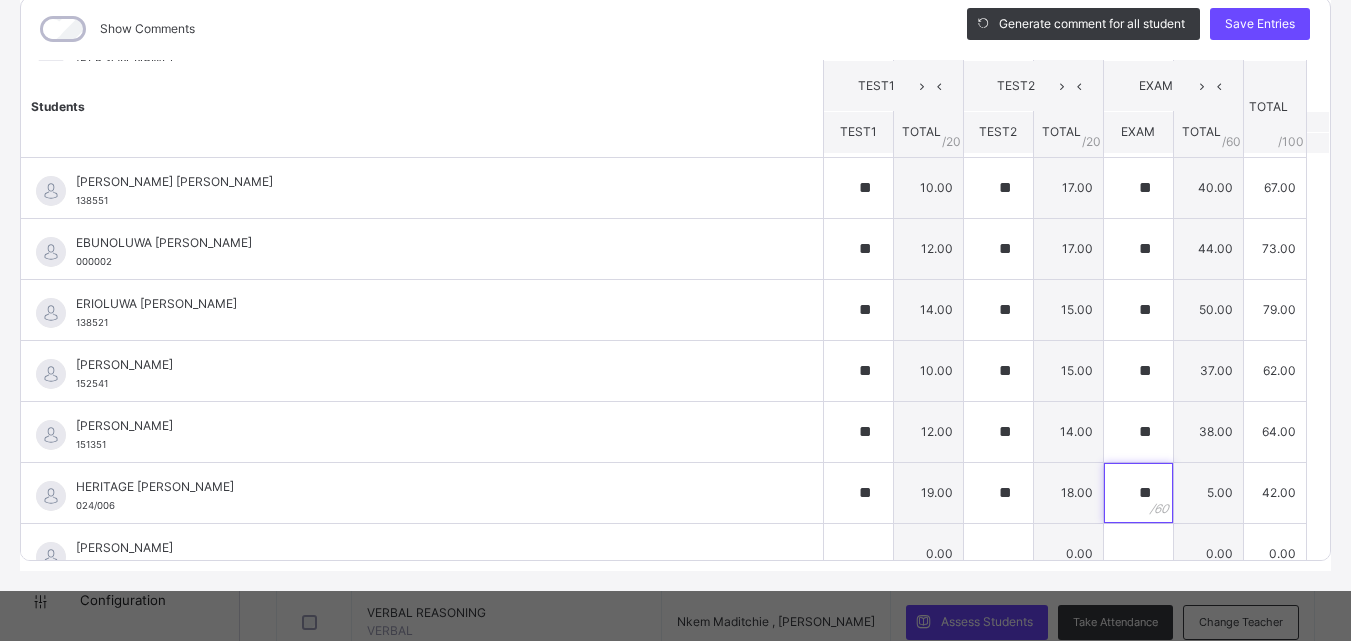 type on "**" 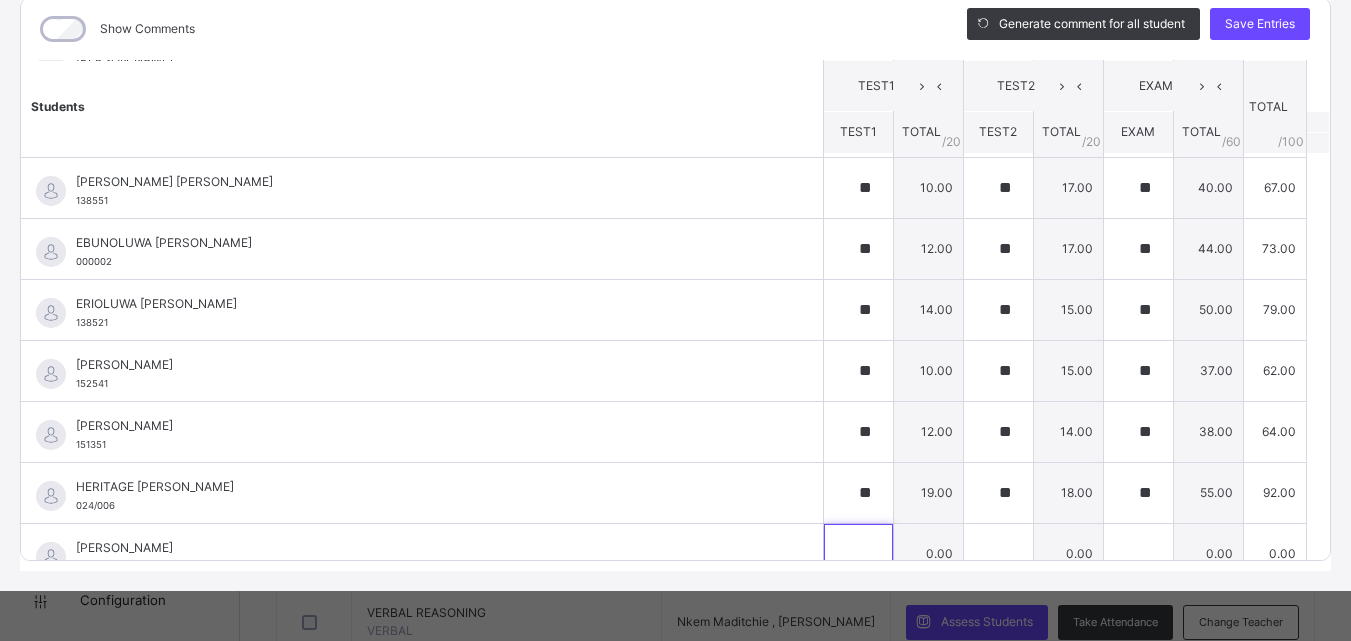 scroll, scrollTop: 325, scrollLeft: 0, axis: vertical 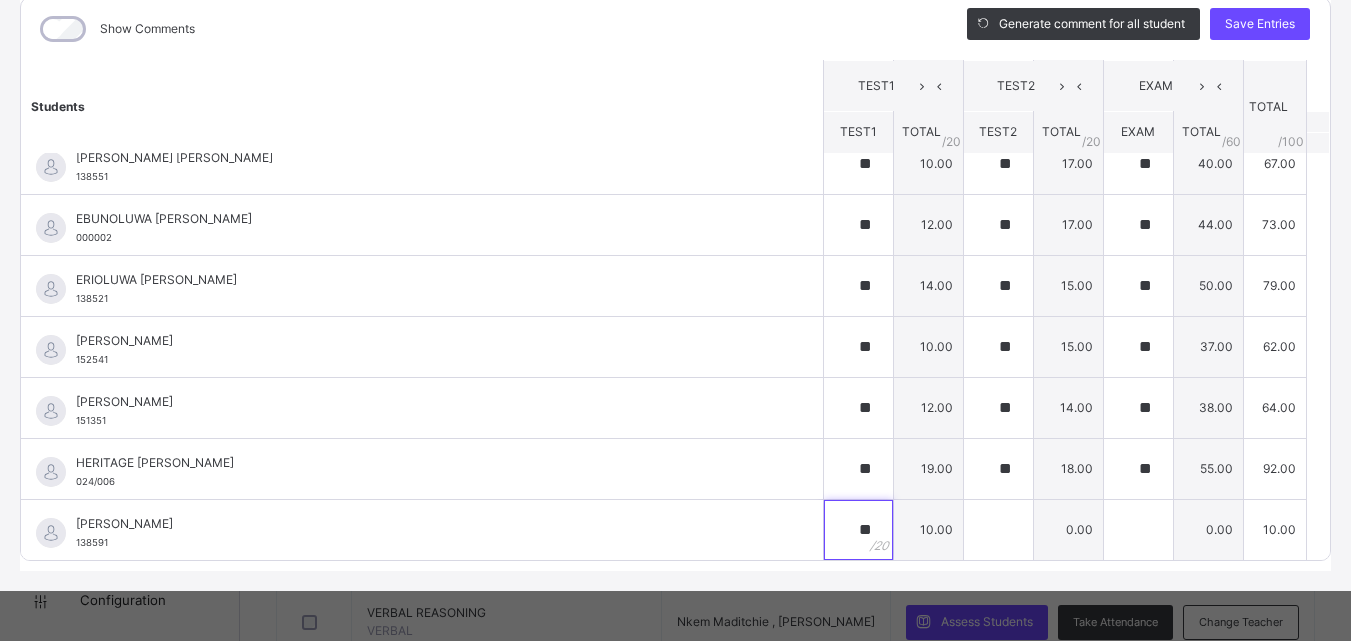type on "**" 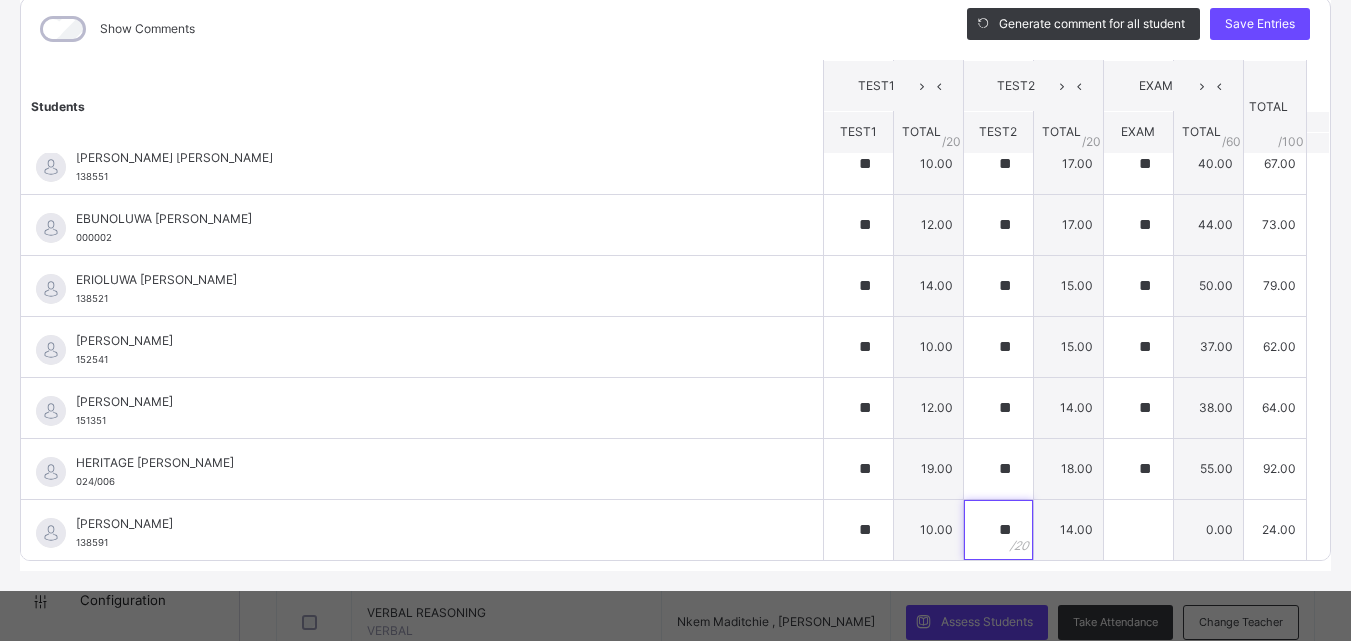 type on "**" 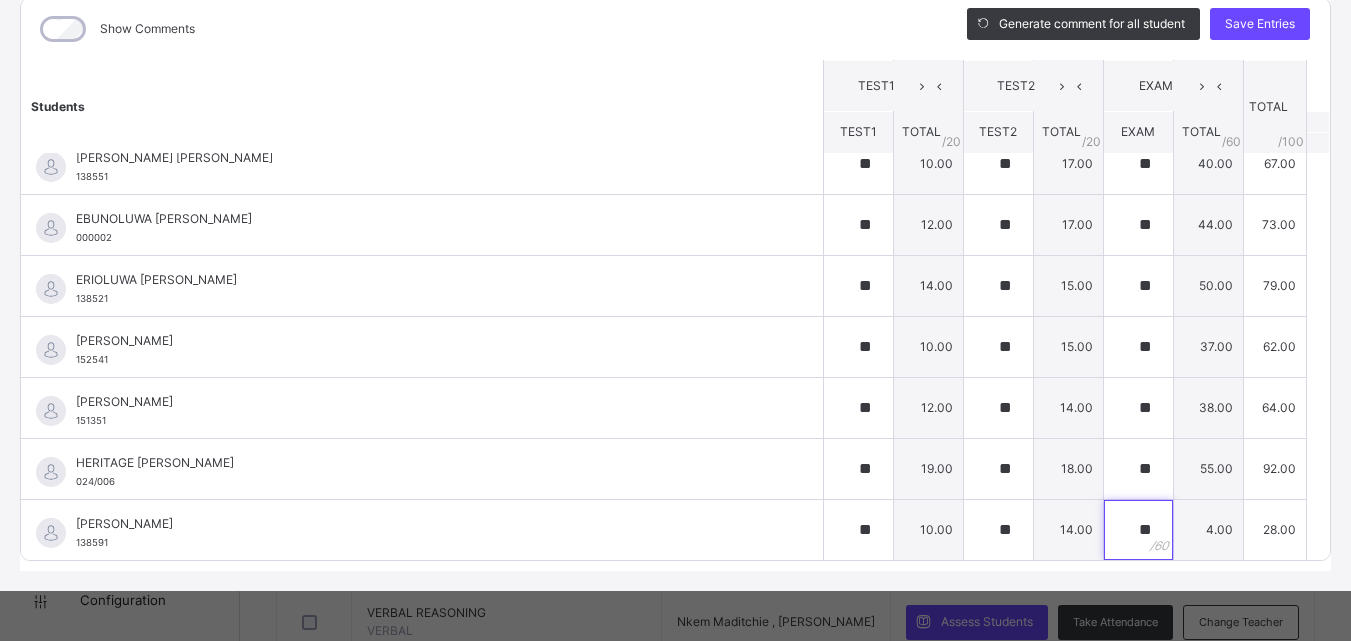 type on "**" 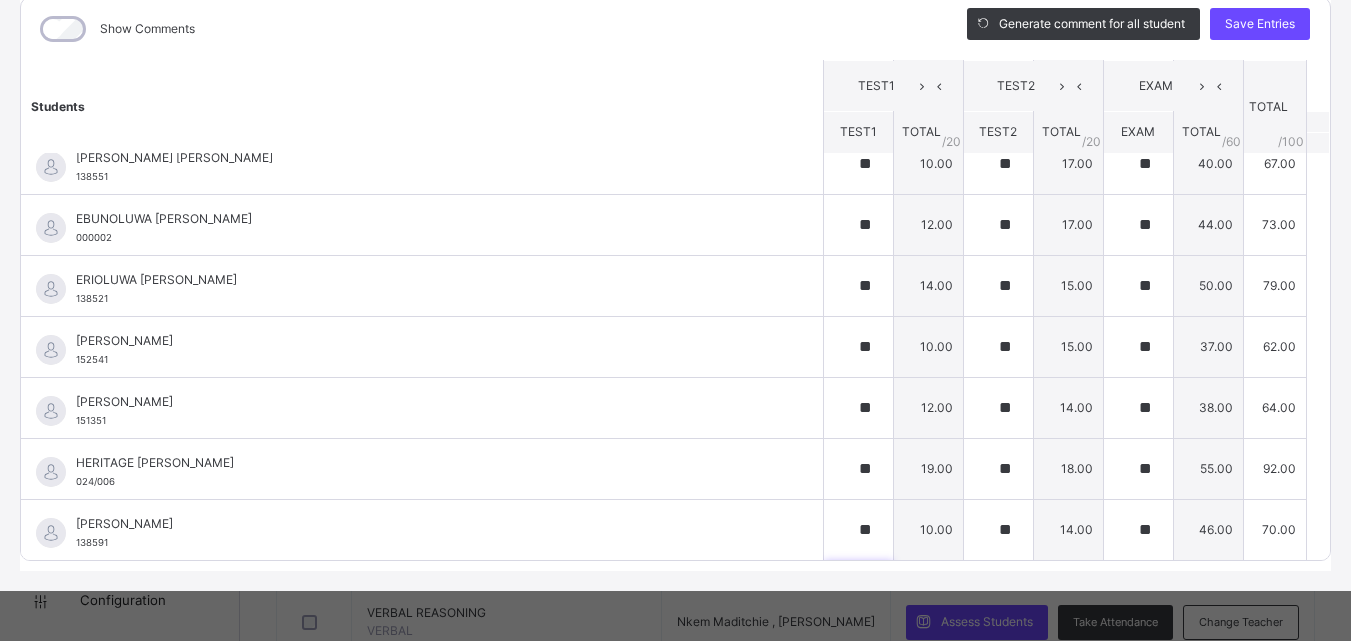 scroll, scrollTop: 606, scrollLeft: 0, axis: vertical 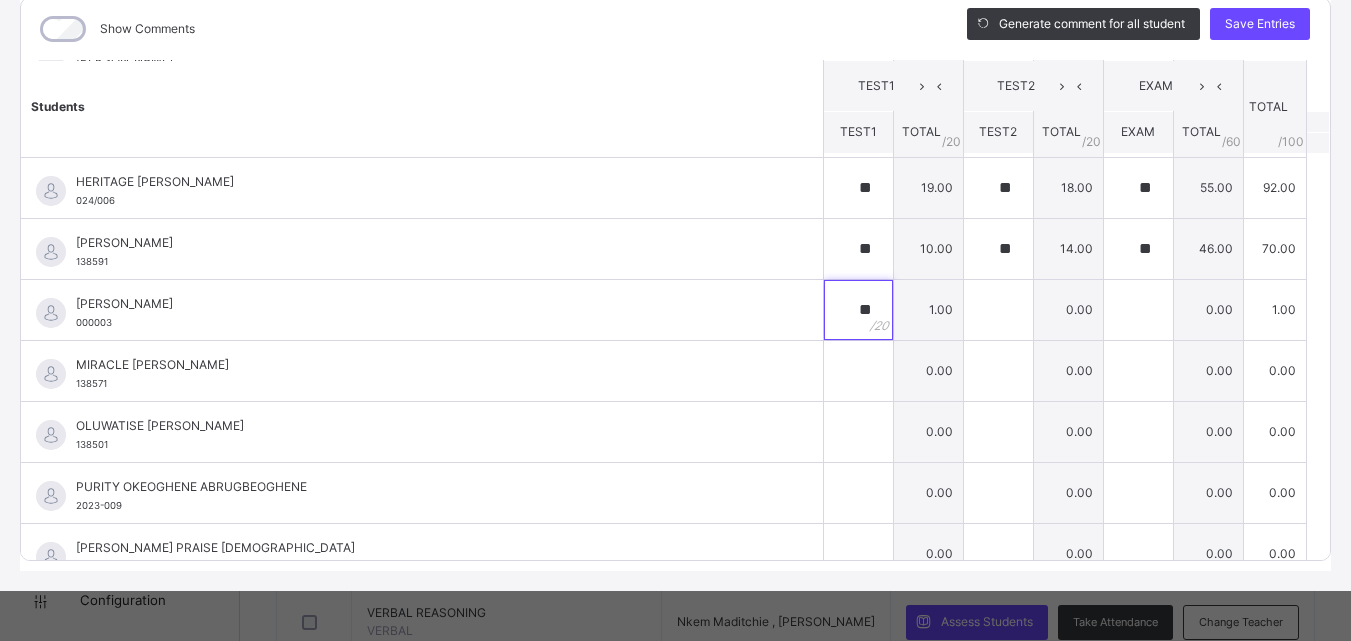 type on "**" 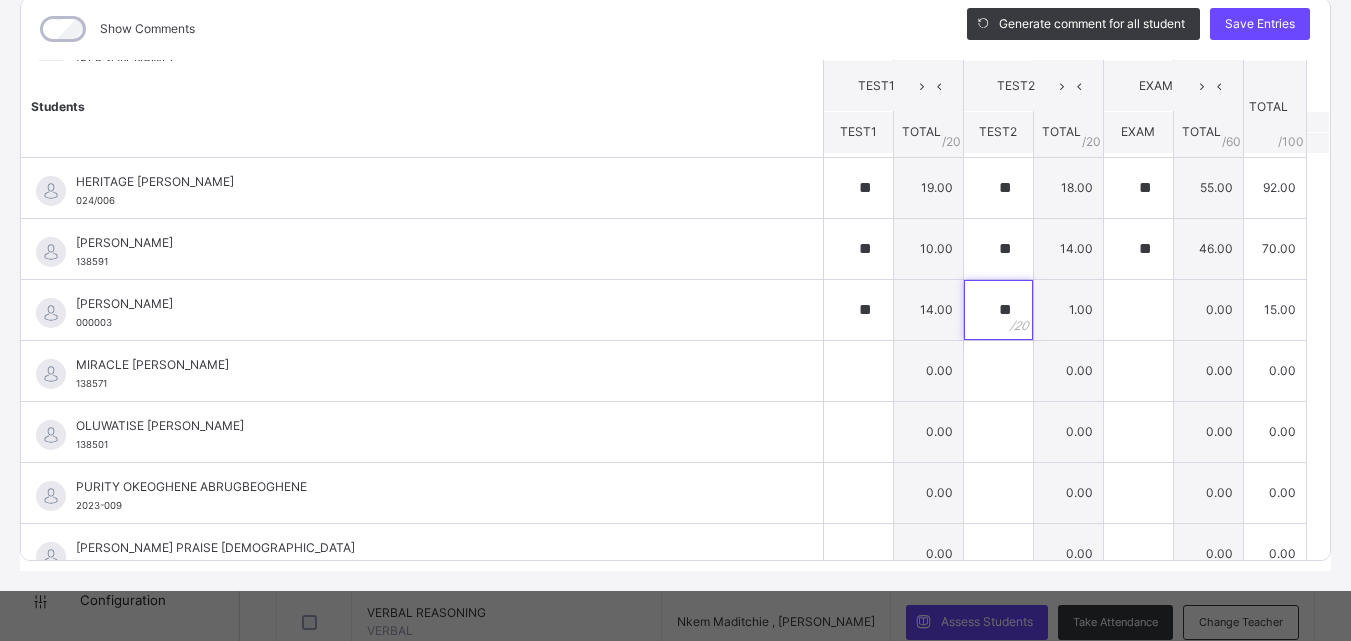 type on "**" 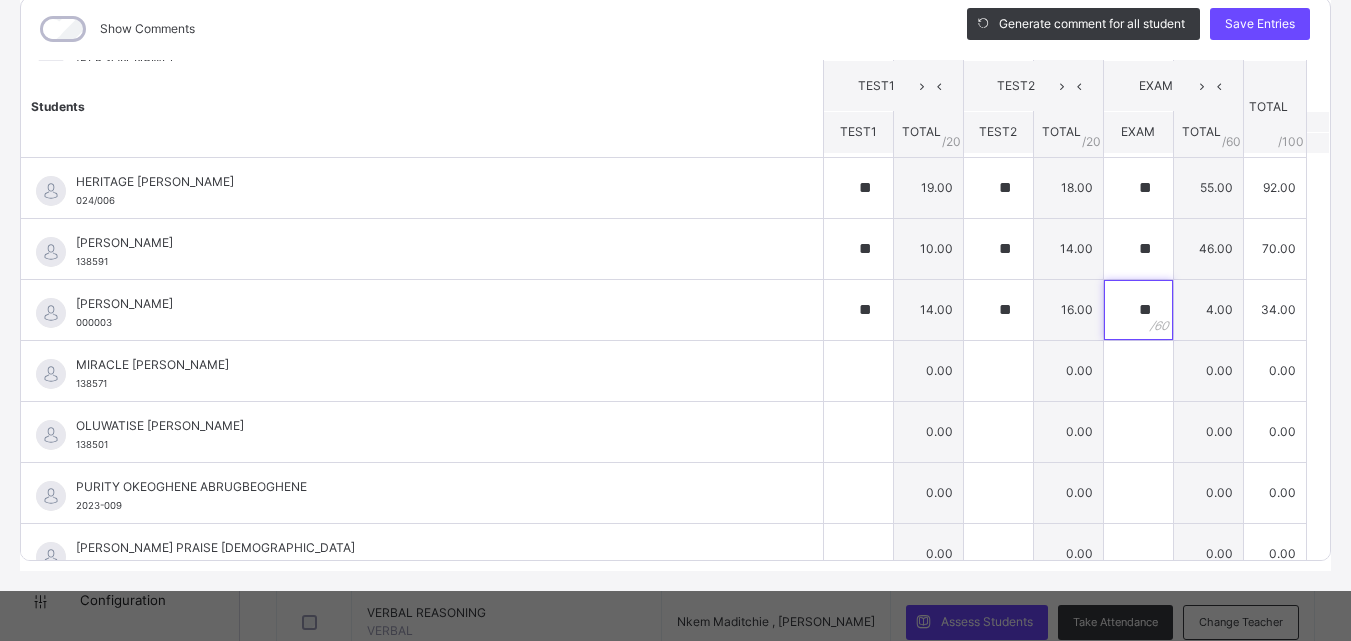 type on "**" 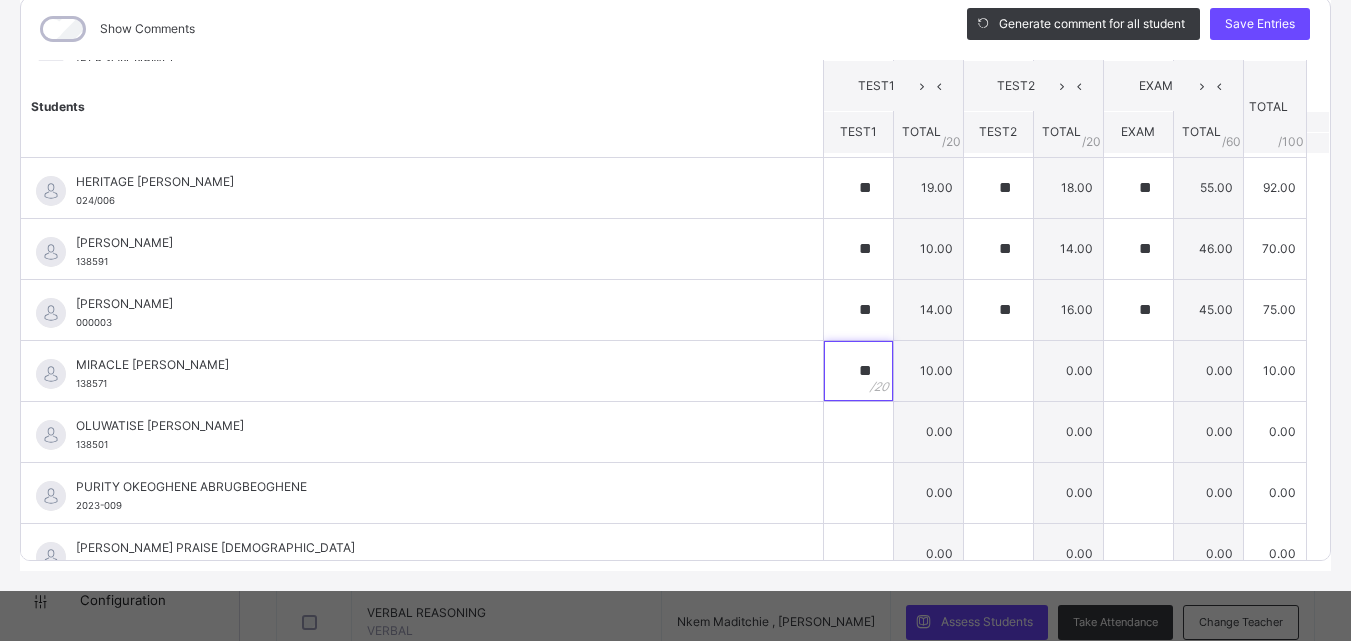 type on "**" 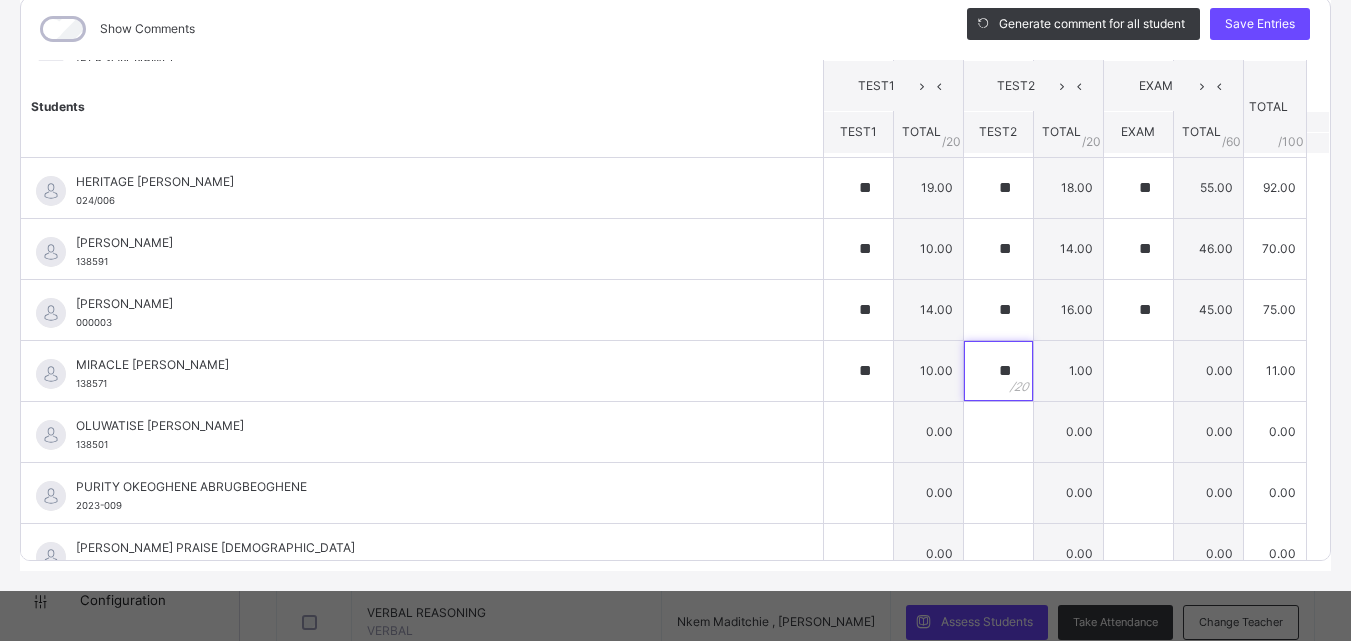 type on "**" 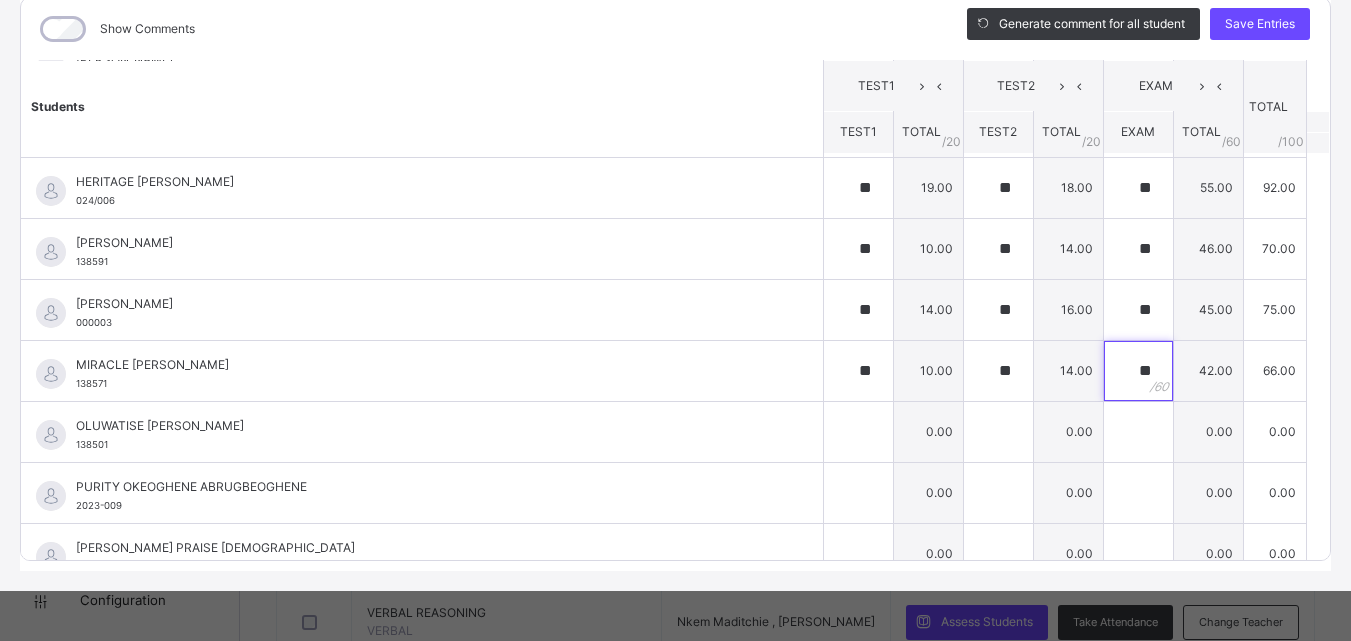 type on "**" 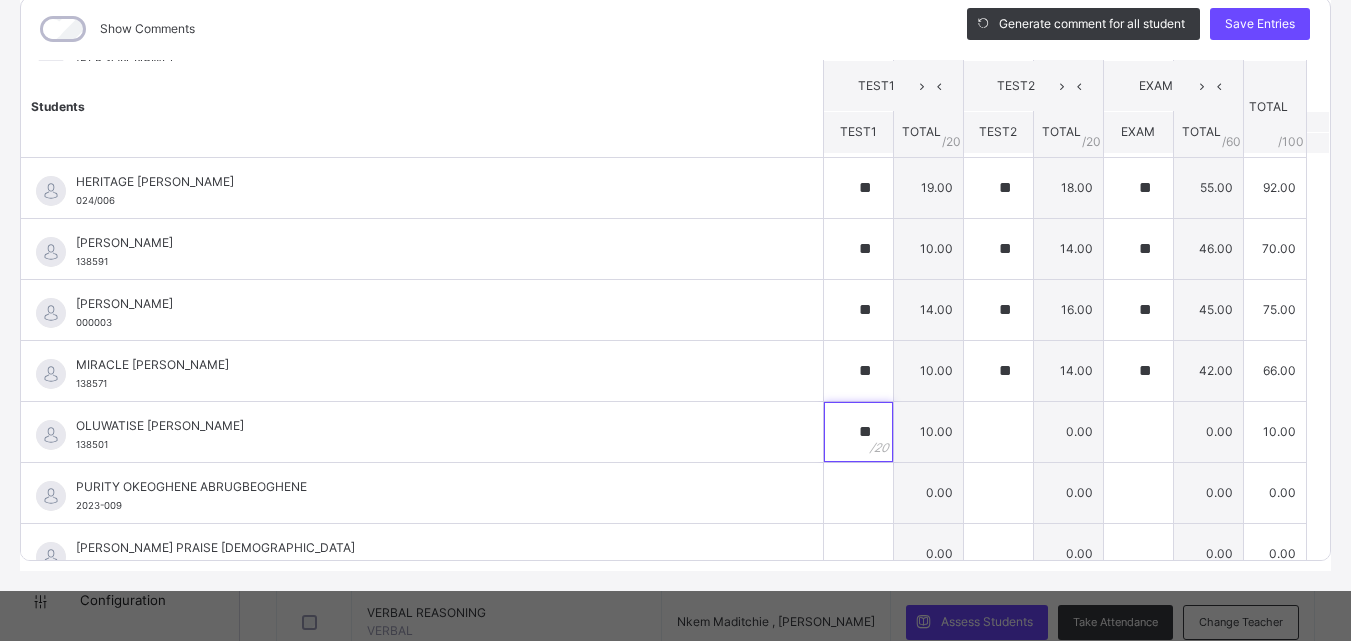 type on "**" 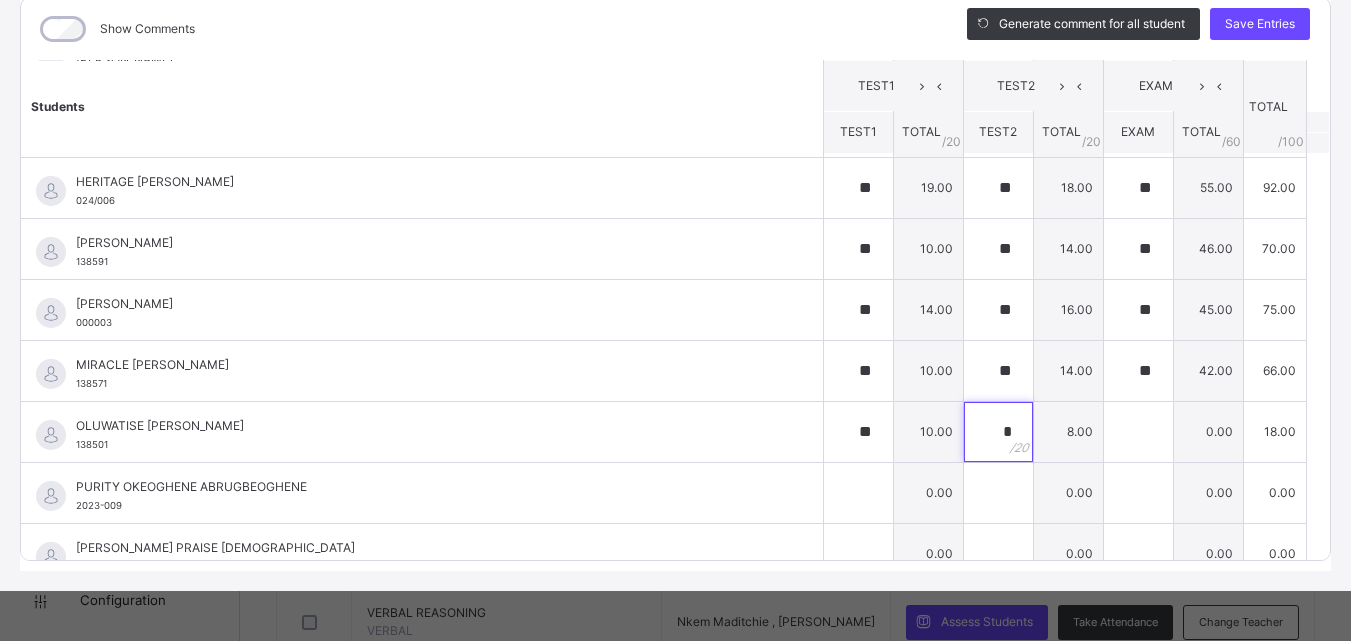 type on "*" 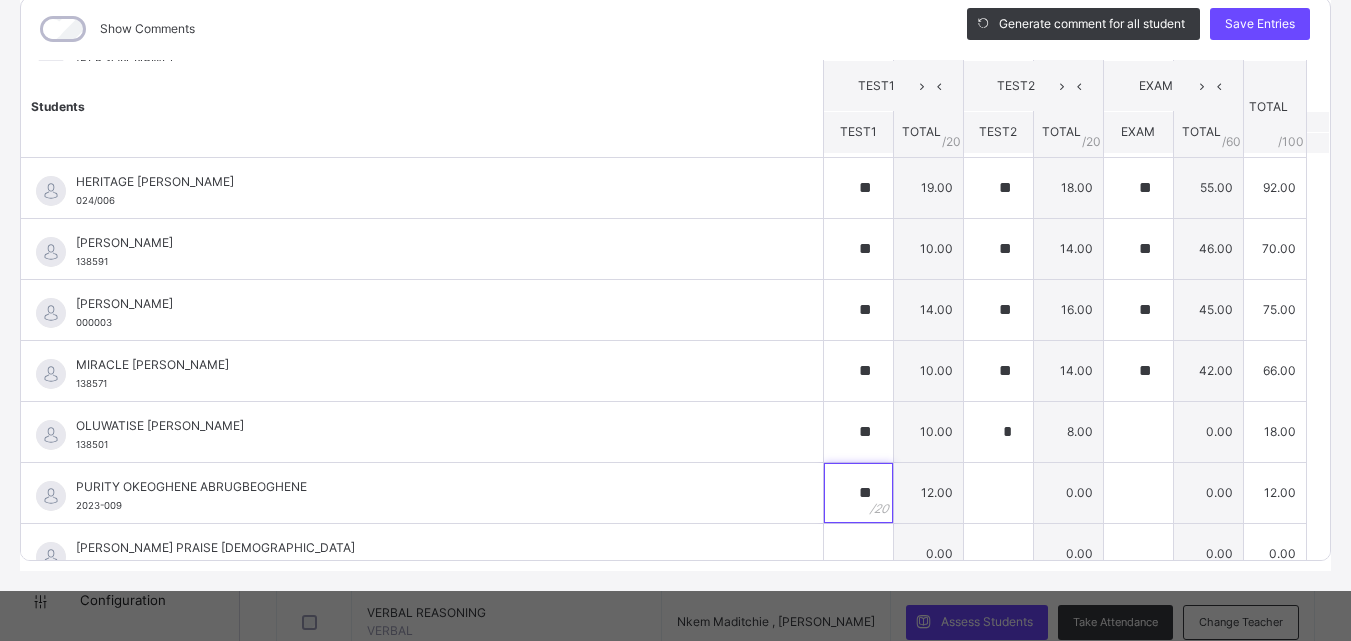 type on "**" 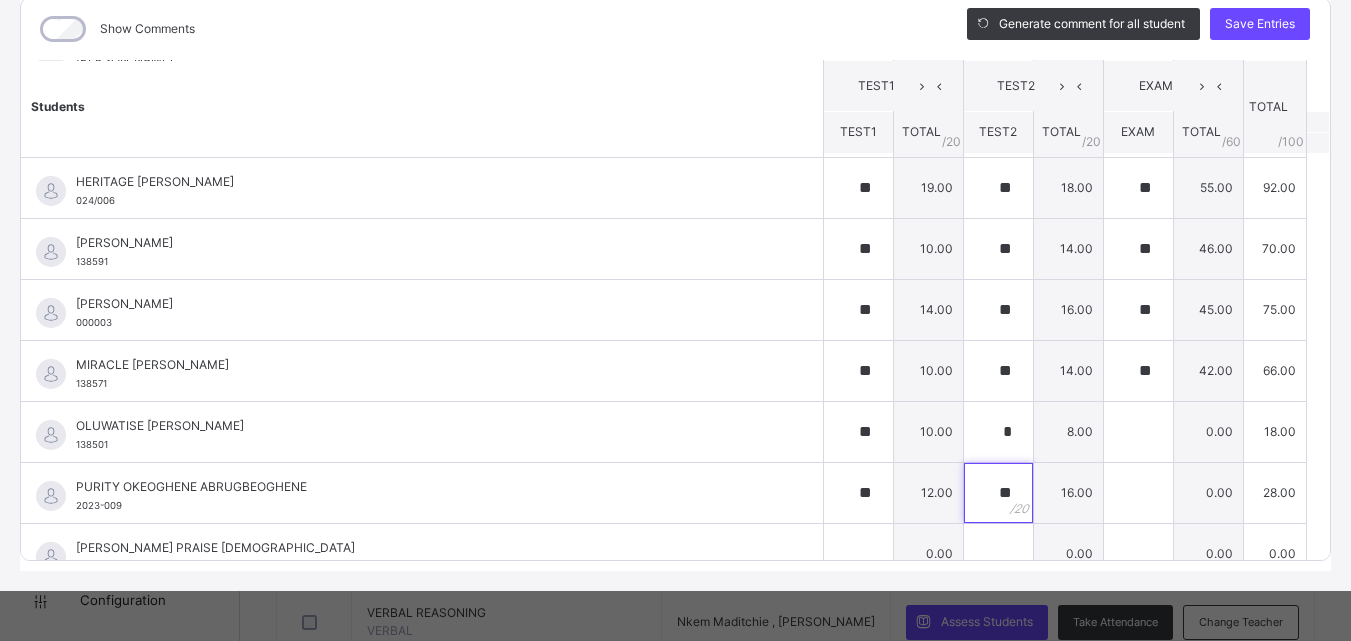 type on "**" 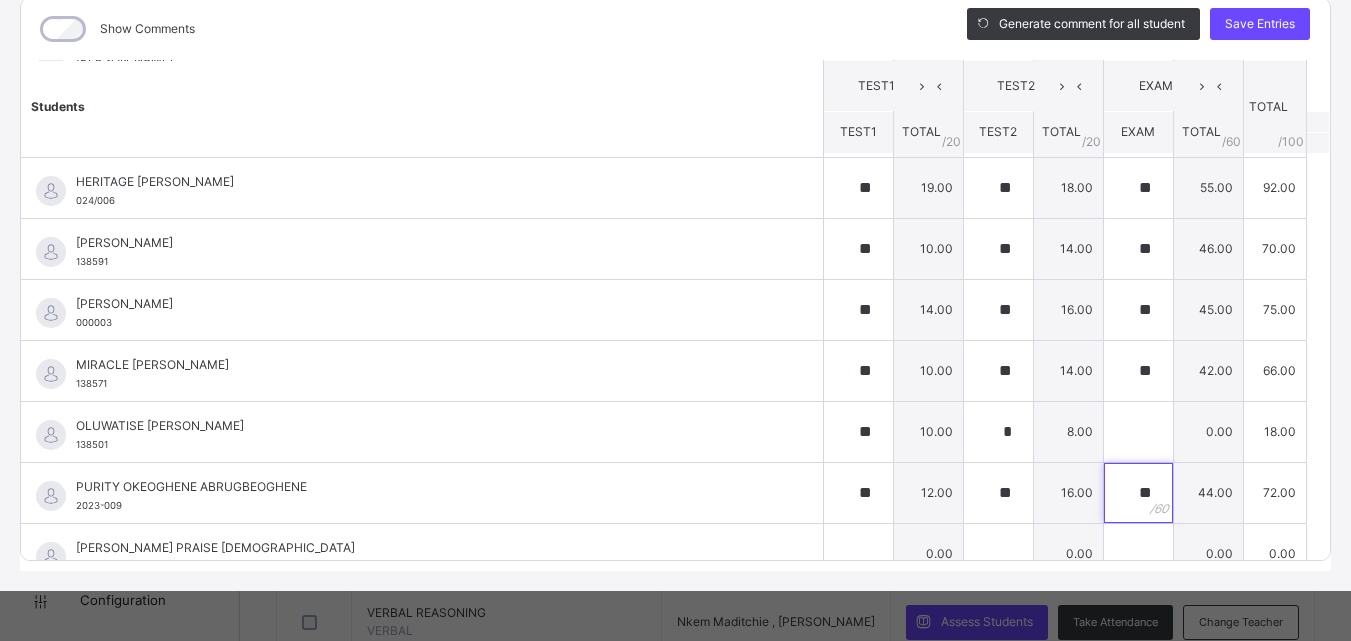type on "**" 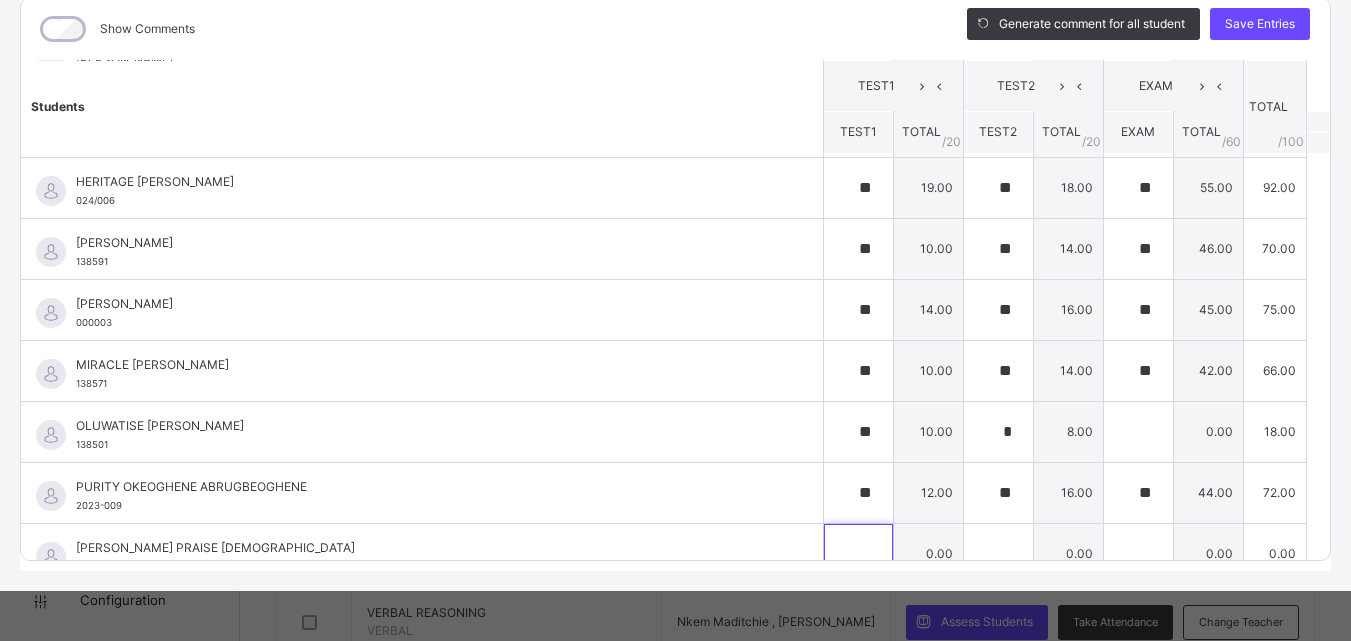 scroll, scrollTop: 630, scrollLeft: 0, axis: vertical 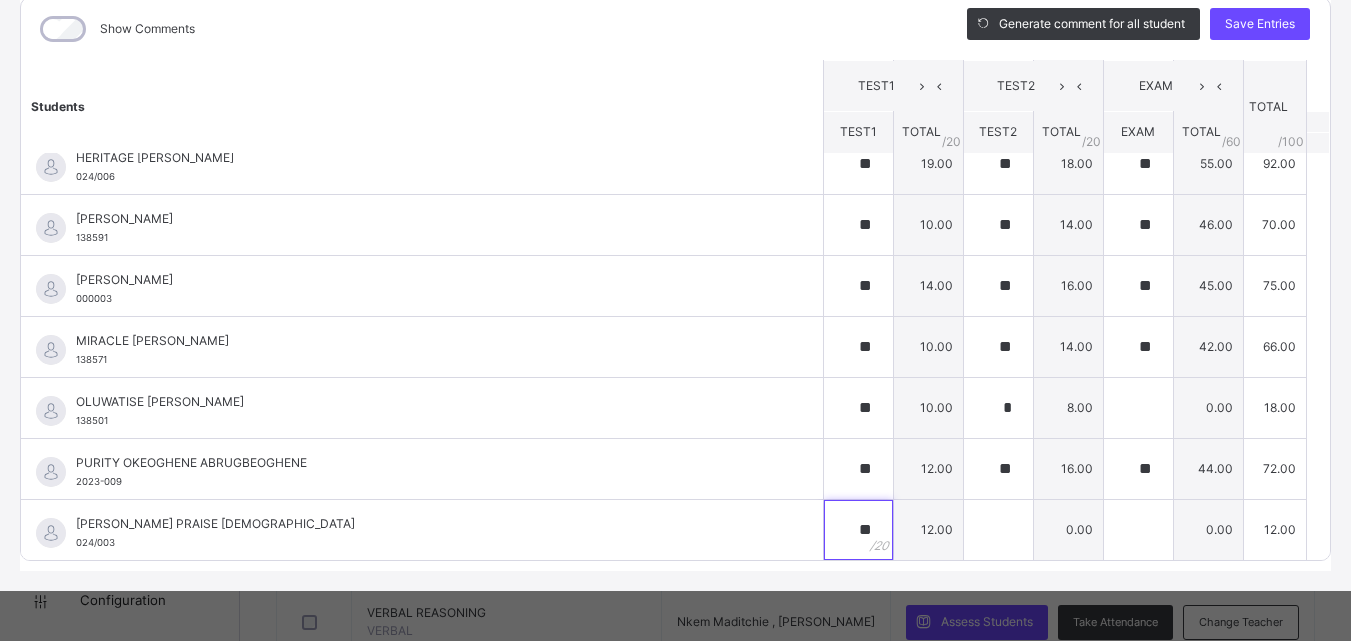 type on "**" 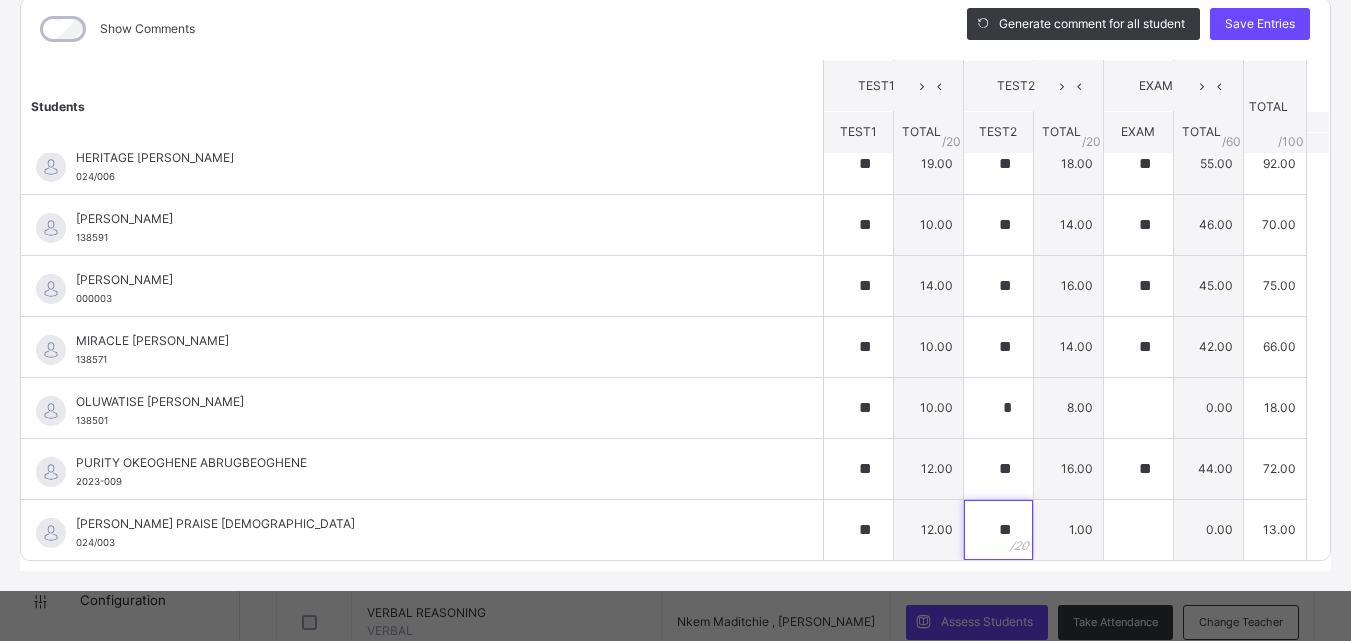 type on "**" 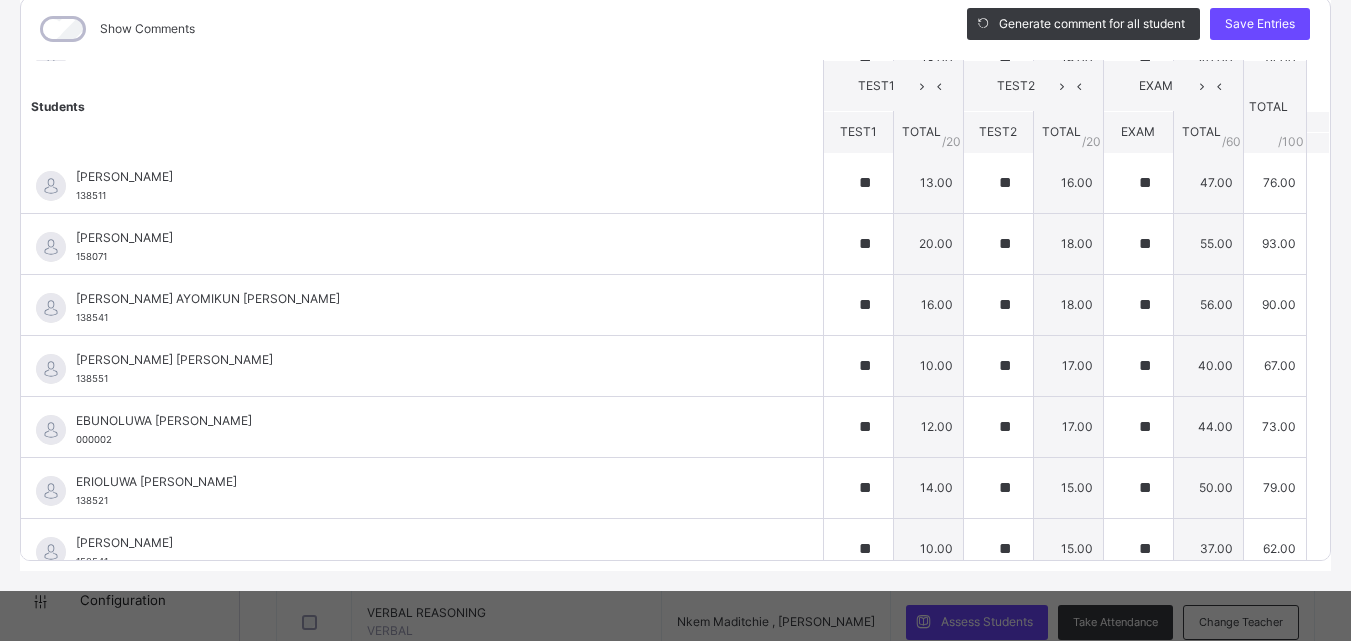 scroll, scrollTop: 0, scrollLeft: 0, axis: both 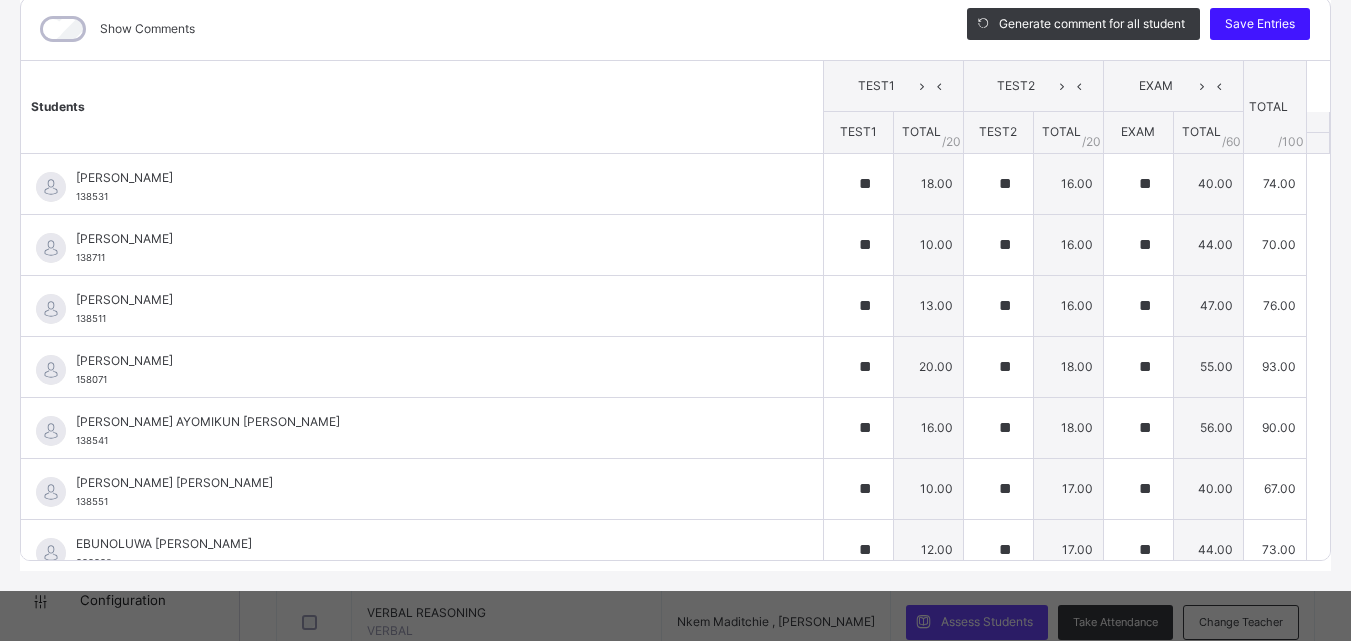 type on "**" 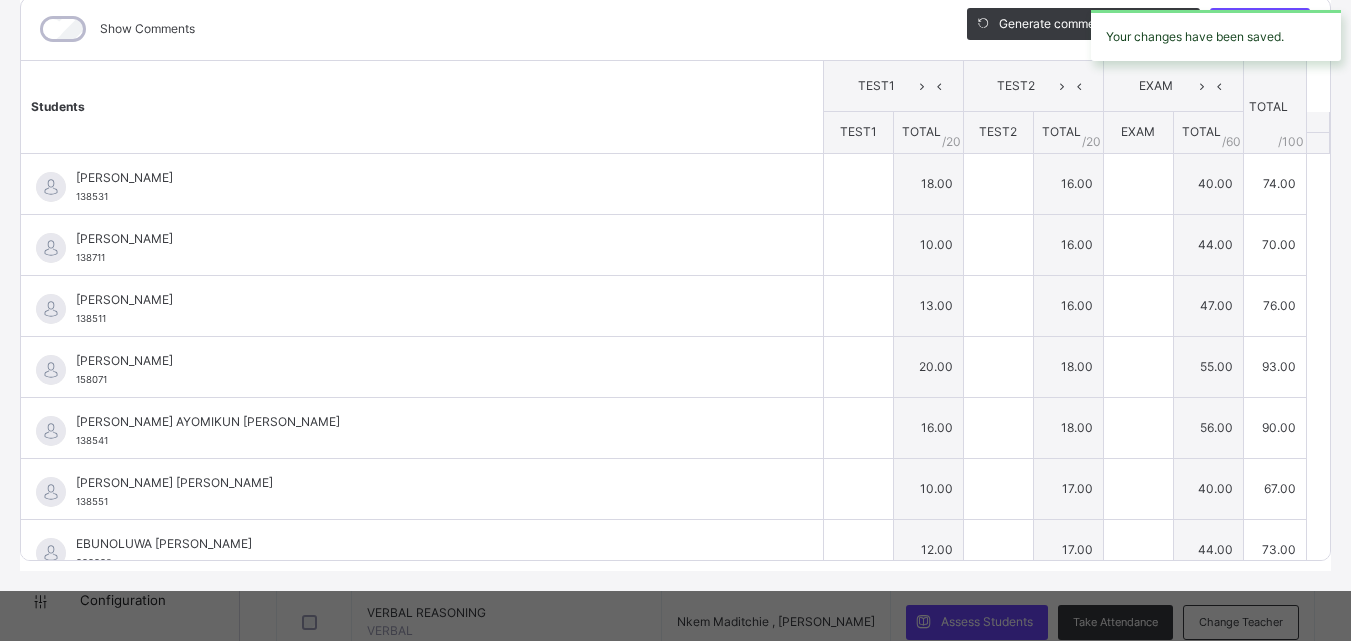 type on "**" 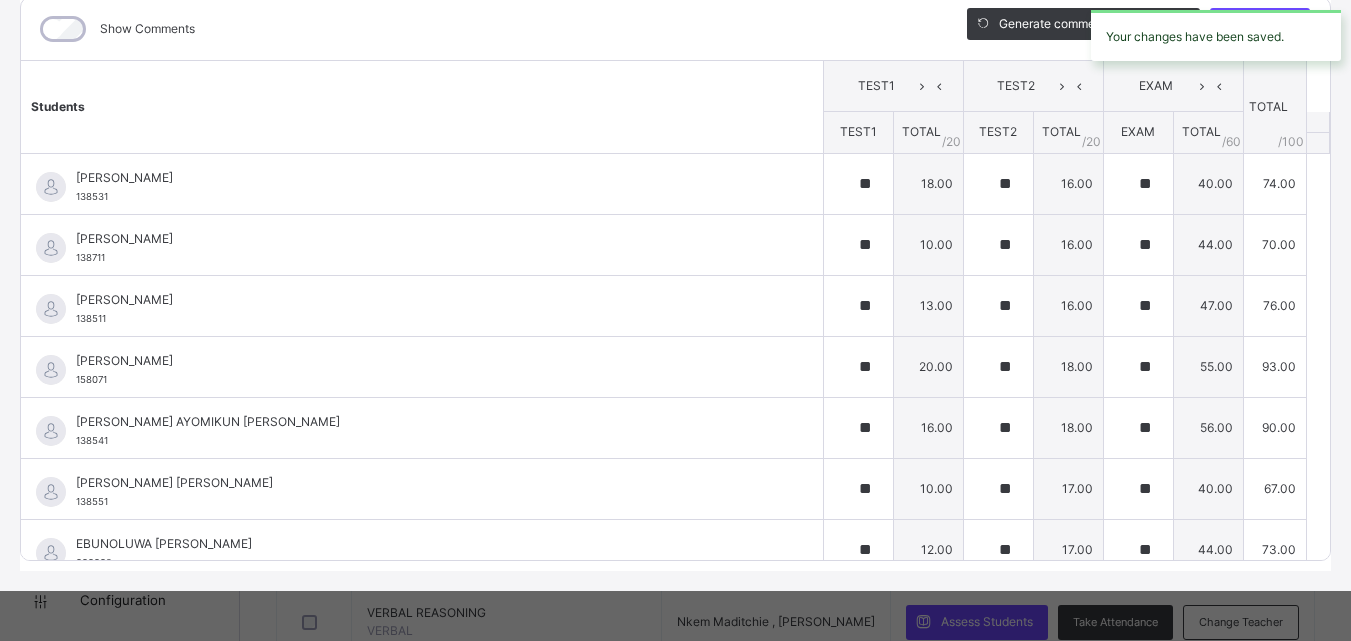 type on "**" 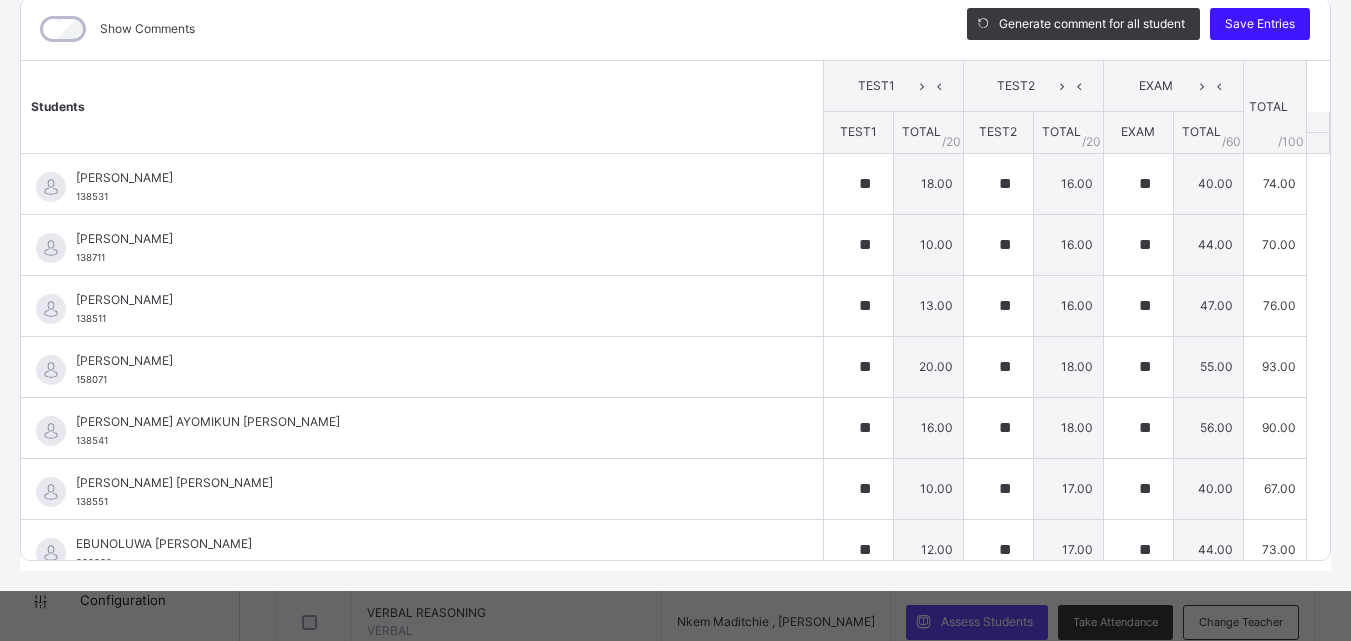 click on "Save Entries" at bounding box center (1260, 24) 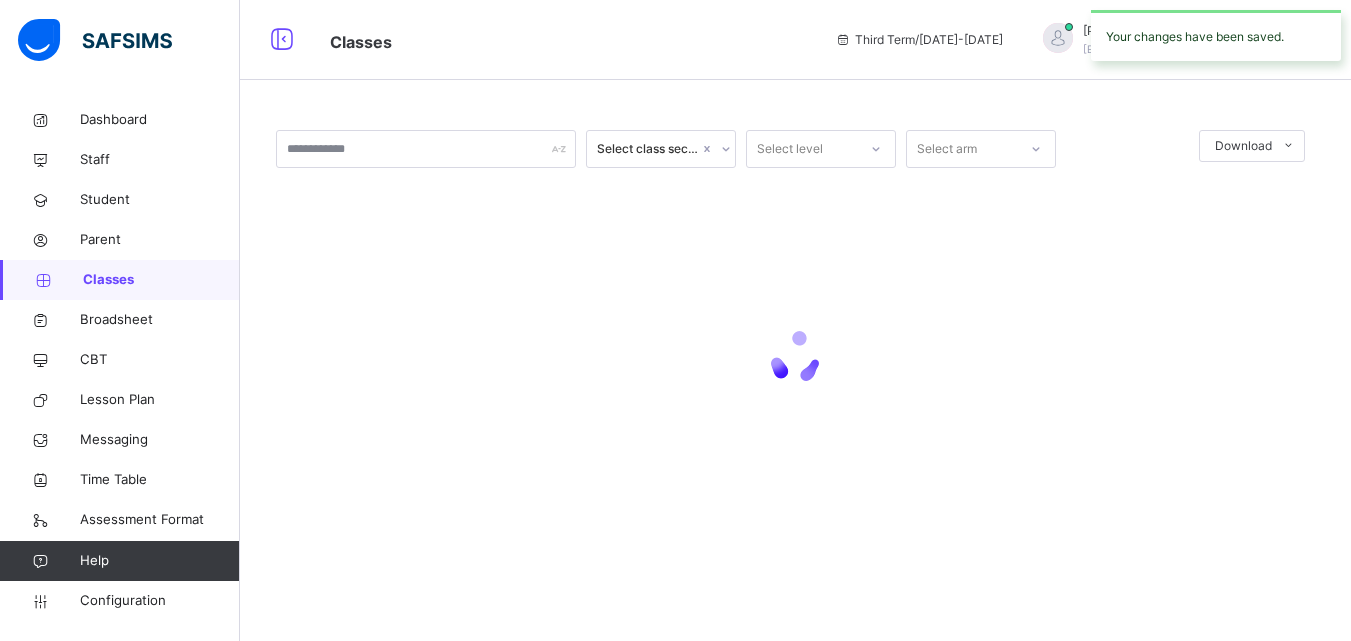 scroll, scrollTop: 0, scrollLeft: 0, axis: both 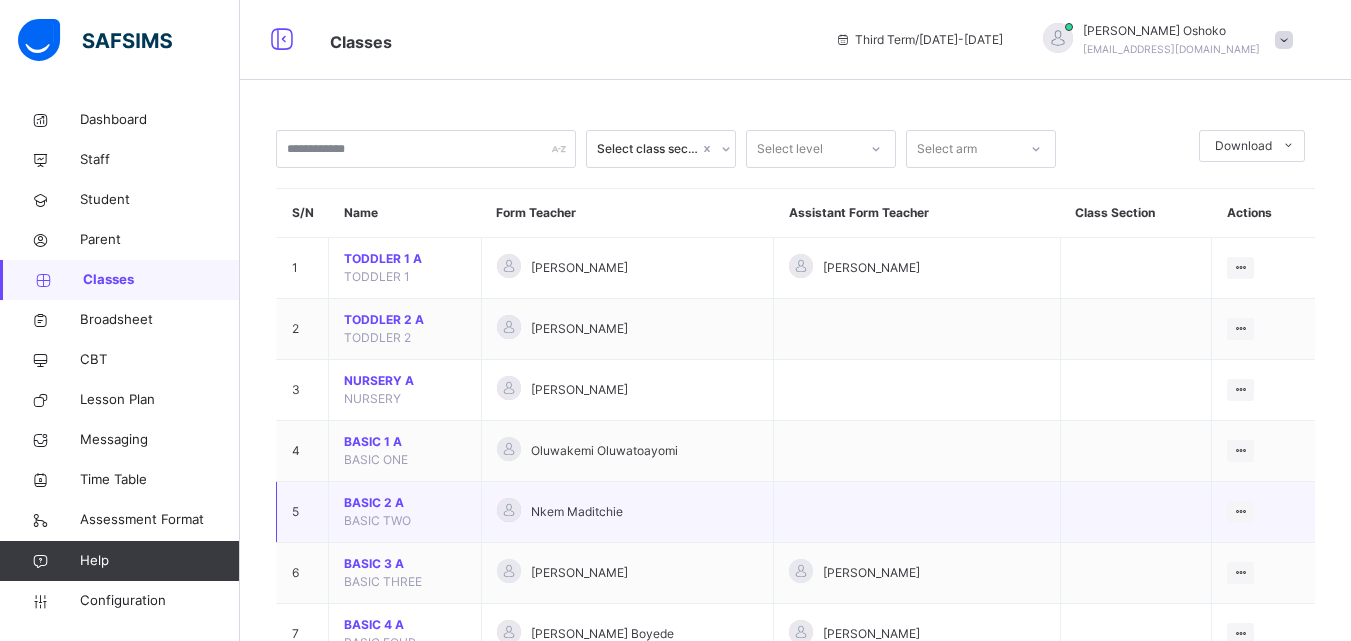 click on "BASIC 2   A" at bounding box center (405, 503) 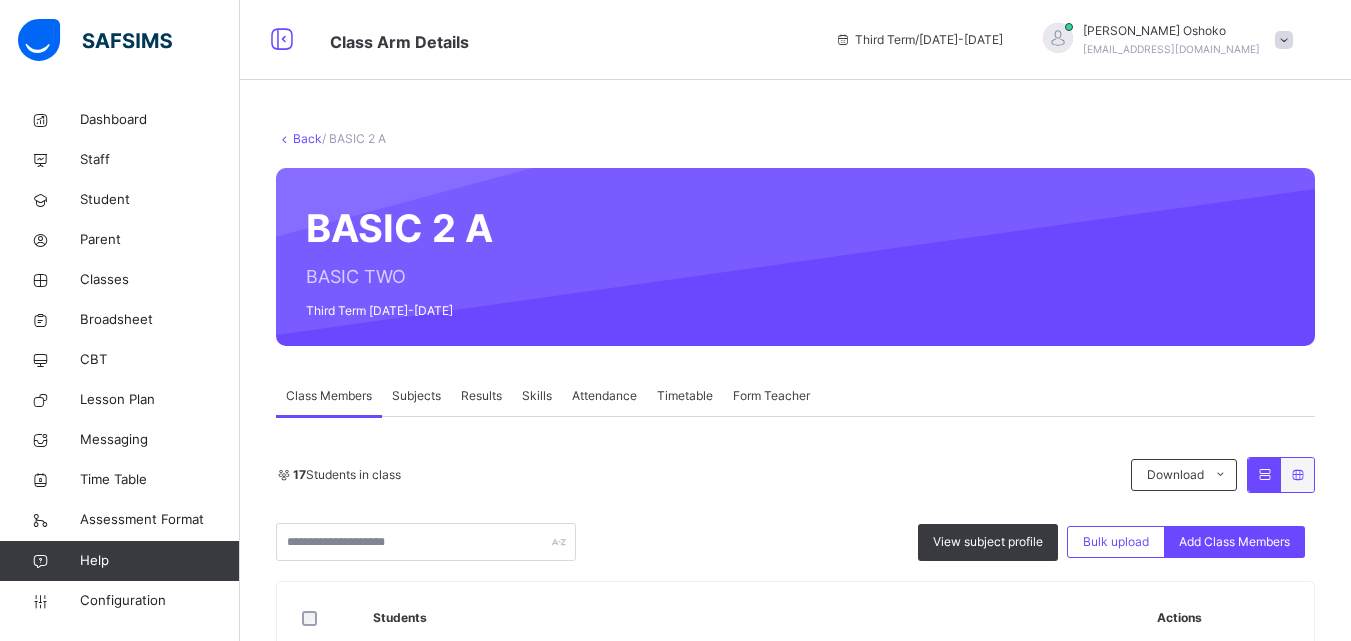 scroll, scrollTop: 422, scrollLeft: 0, axis: vertical 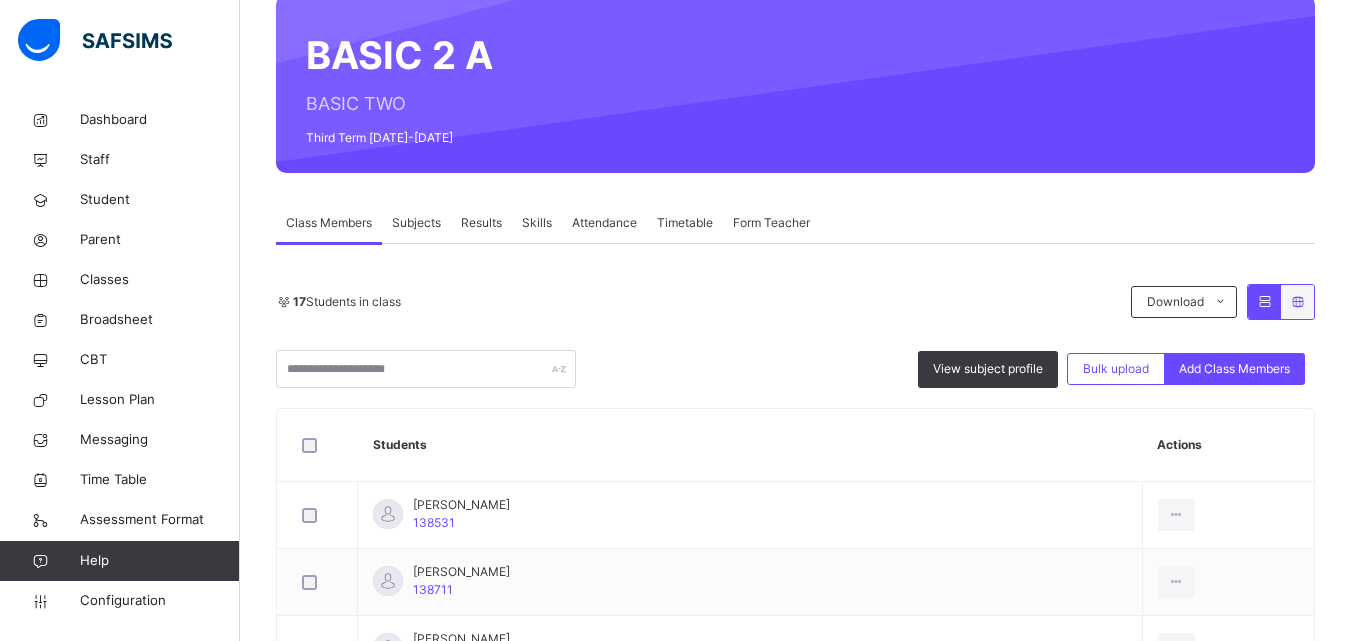 click on "Subjects" at bounding box center [416, 223] 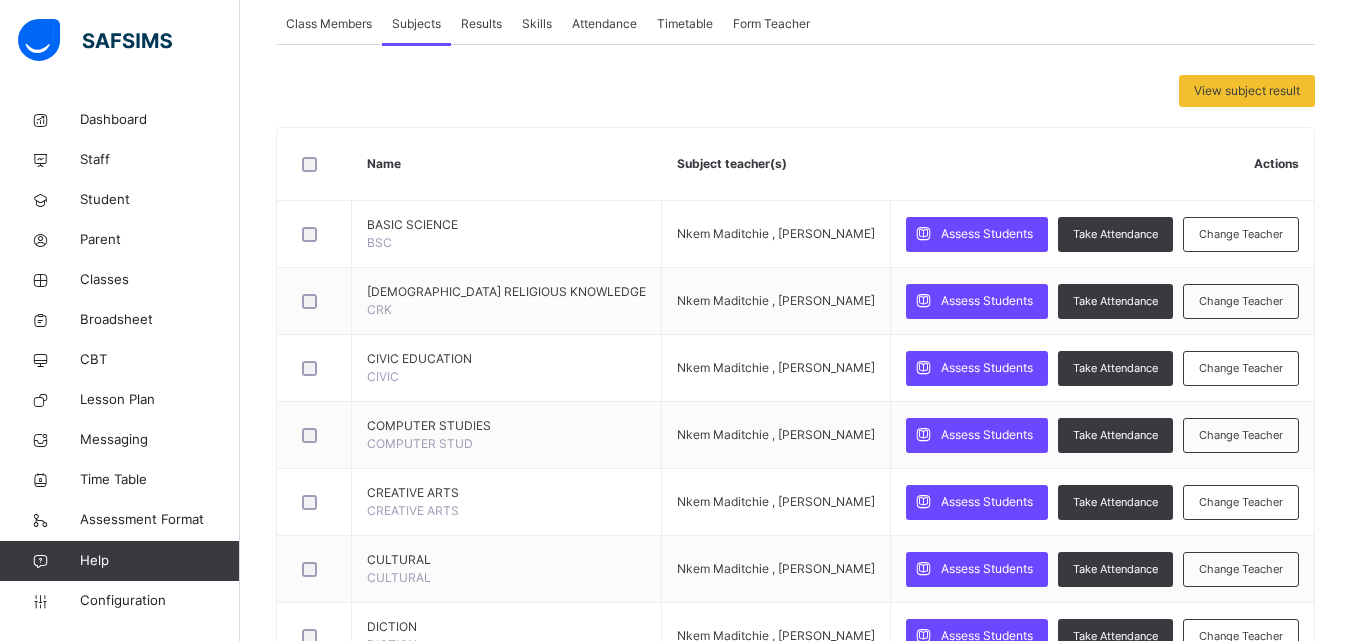 scroll, scrollTop: 364, scrollLeft: 0, axis: vertical 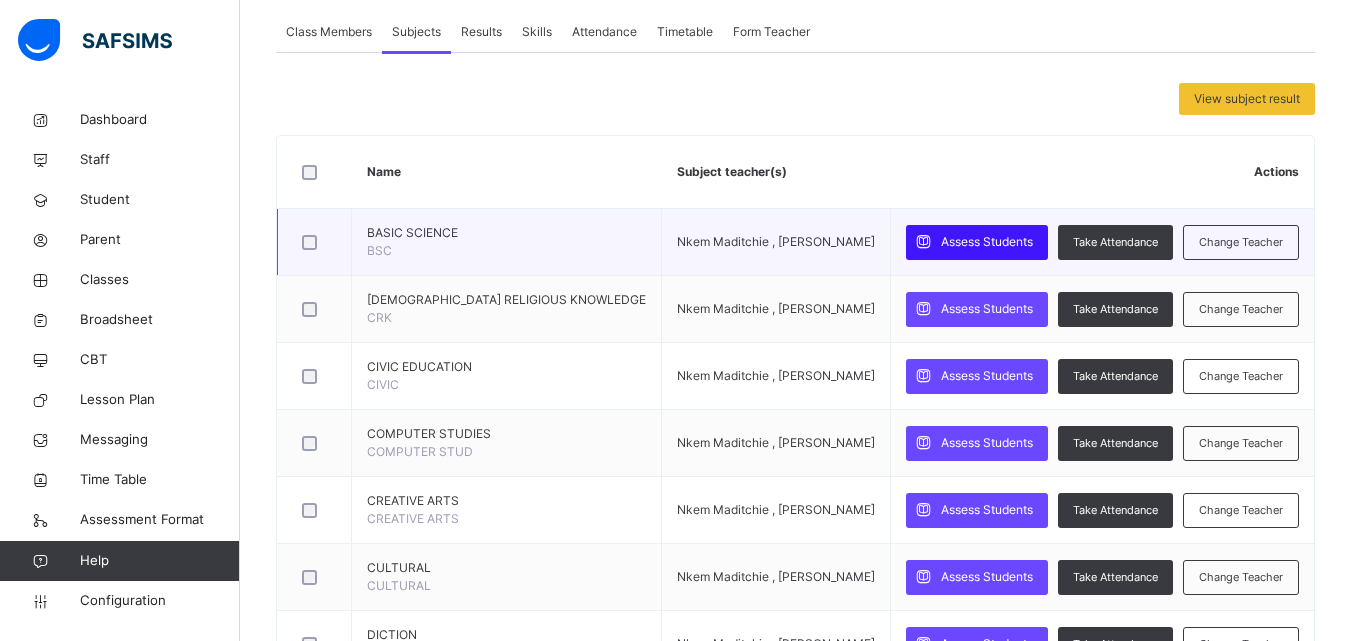 click on "Assess Students" at bounding box center [987, 242] 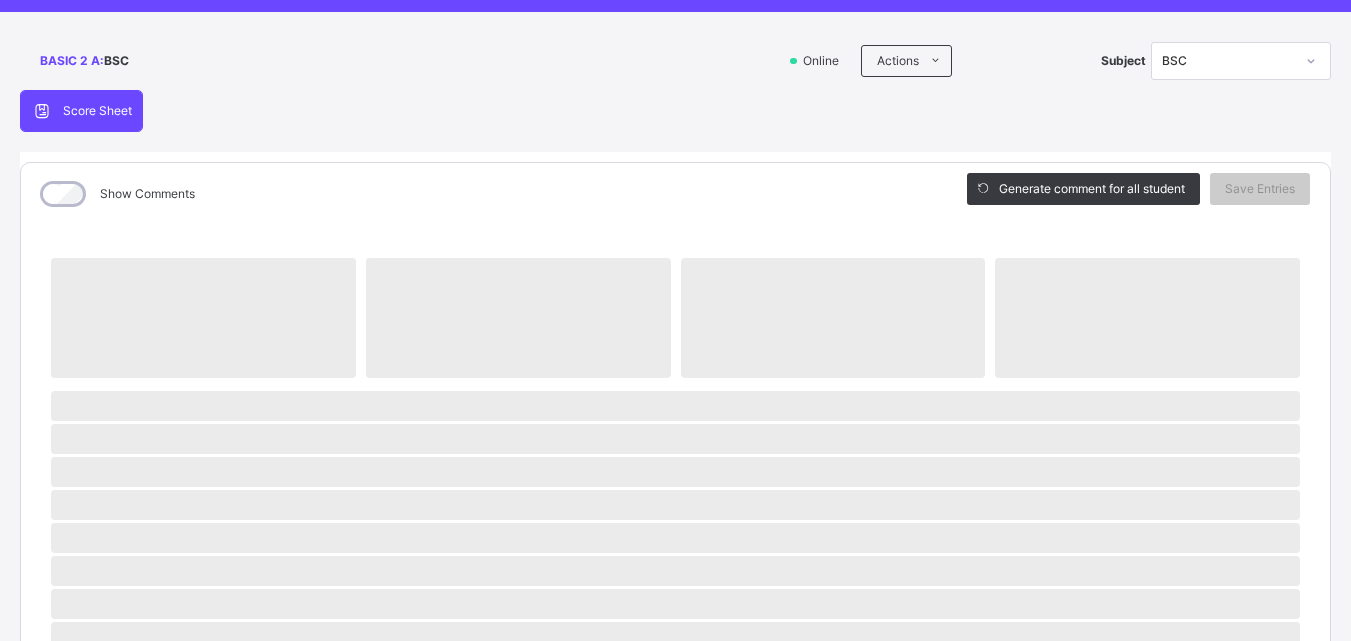 scroll, scrollTop: 107, scrollLeft: 0, axis: vertical 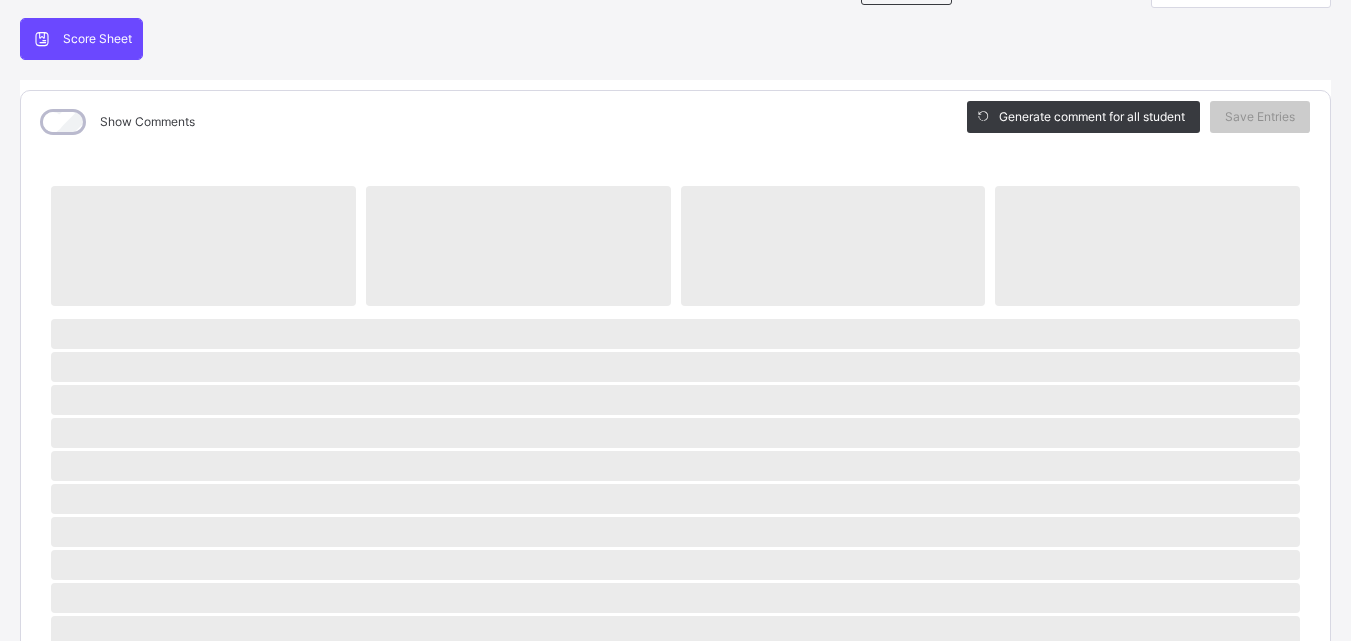 click on "RECORD BOOK × BASIC 2   A :   BSC Online Actions  Download Empty Score Sheet  Upload/map score sheet Subject  BSC Genex Montessori School Date: [DATE] 3:15:04 pm Score Sheet Score Sheet Show Comments   Generate comment for all student   Save Entries Class Level:  BASIC 2   A Subject:  BSC Session:  2024/2025 Session Session:  Third Term ‌ ‌ ‌ ‌ ‌ ‌ ‌ ‌ ‌ ‌ ‌ ‌ ‌ ‌ ‌ ‌ ‌ ‌ ‌ ‌ ‌ ‌ ‌ ‌ ‌ ‌ ‌ ‌ ‌   ×   Subject Teacher’s Comment Generate and see in full the comment developed by the AI with an option to regenerate the comment [PERSON_NAME] Bot Please wait while the [PERSON_NAME] Bot generates comments for all your students × How satisfied are you with using SAFSIMS? 😞 🙁 😐 🙂 😄 Very Dissatisfied Very Satisfied Submit Close Import subject assessment score Map your assessment to those on our system Upload excel file used to fill out assessment   This excel file is the empty score sheet you downloaded eariler Drag and Drop files here Browse File ×" at bounding box center [675, 320] 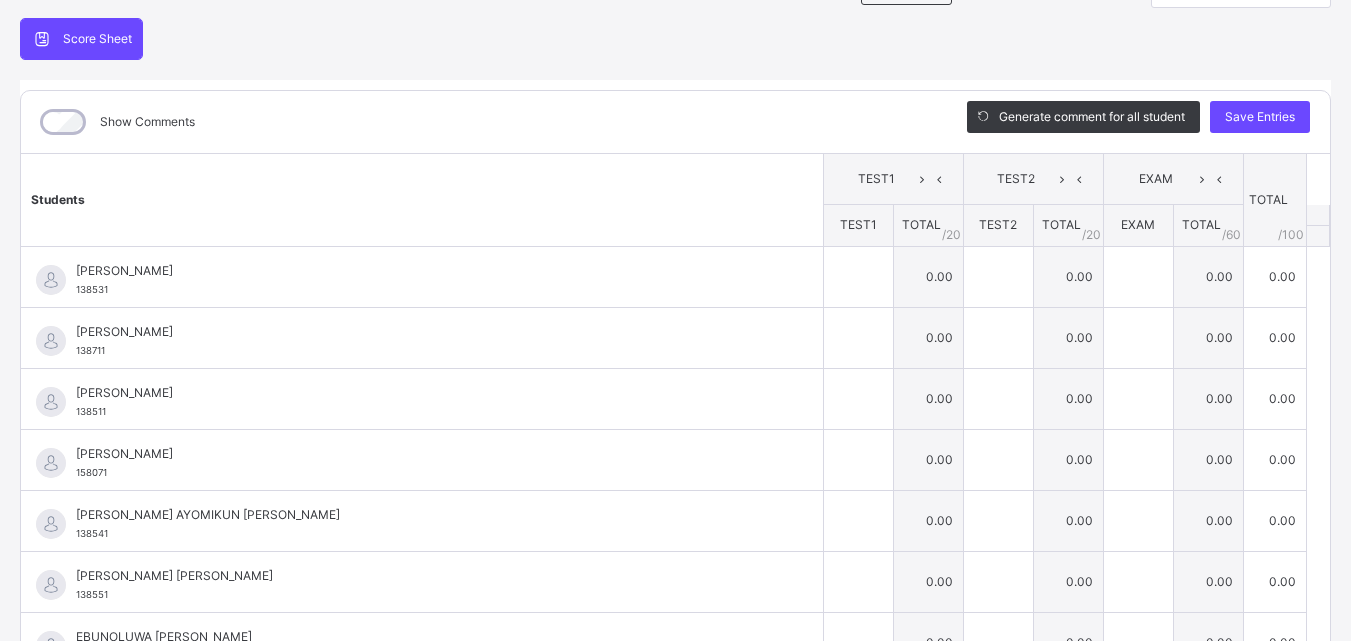 scroll, scrollTop: 0, scrollLeft: 0, axis: both 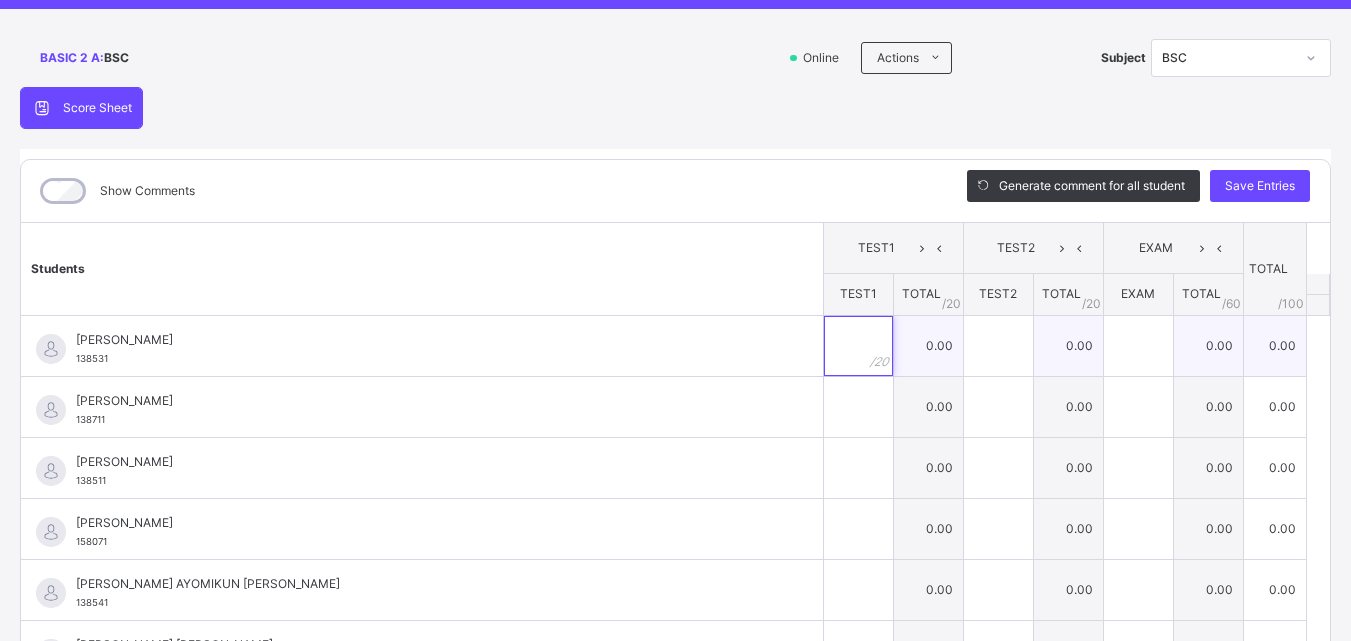 click at bounding box center [858, 346] 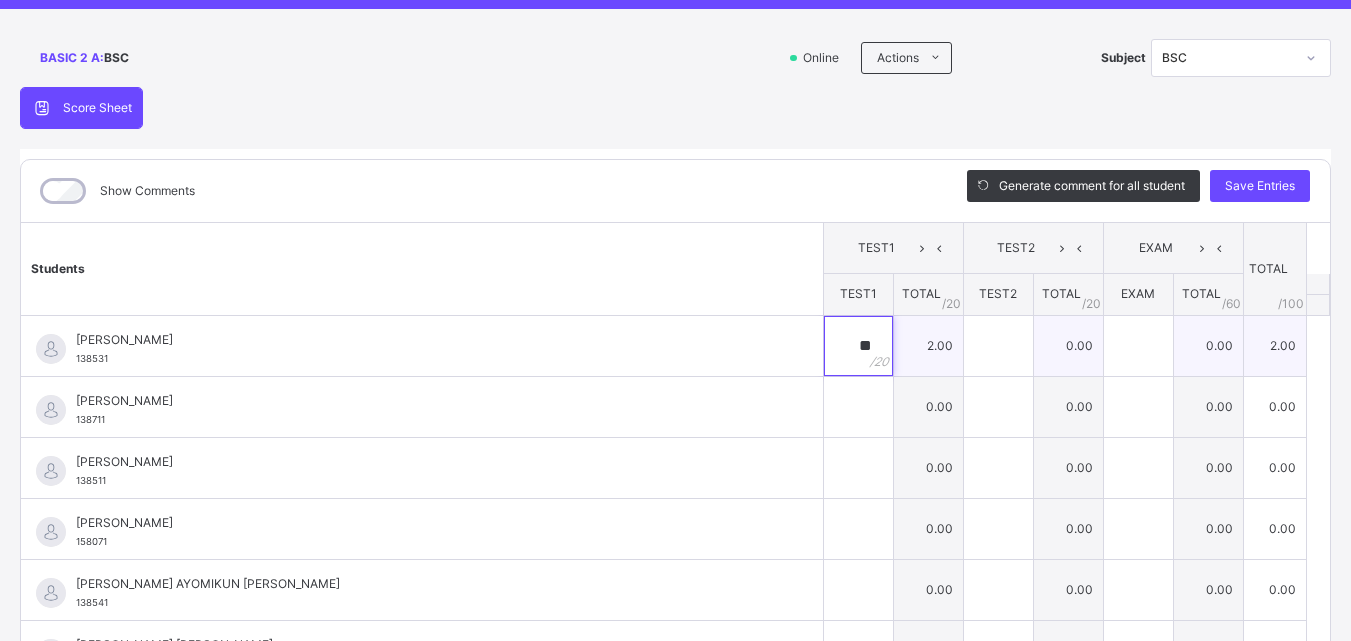 type on "**" 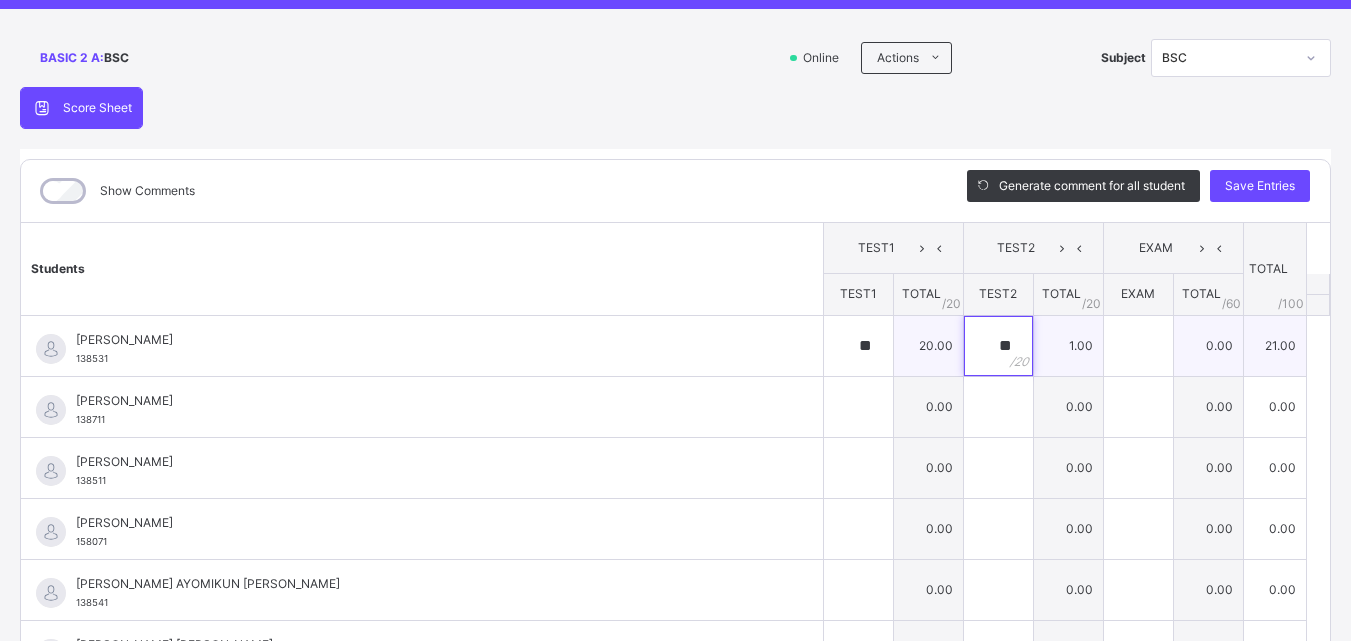 type on "**" 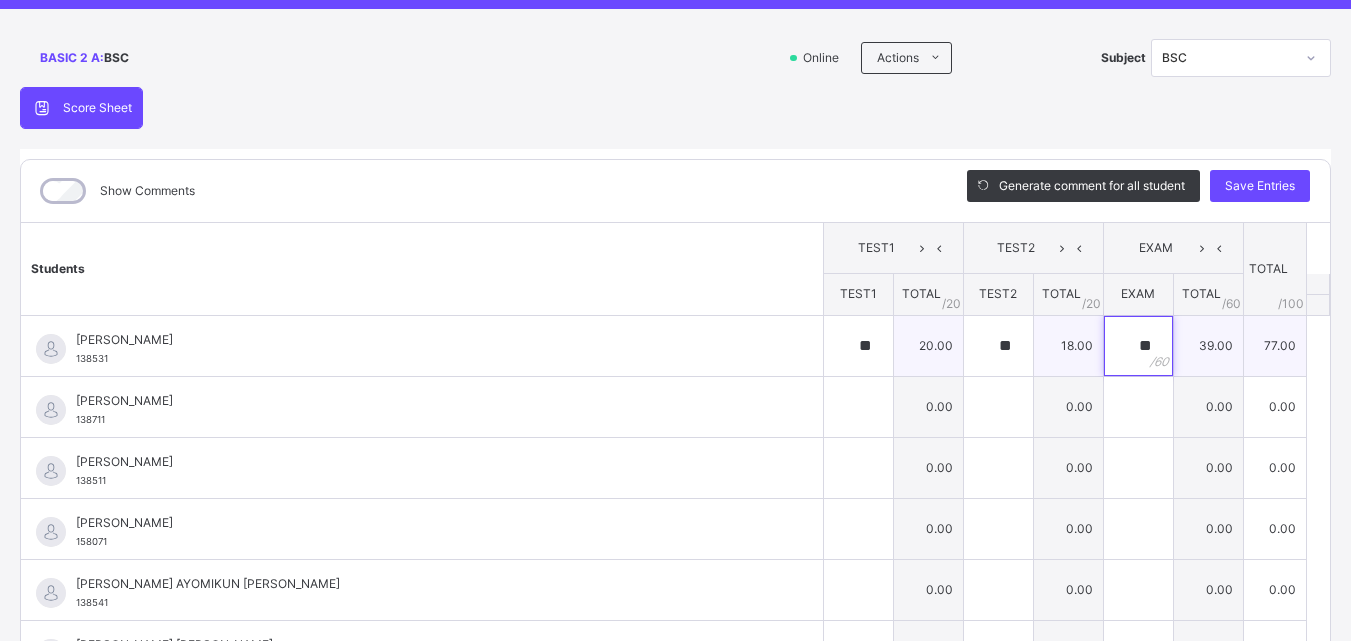 type on "**" 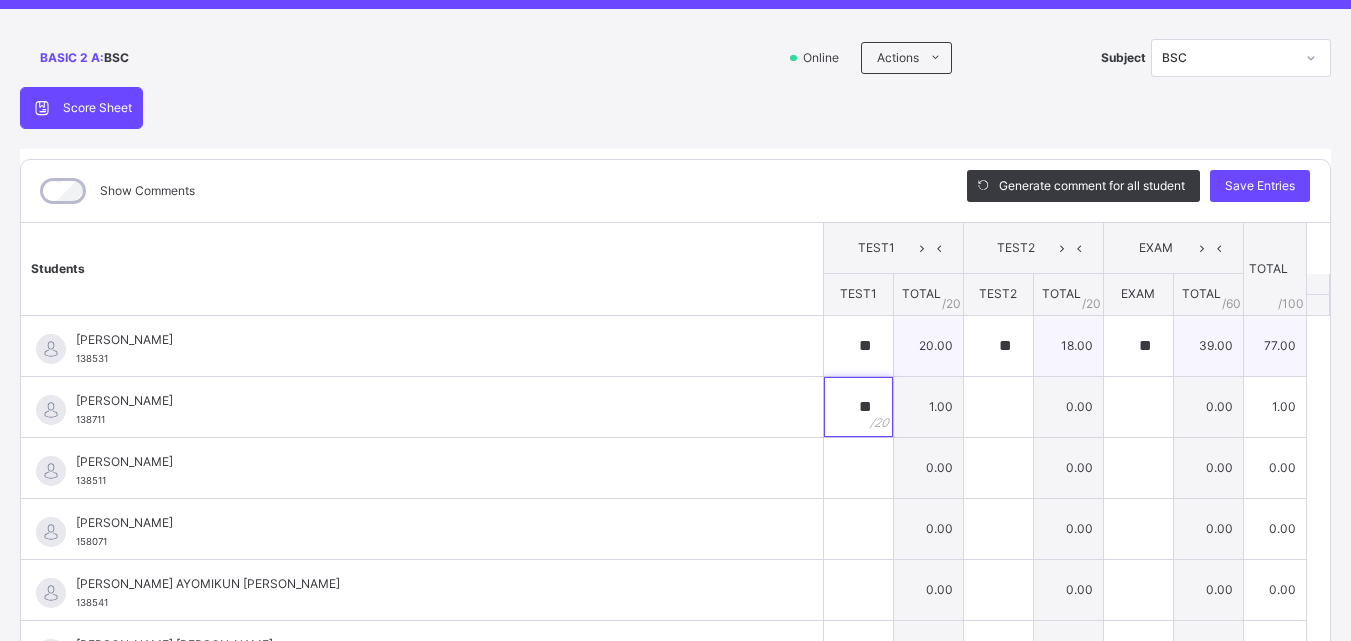 type on "**" 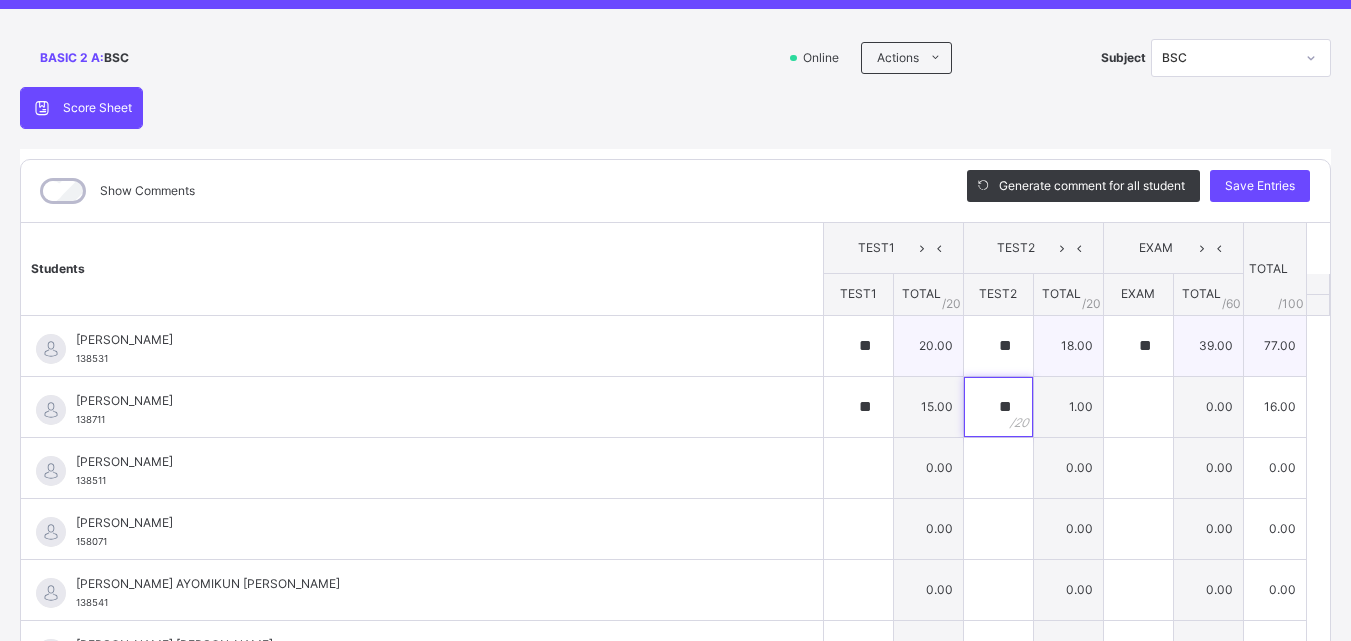type on "**" 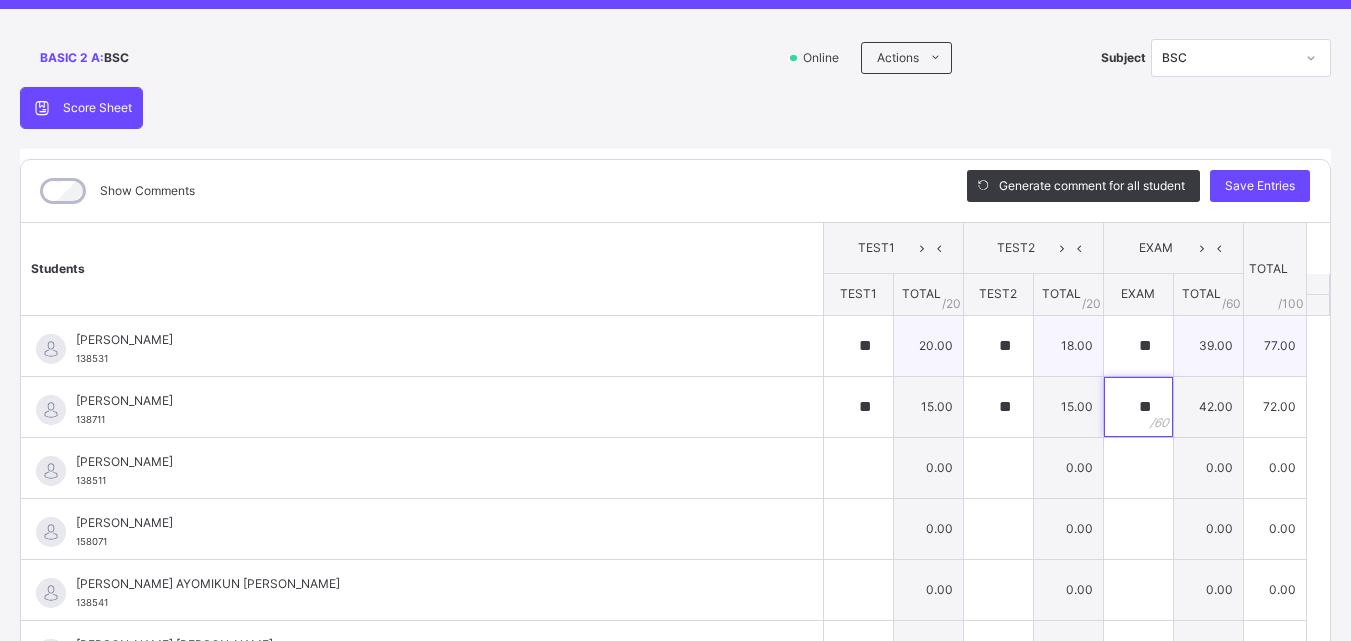 type on "**" 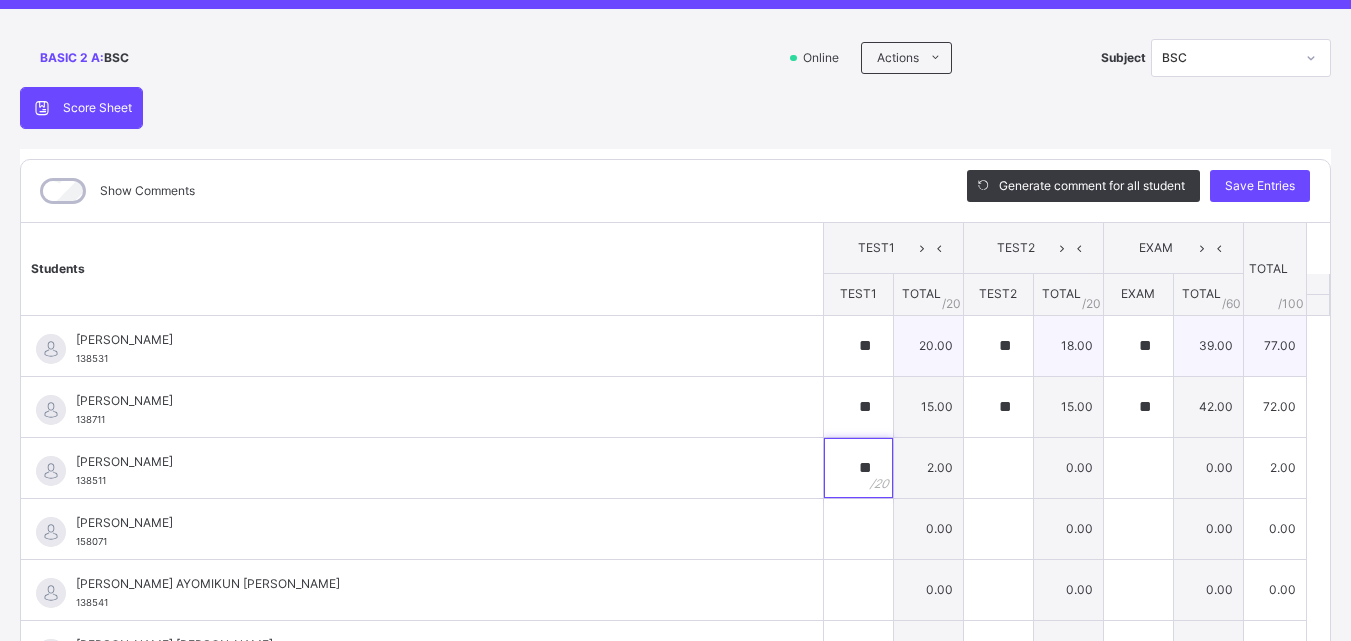 type on "**" 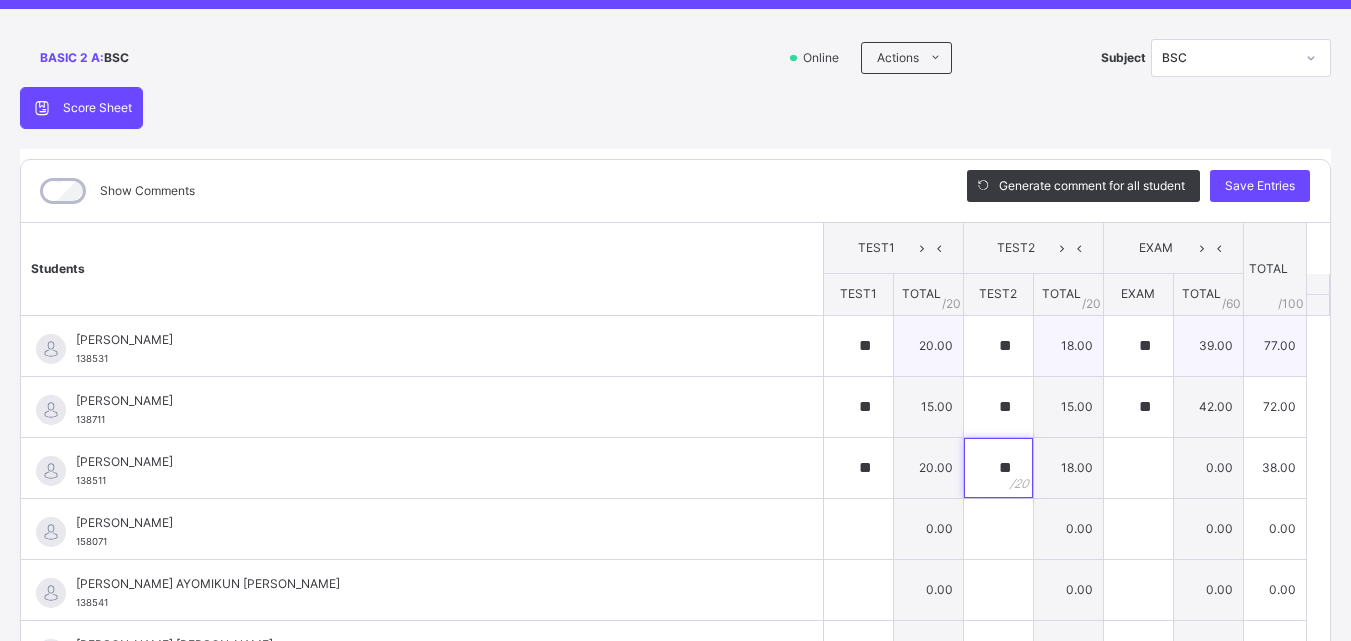 type on "**" 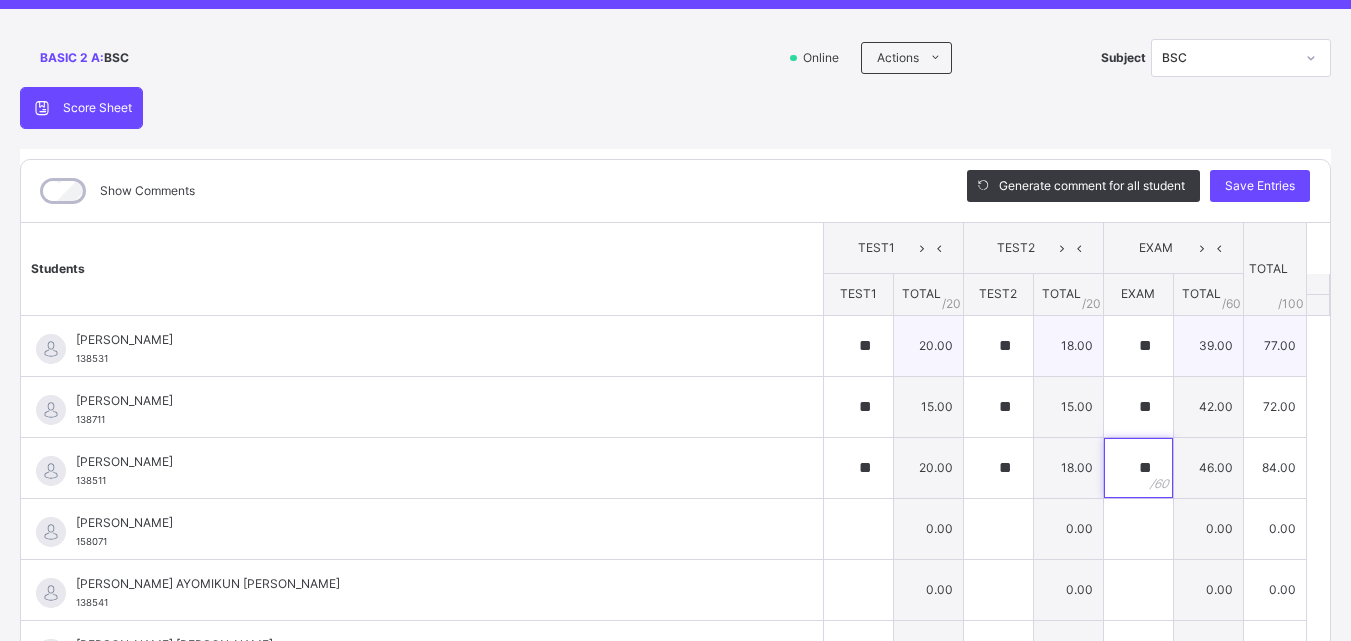 type on "**" 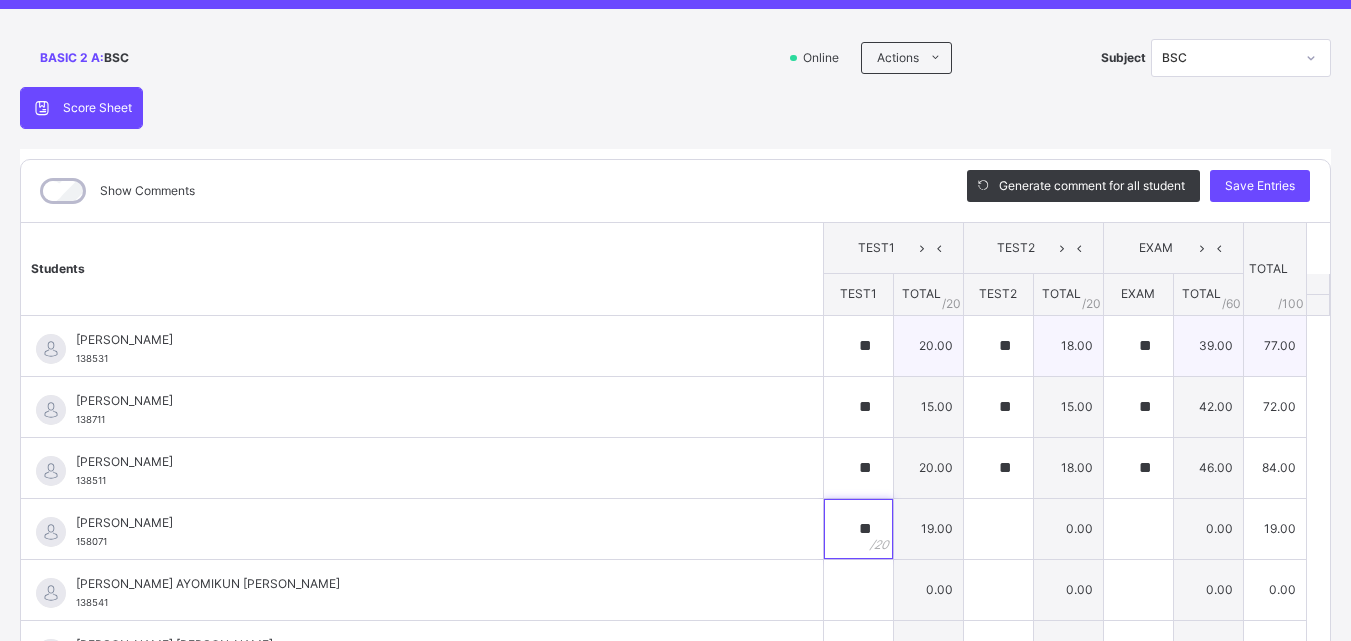 type on "**" 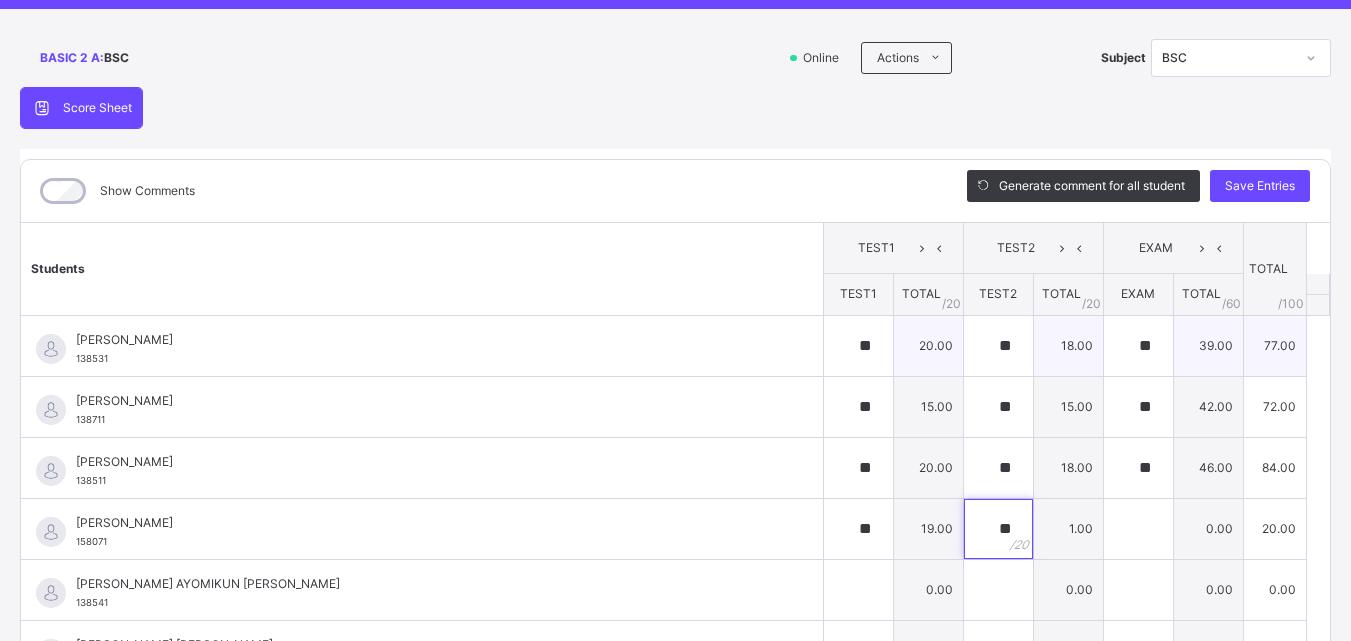 type on "**" 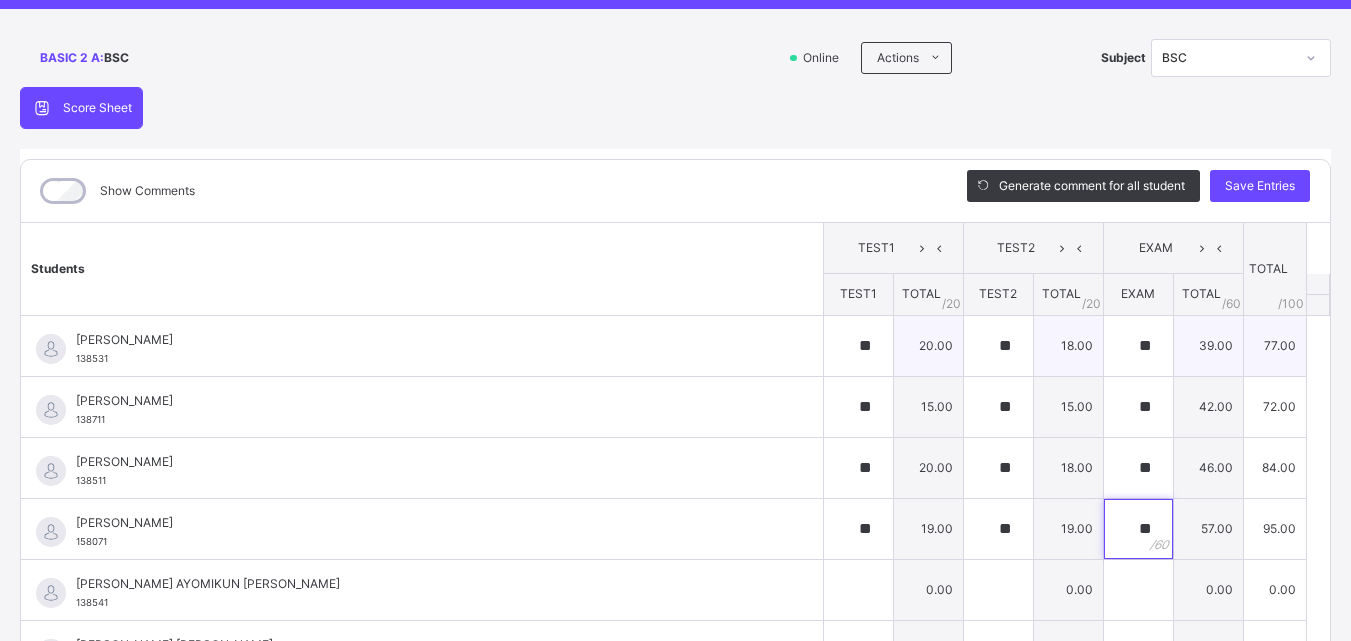 type on "**" 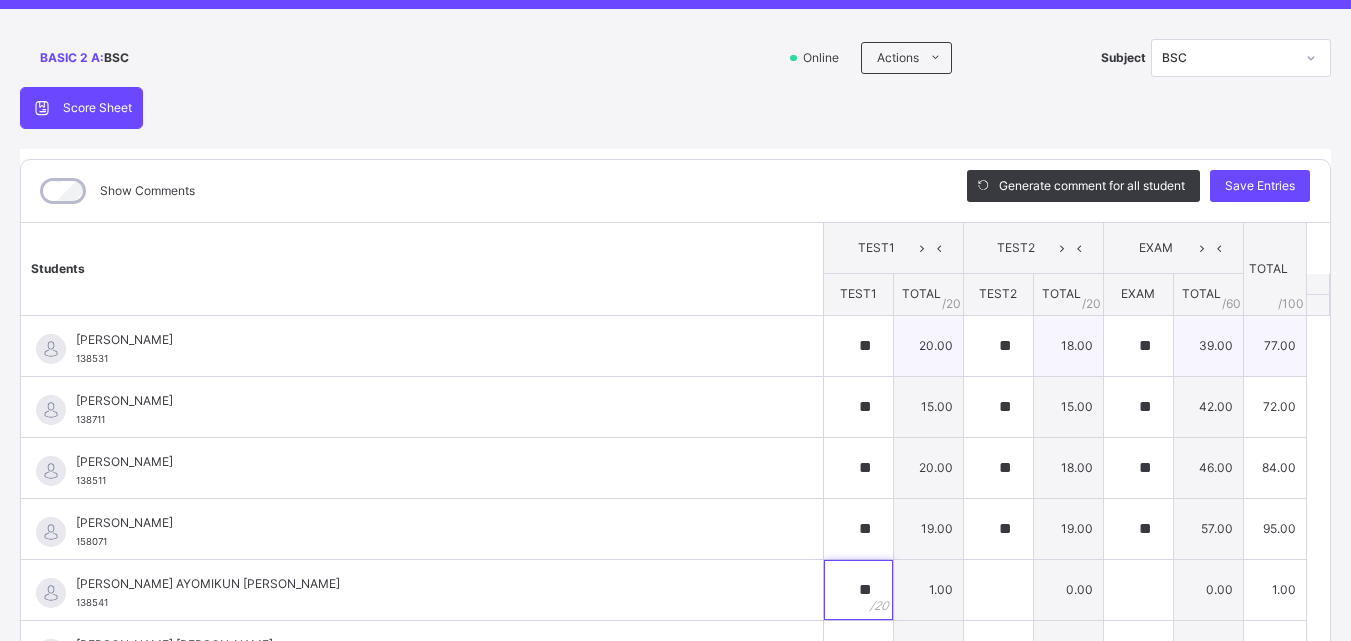 type on "**" 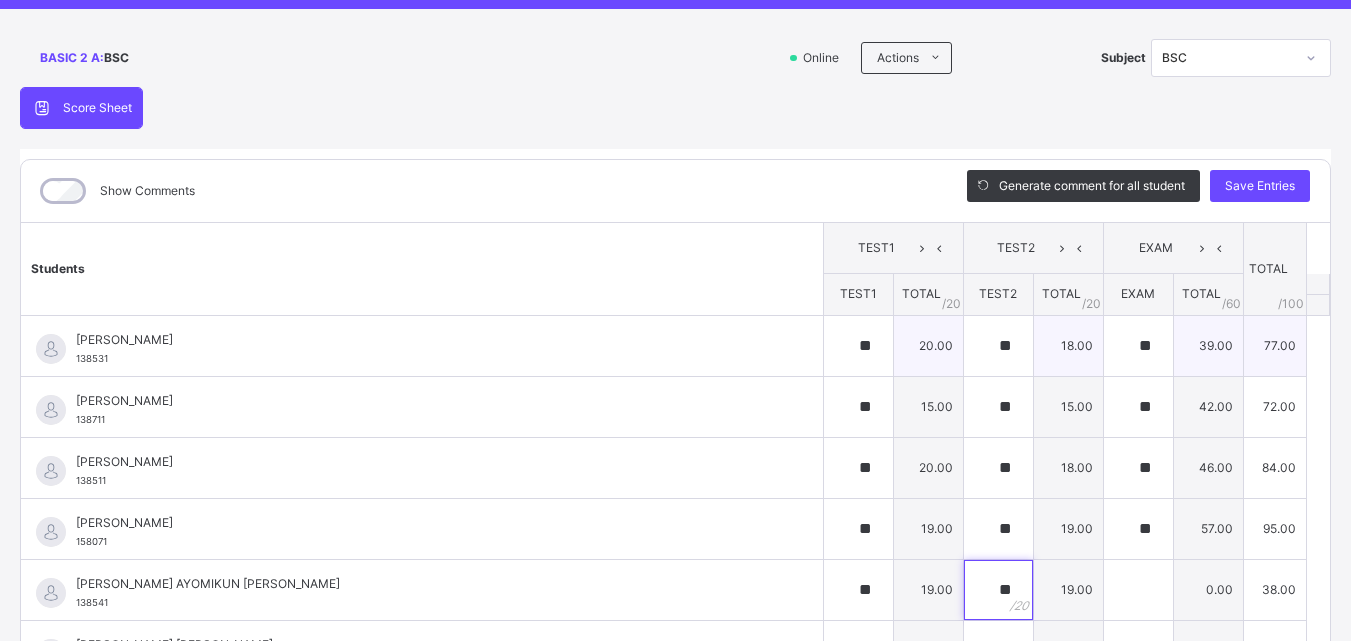 type on "**" 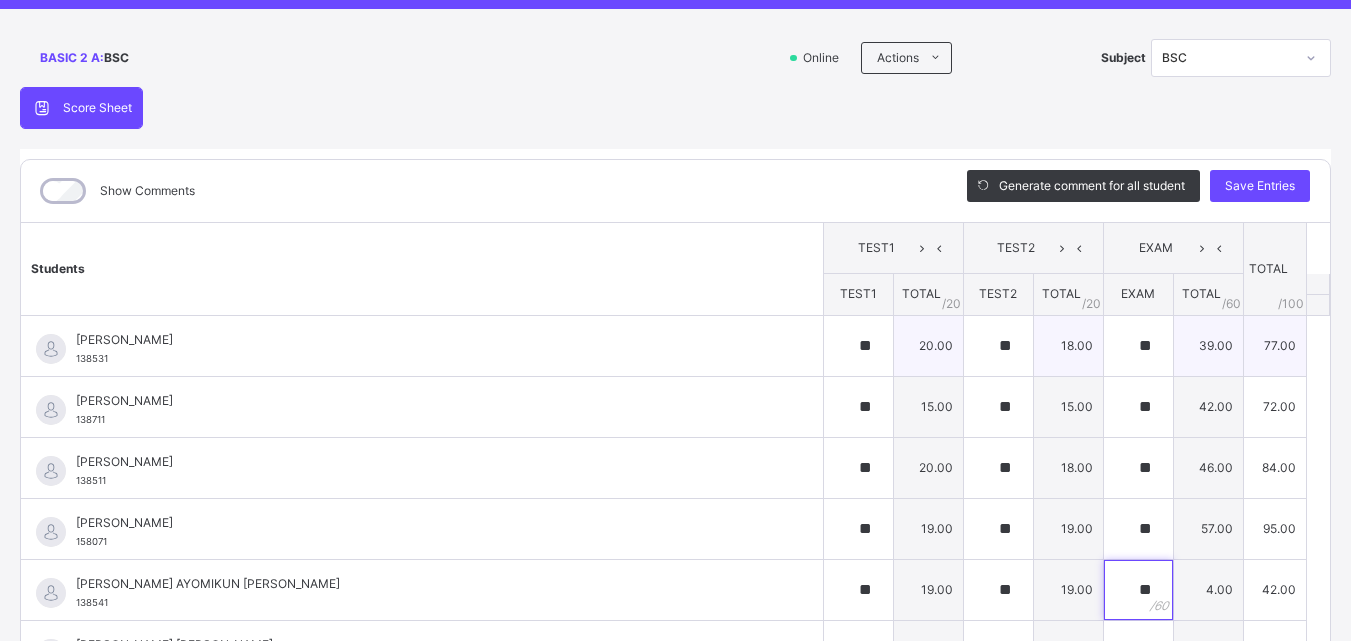 type on "**" 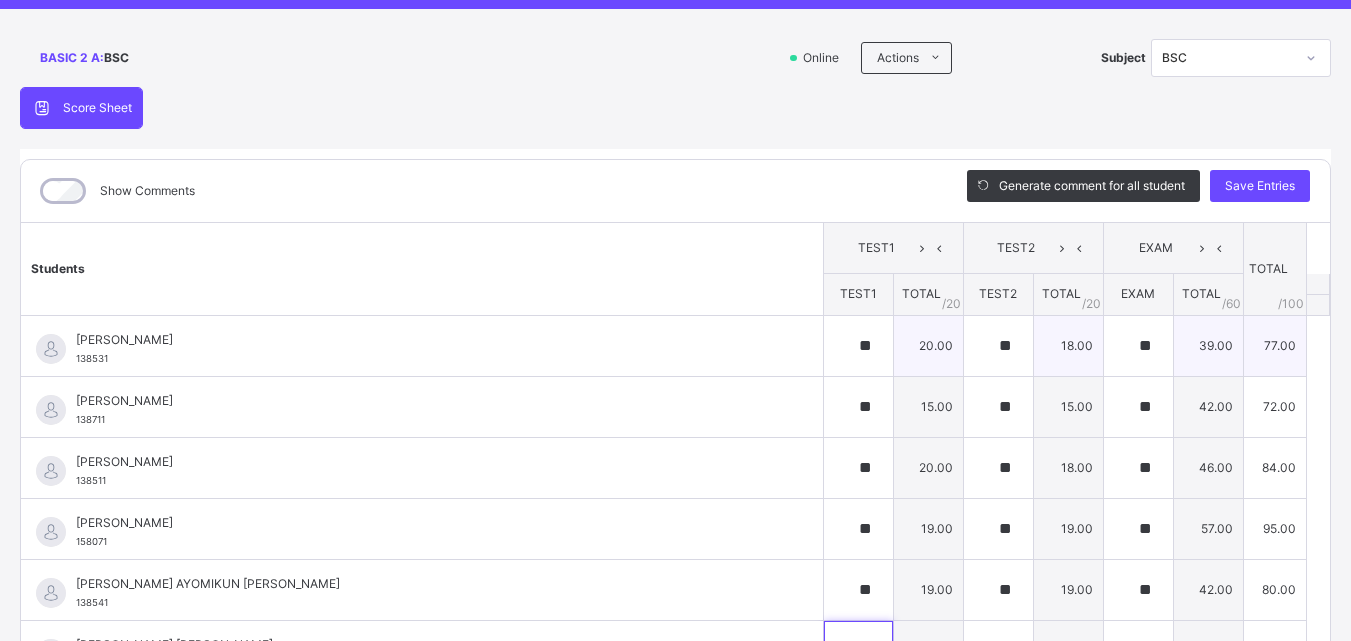 scroll, scrollTop: 148, scrollLeft: 0, axis: vertical 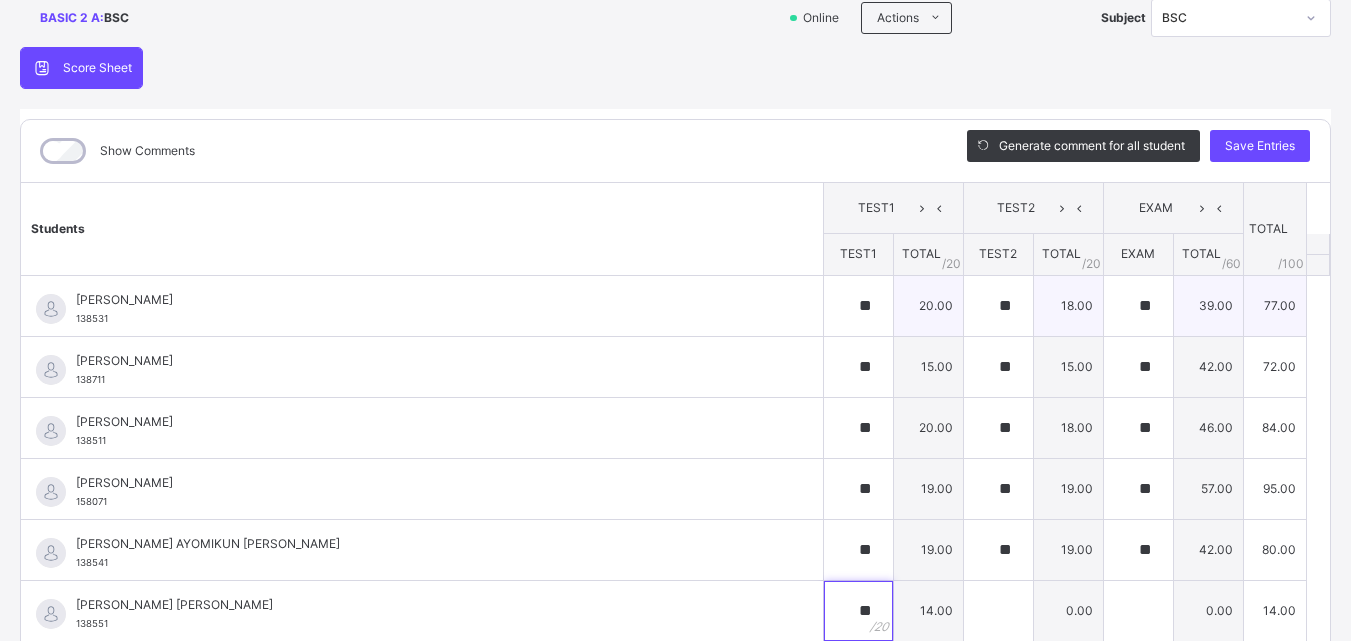 type on "**" 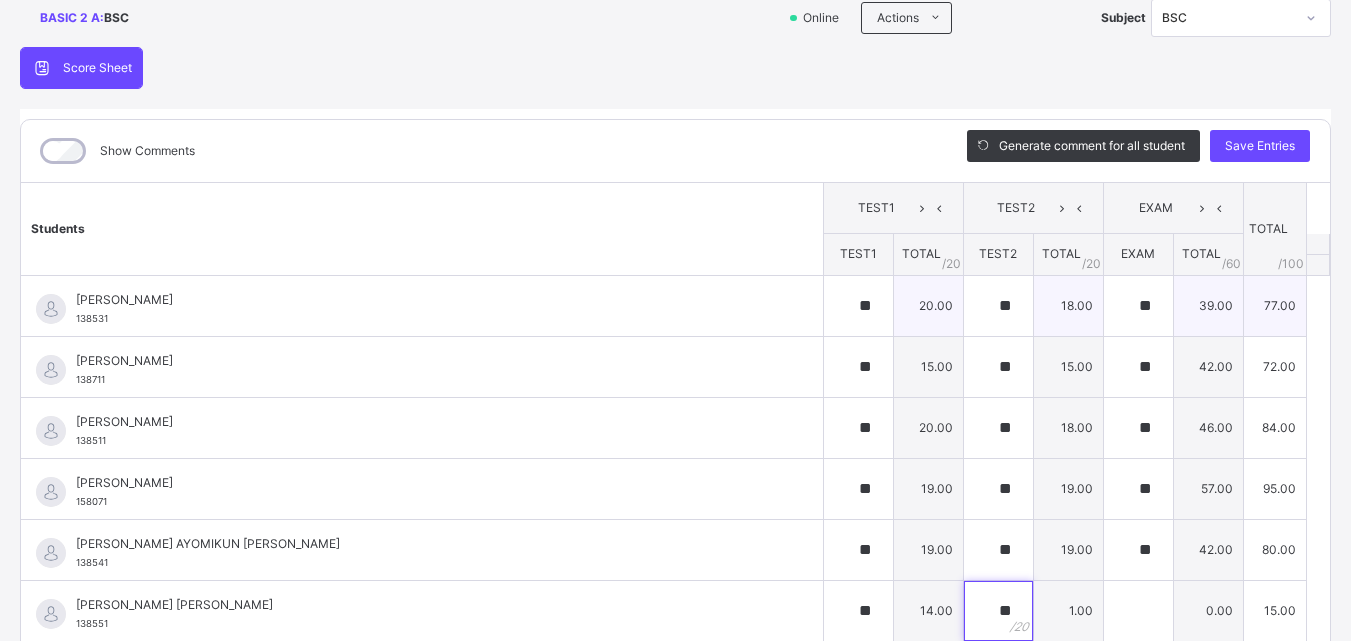 type on "**" 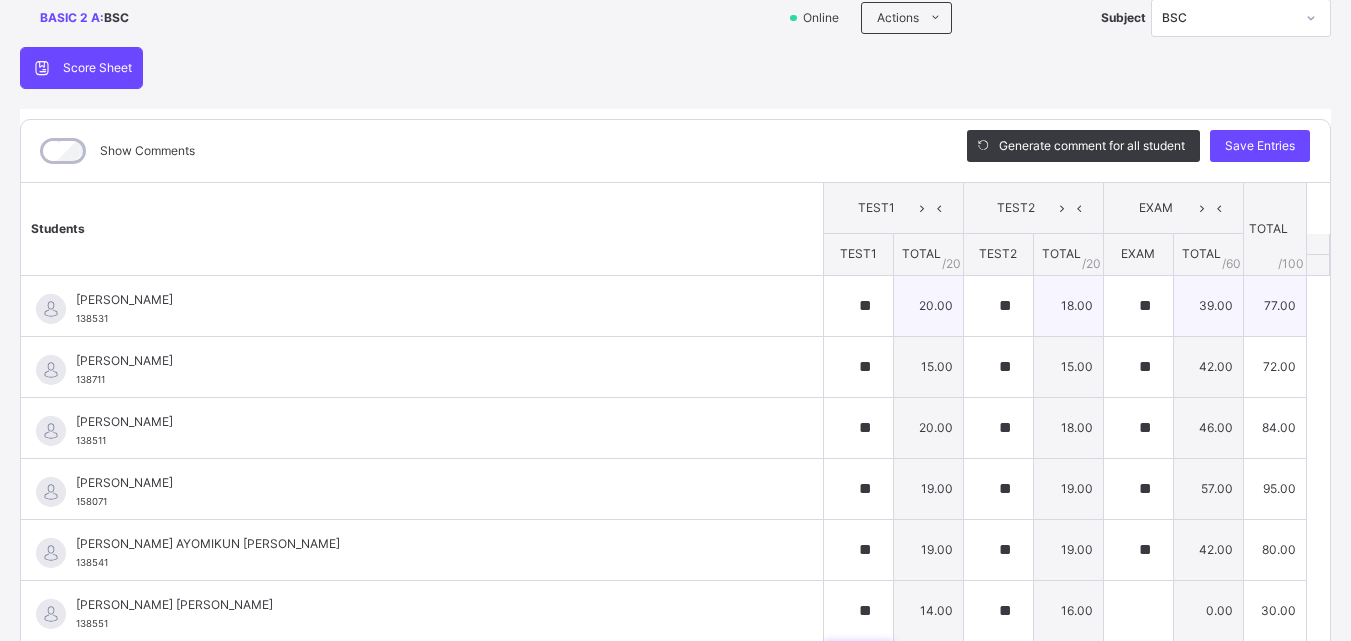scroll, scrollTop: 20, scrollLeft: 0, axis: vertical 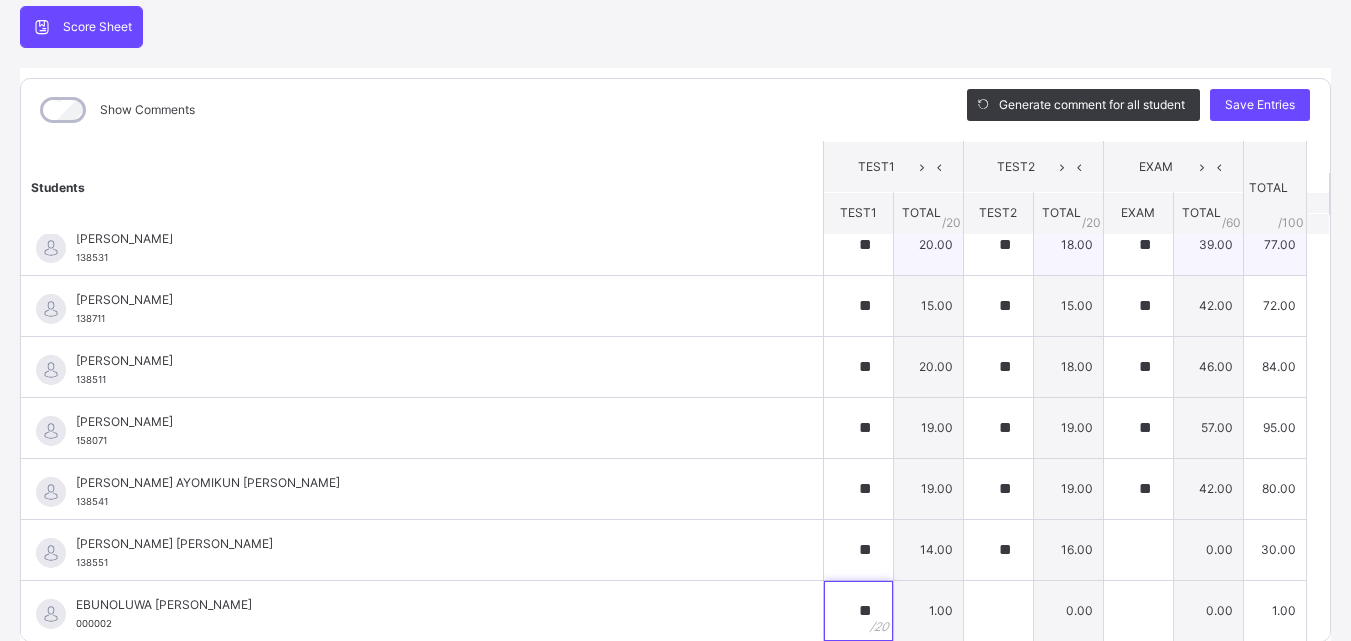 type on "**" 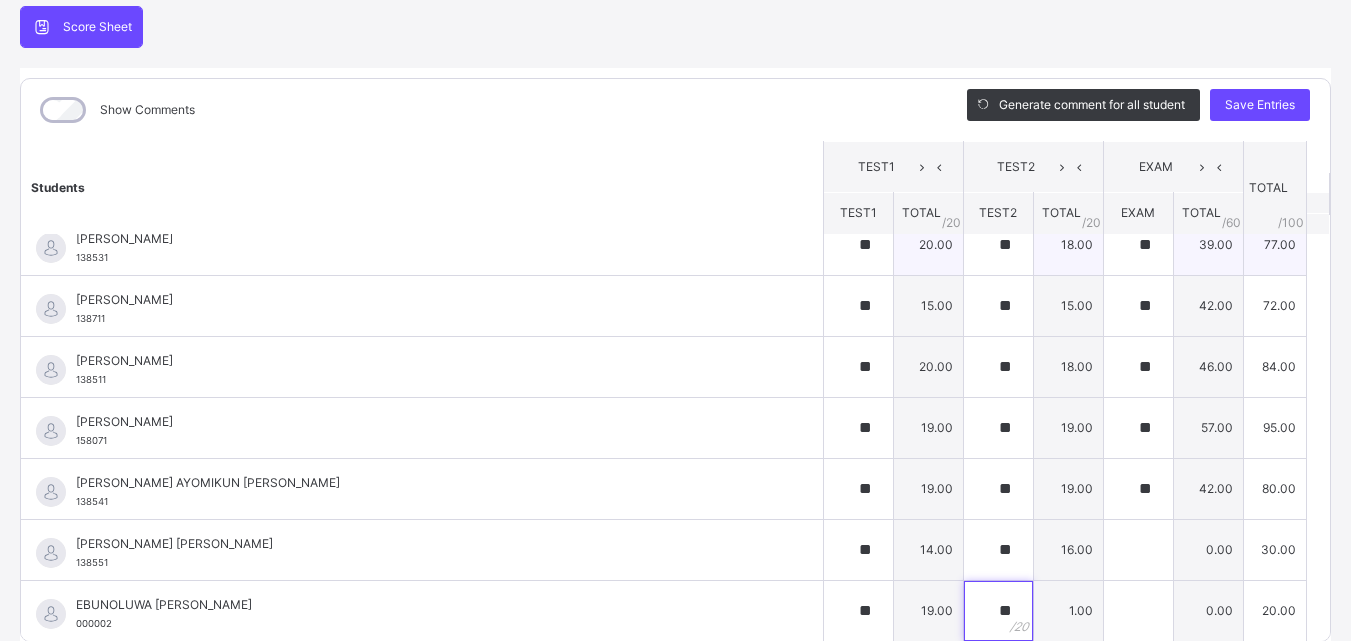 type on "**" 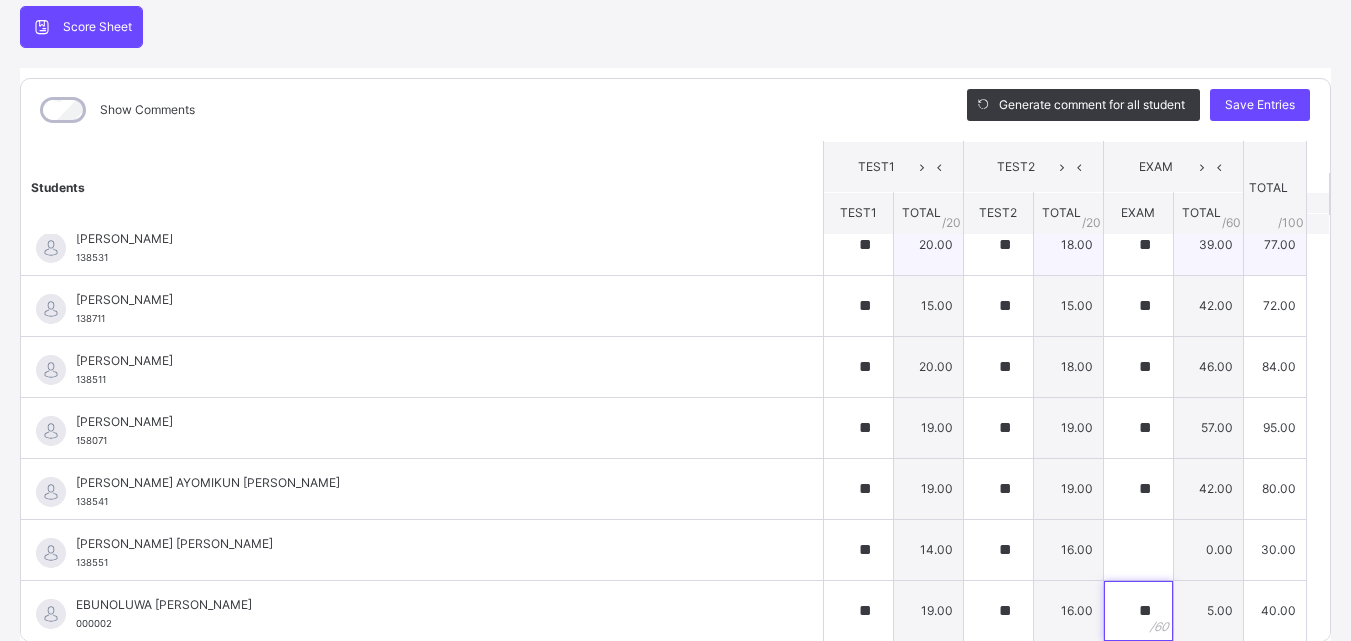 type on "**" 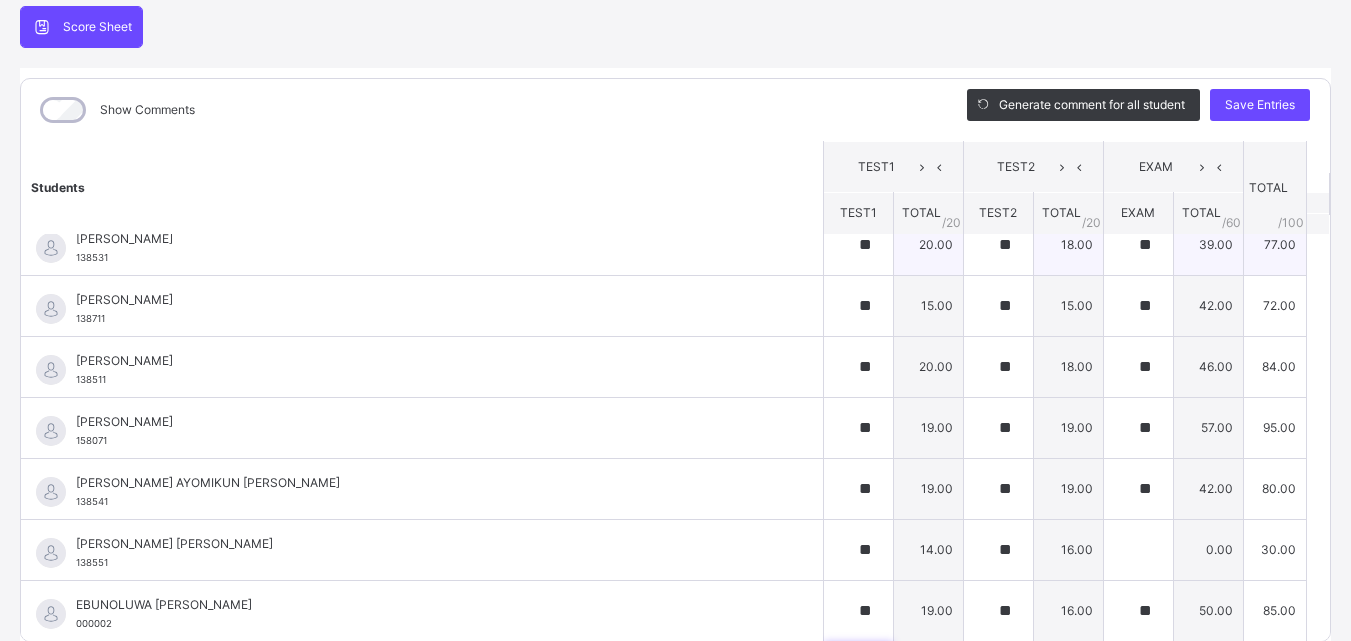 scroll, scrollTop: 301, scrollLeft: 0, axis: vertical 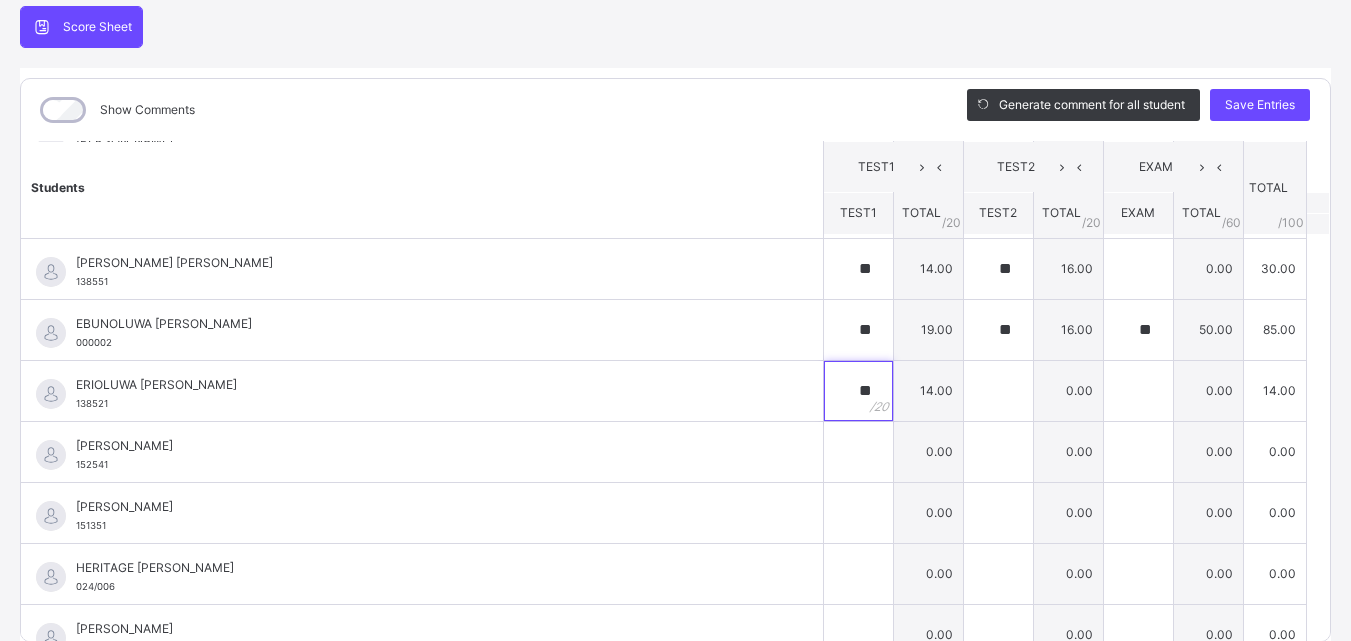 type on "**" 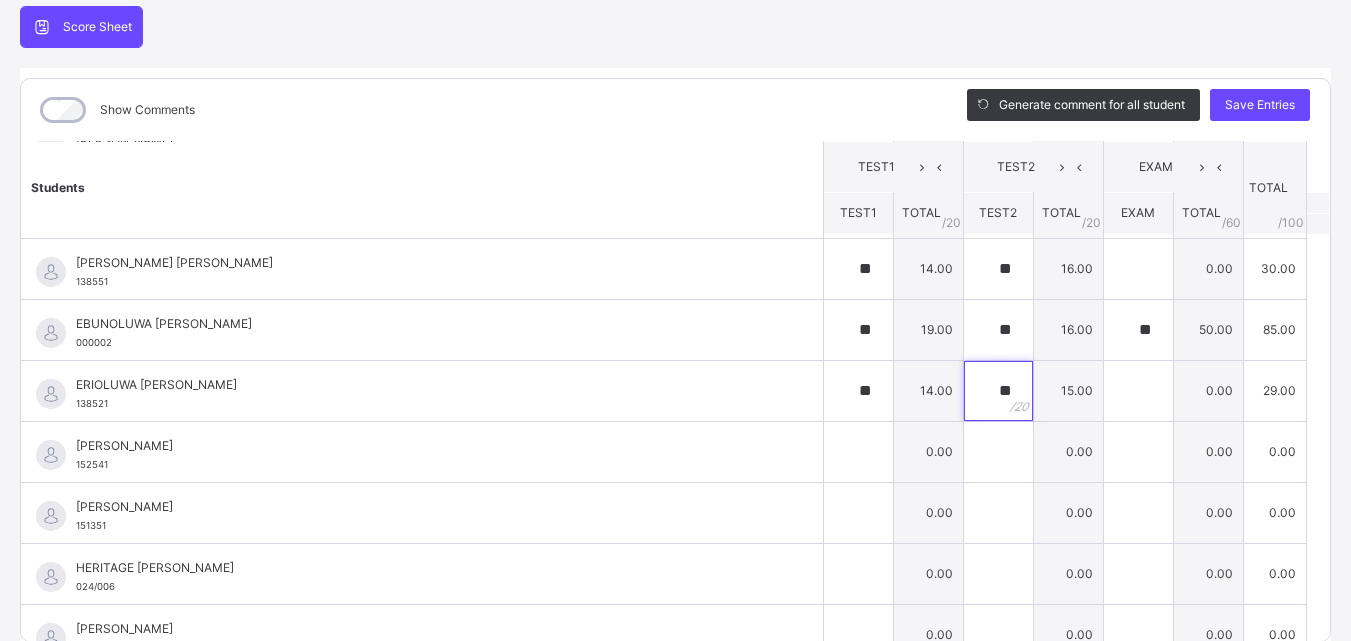 type on "**" 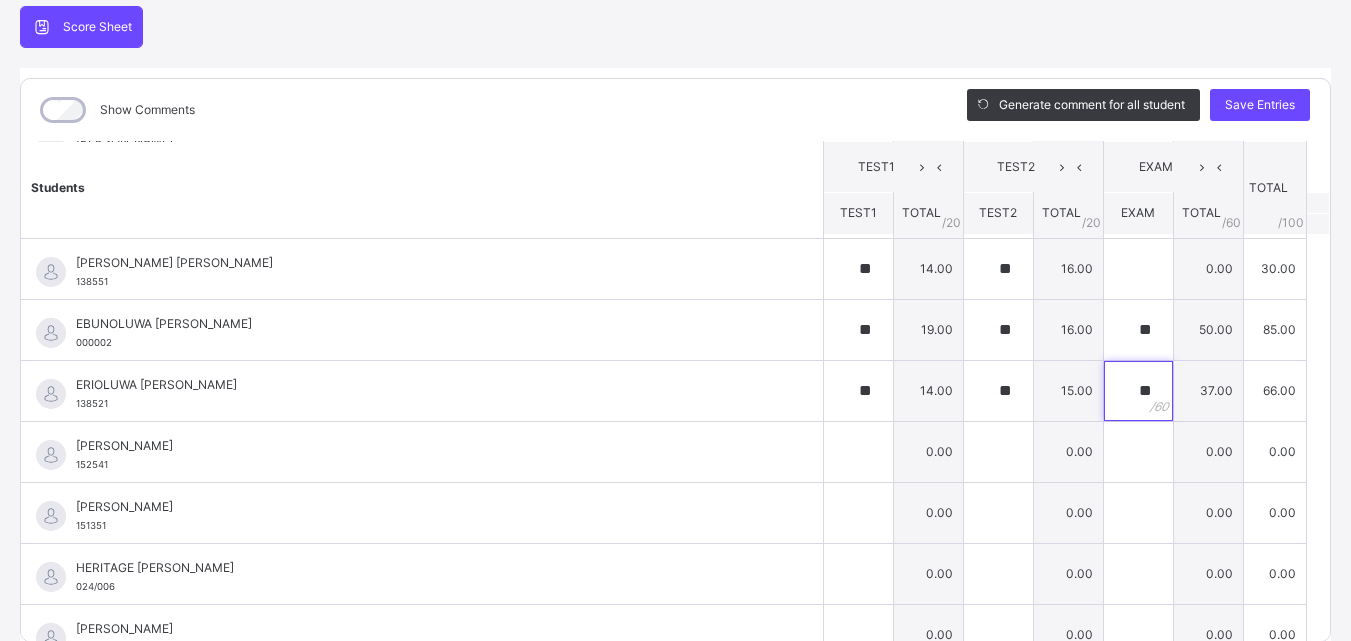 type on "**" 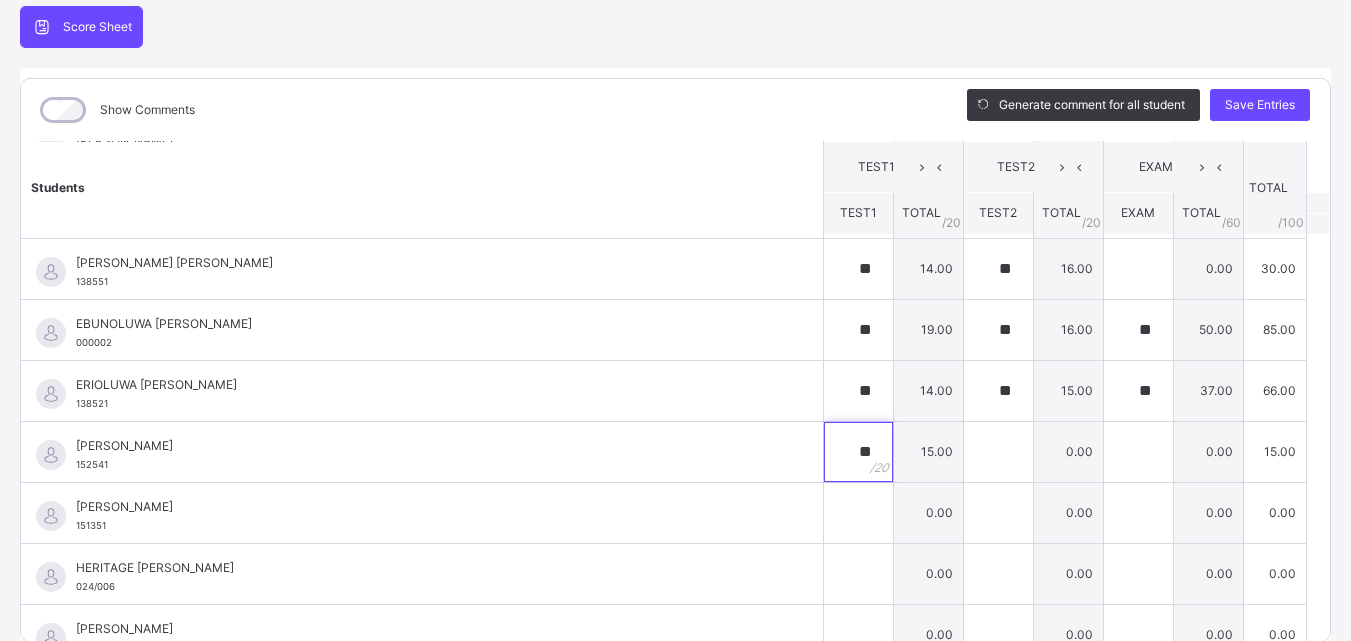 type on "**" 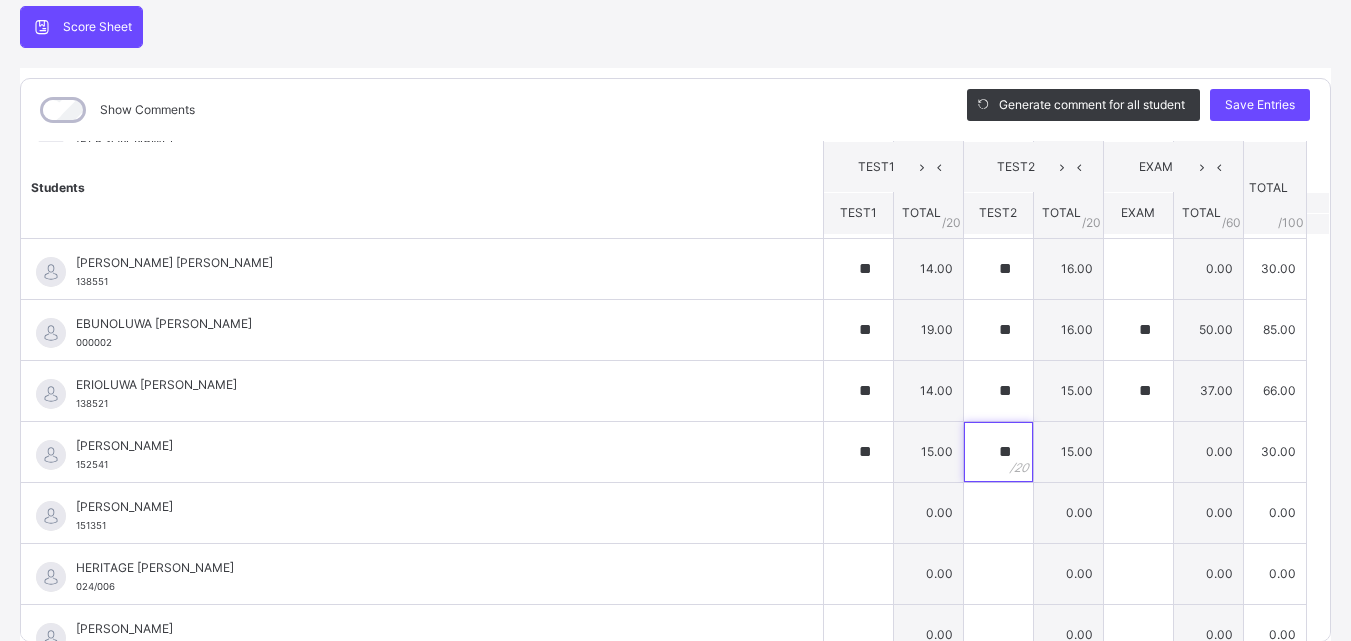 type on "**" 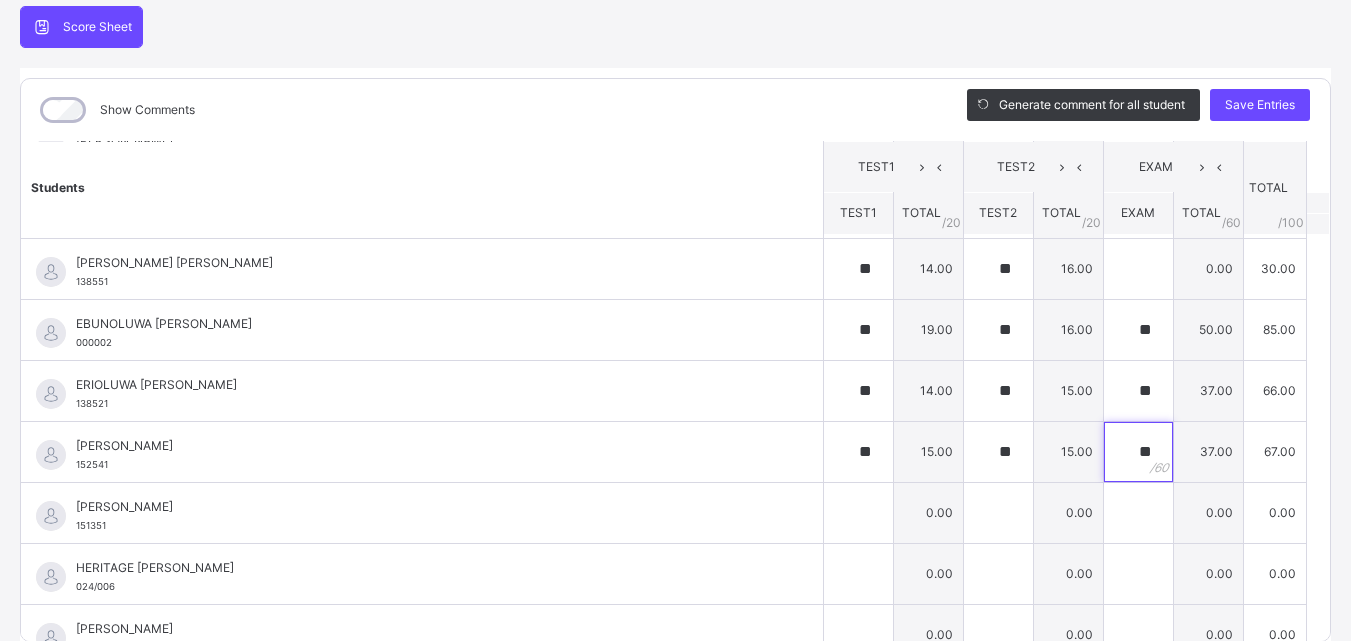 type on "**" 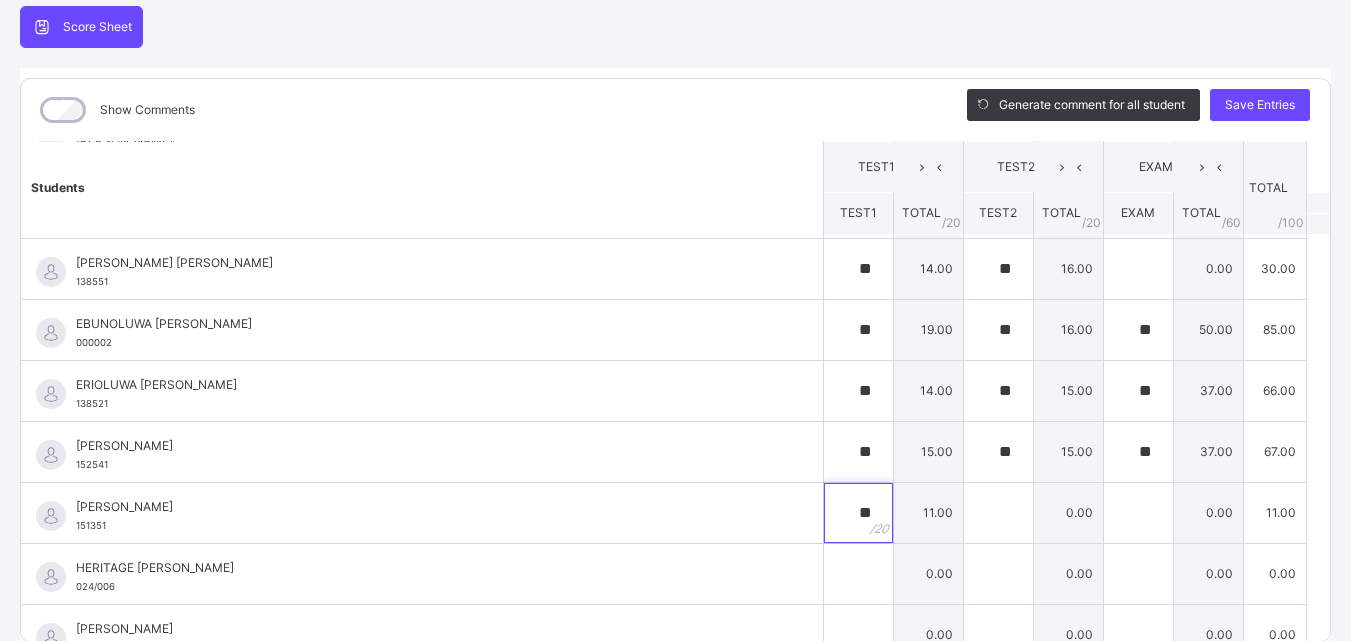 type on "**" 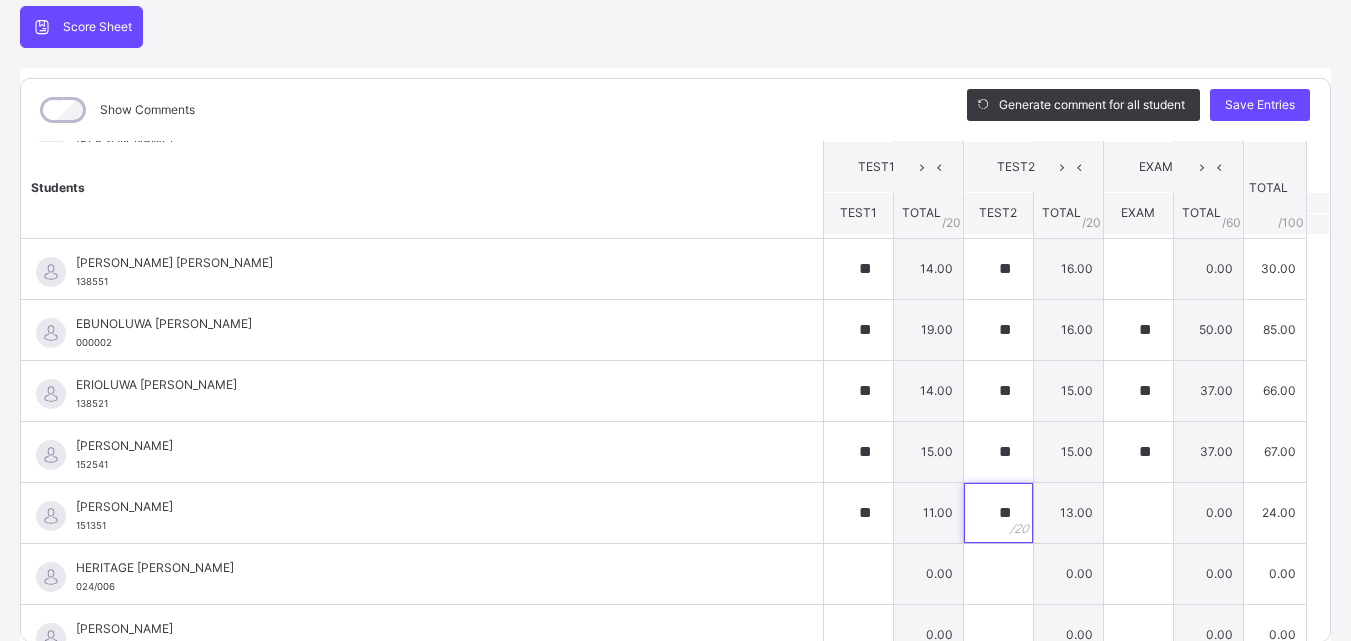 type on "**" 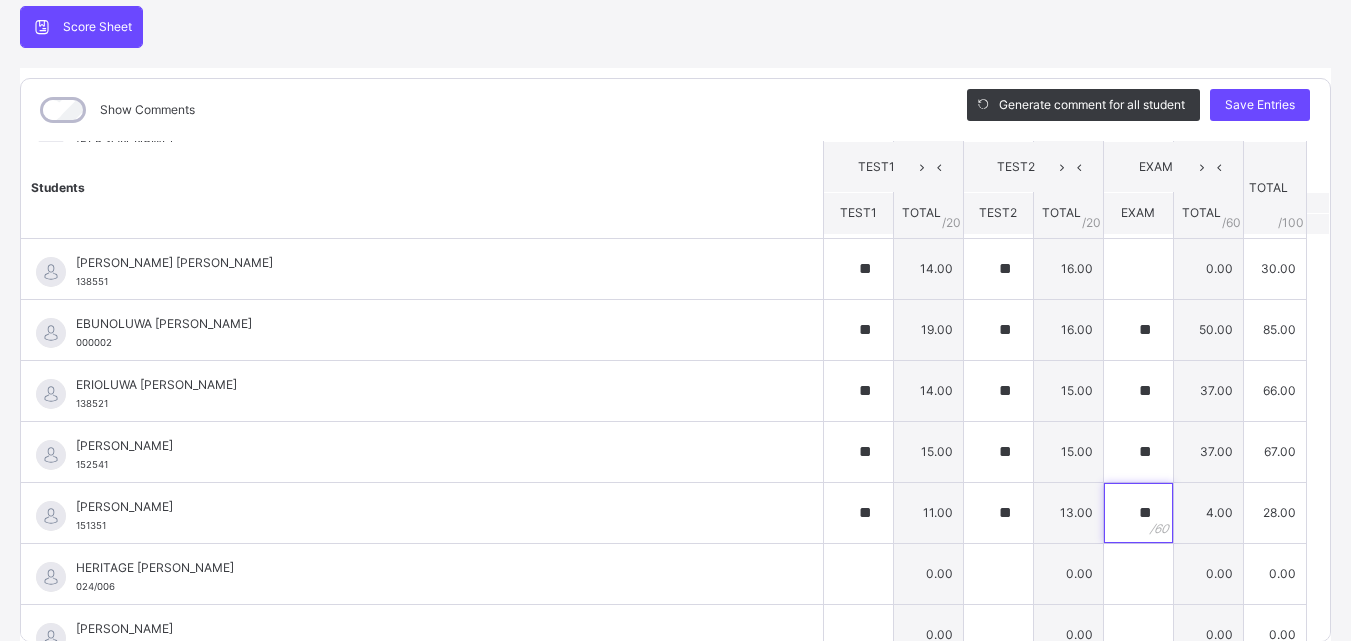 type on "**" 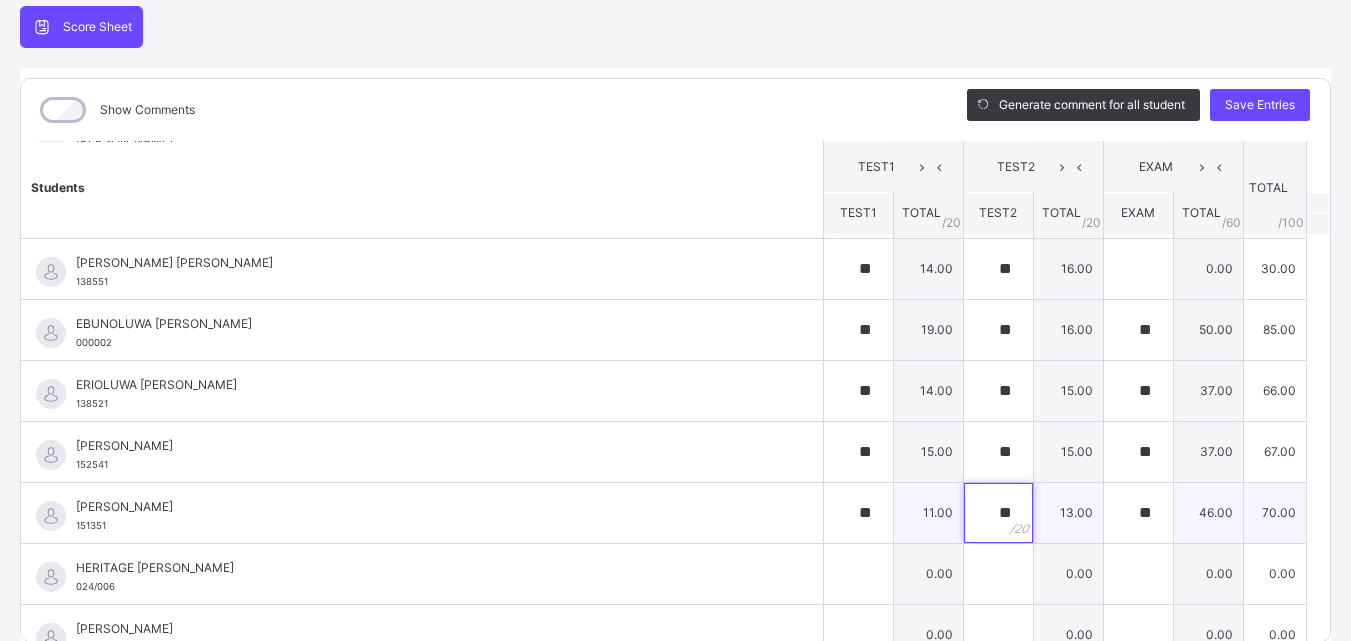 click on "**" at bounding box center [998, 513] 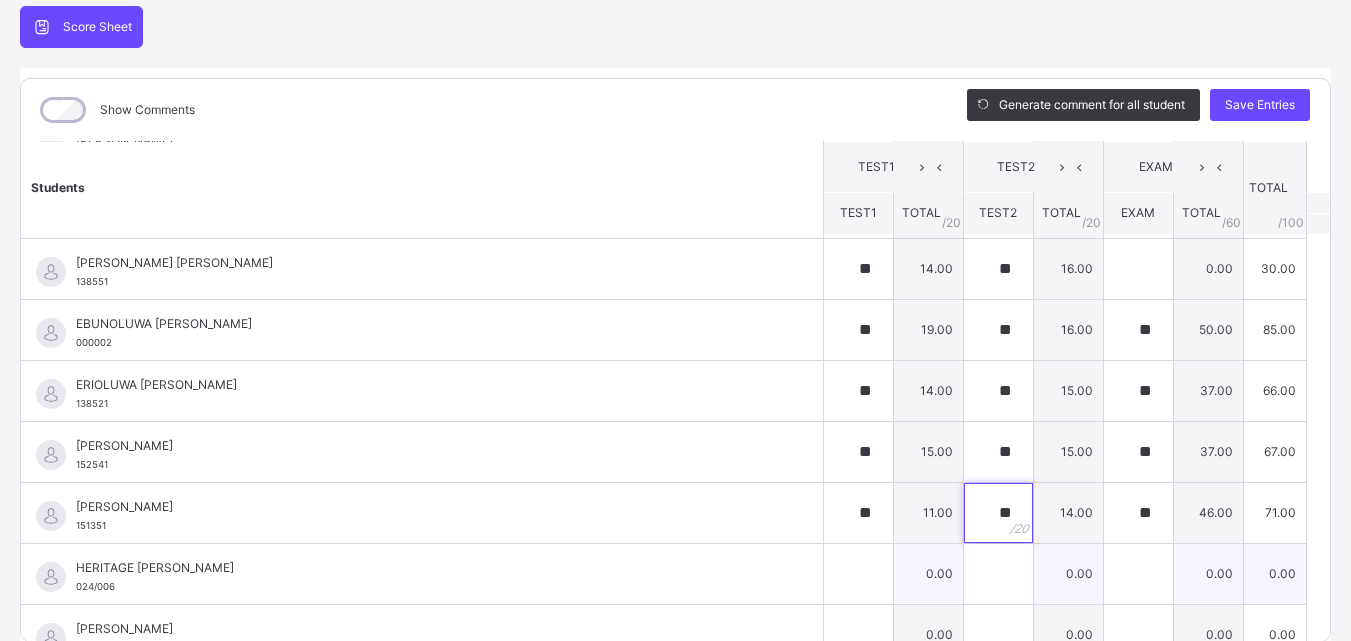 type on "**" 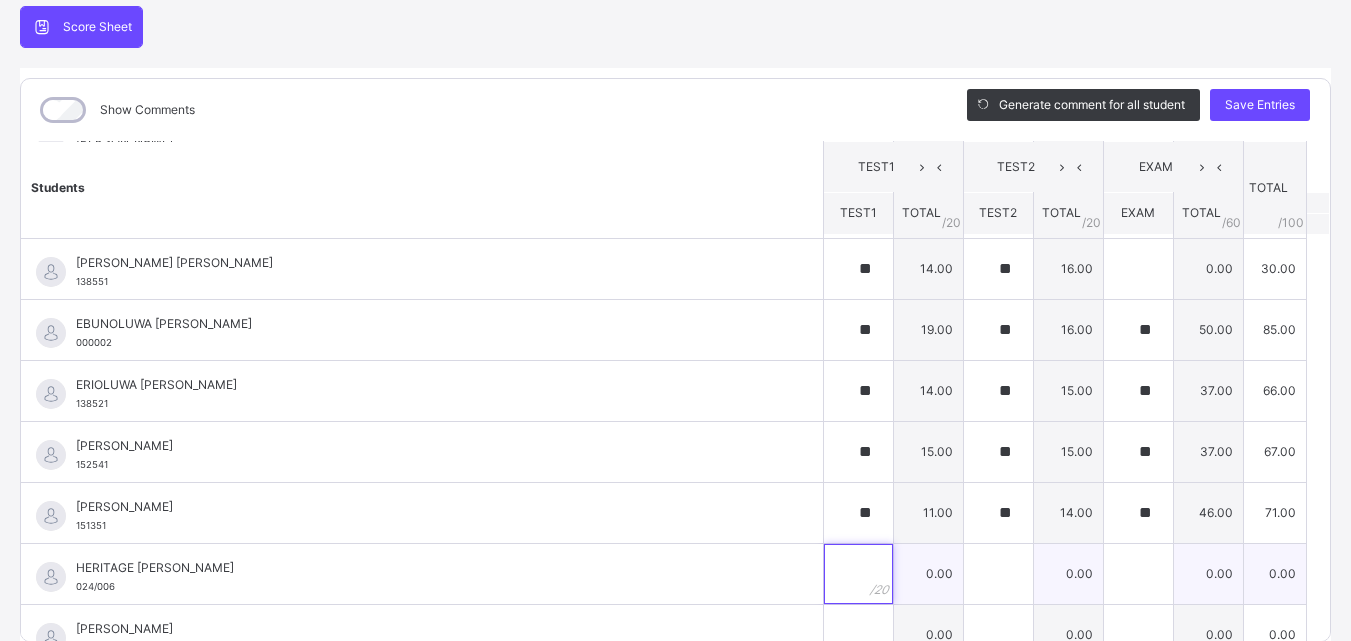 click at bounding box center (858, 574) 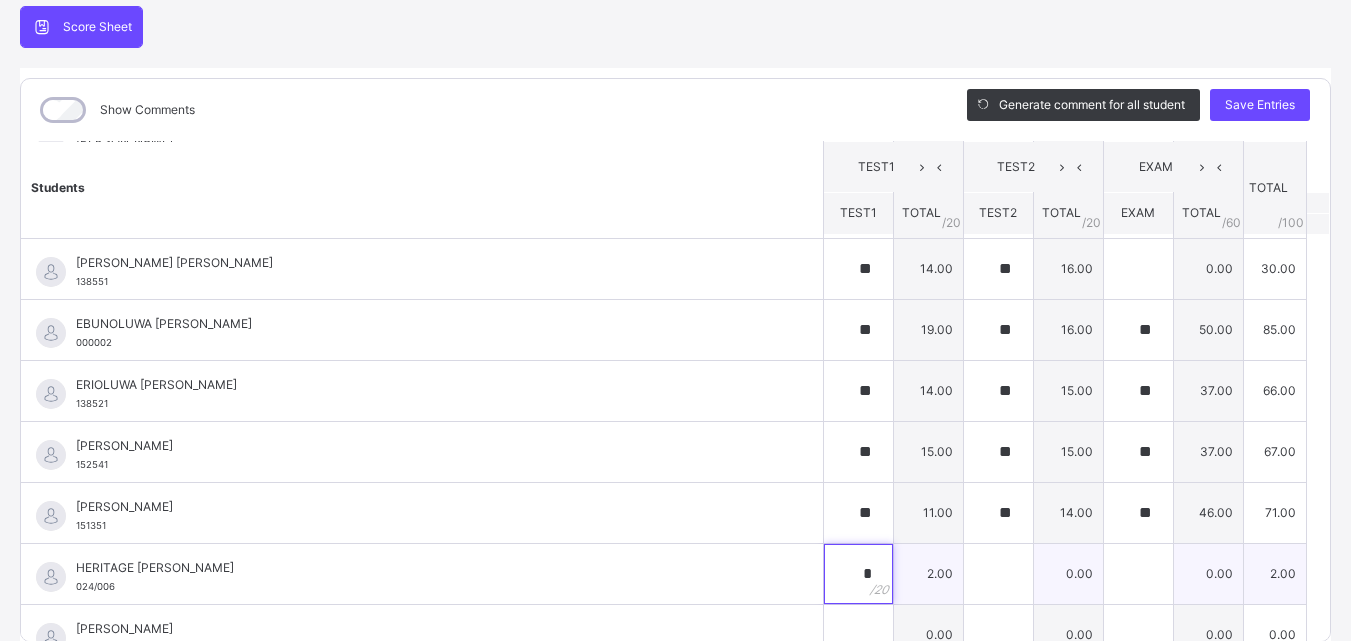 type on "**" 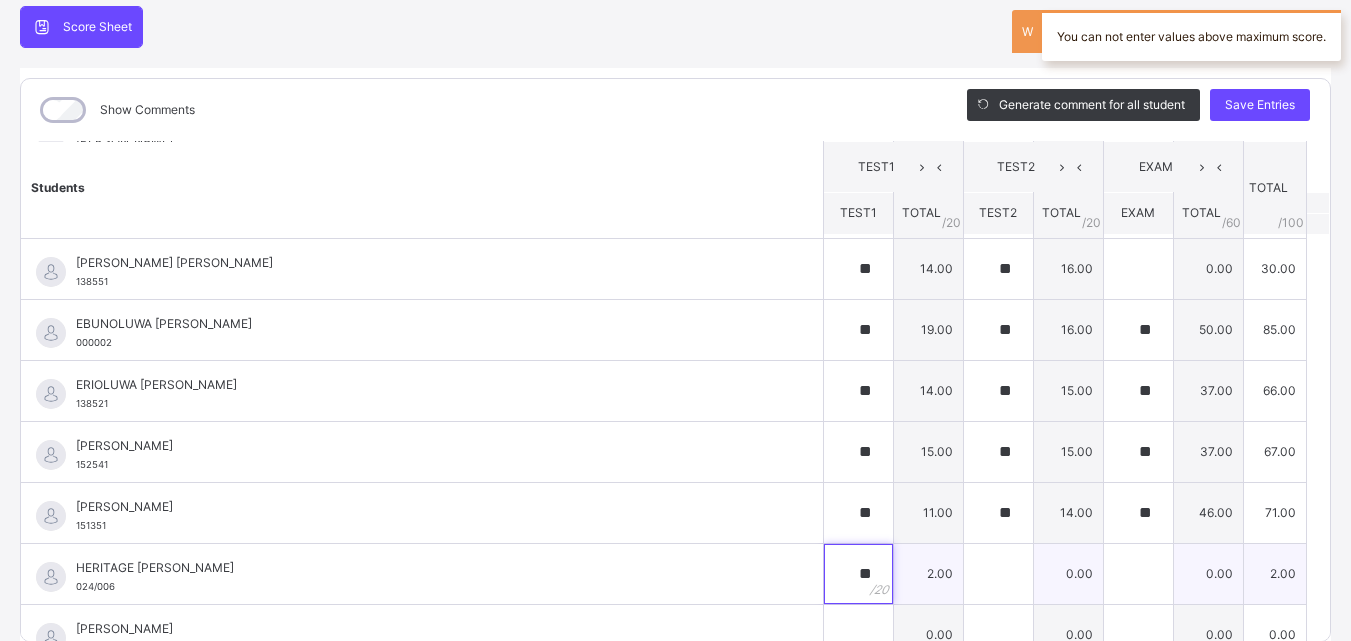 type on "**" 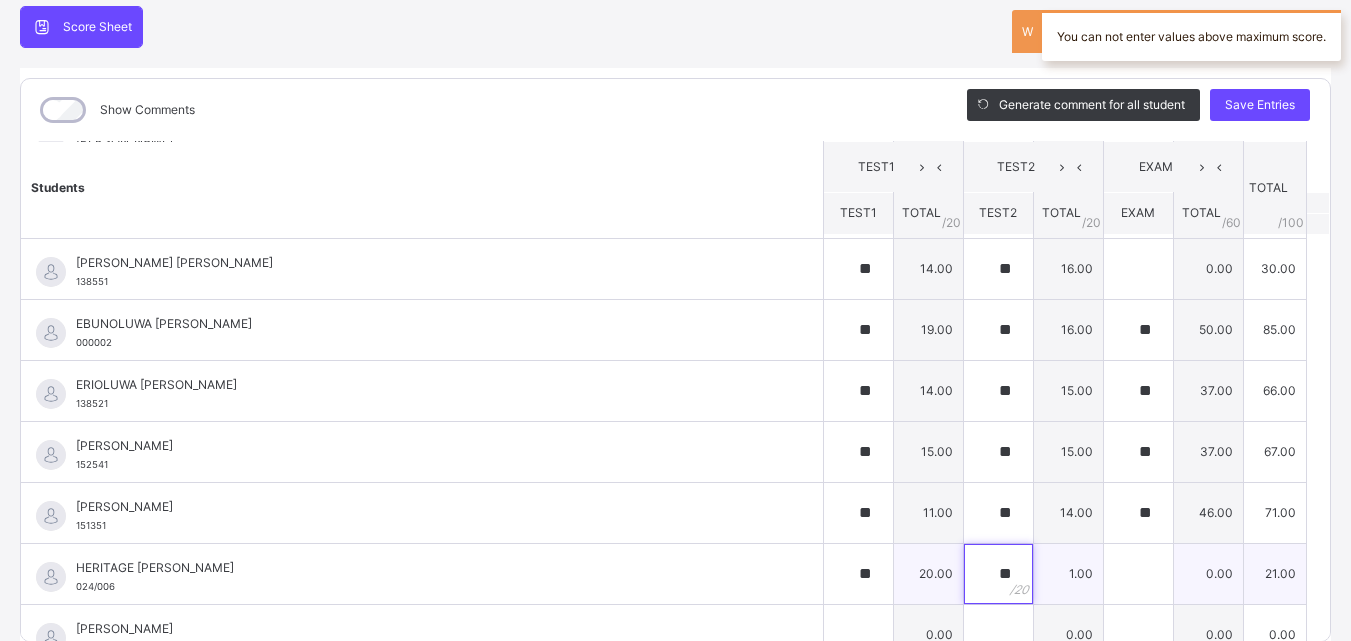 type on "**" 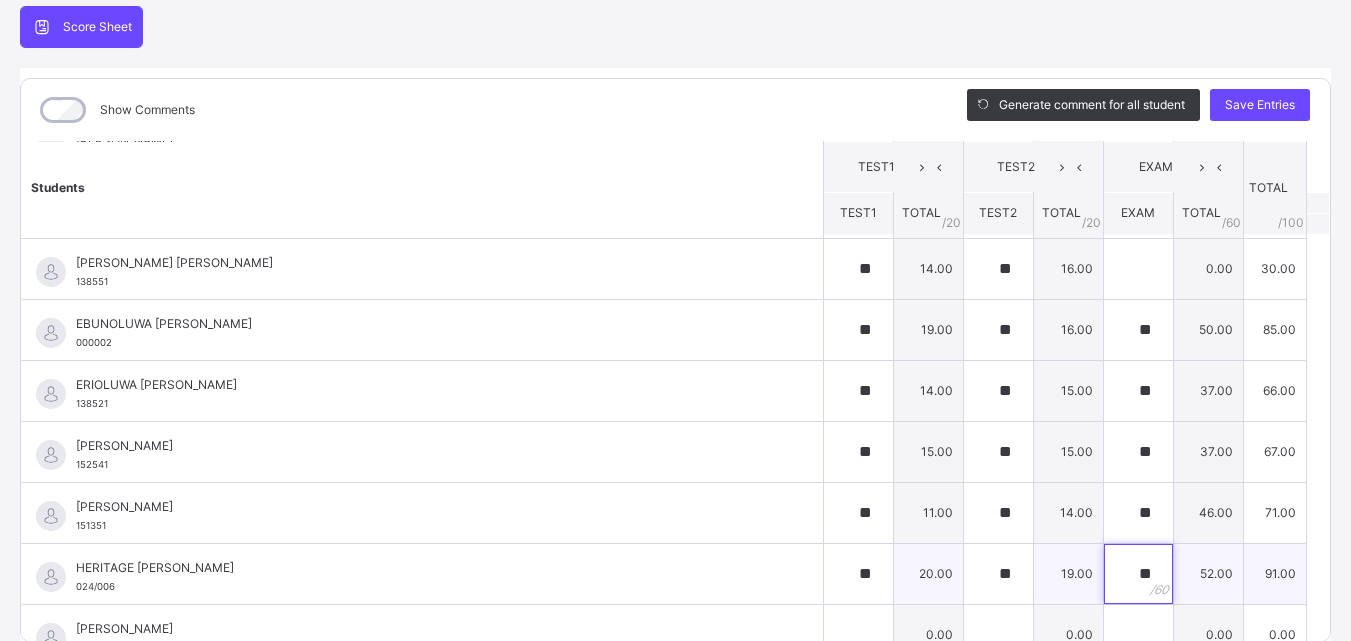 type on "**" 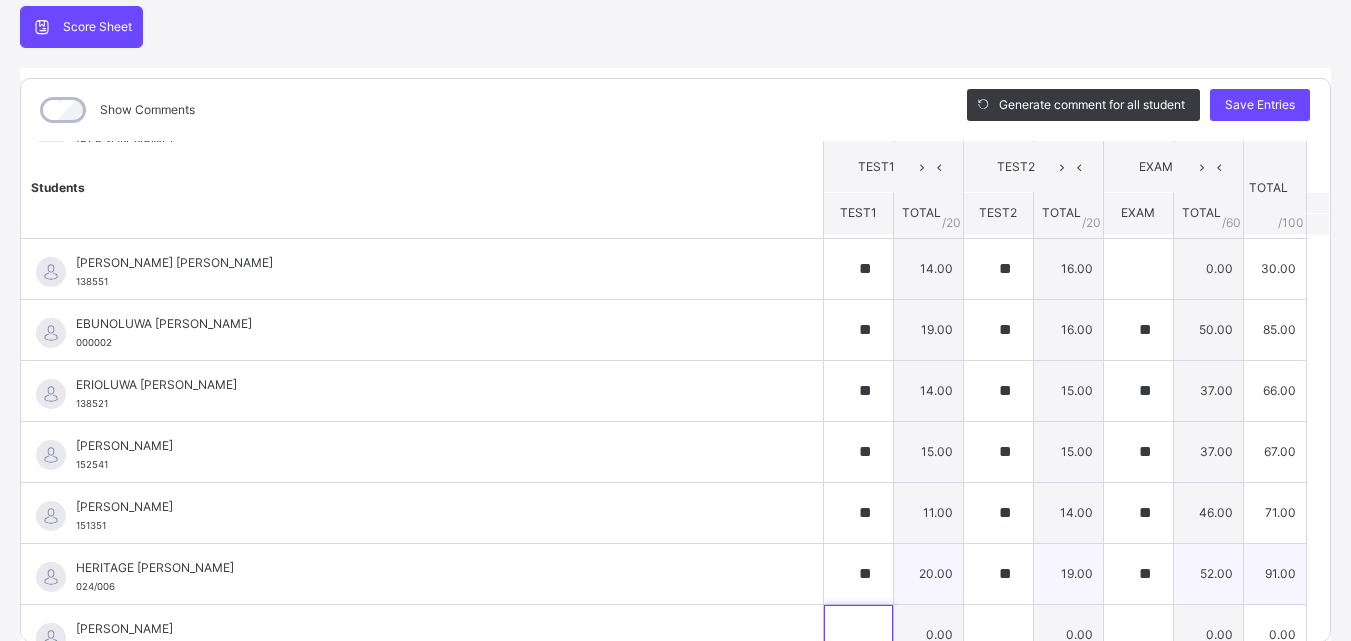 scroll, scrollTop: 325, scrollLeft: 0, axis: vertical 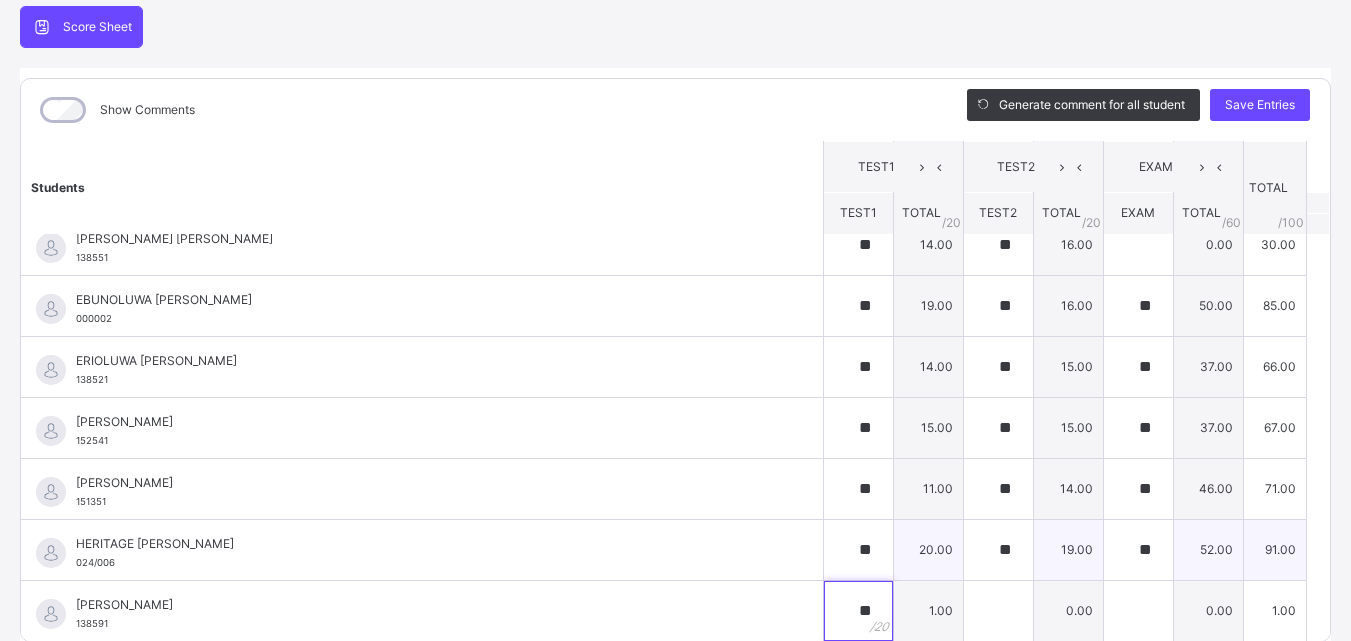 type on "**" 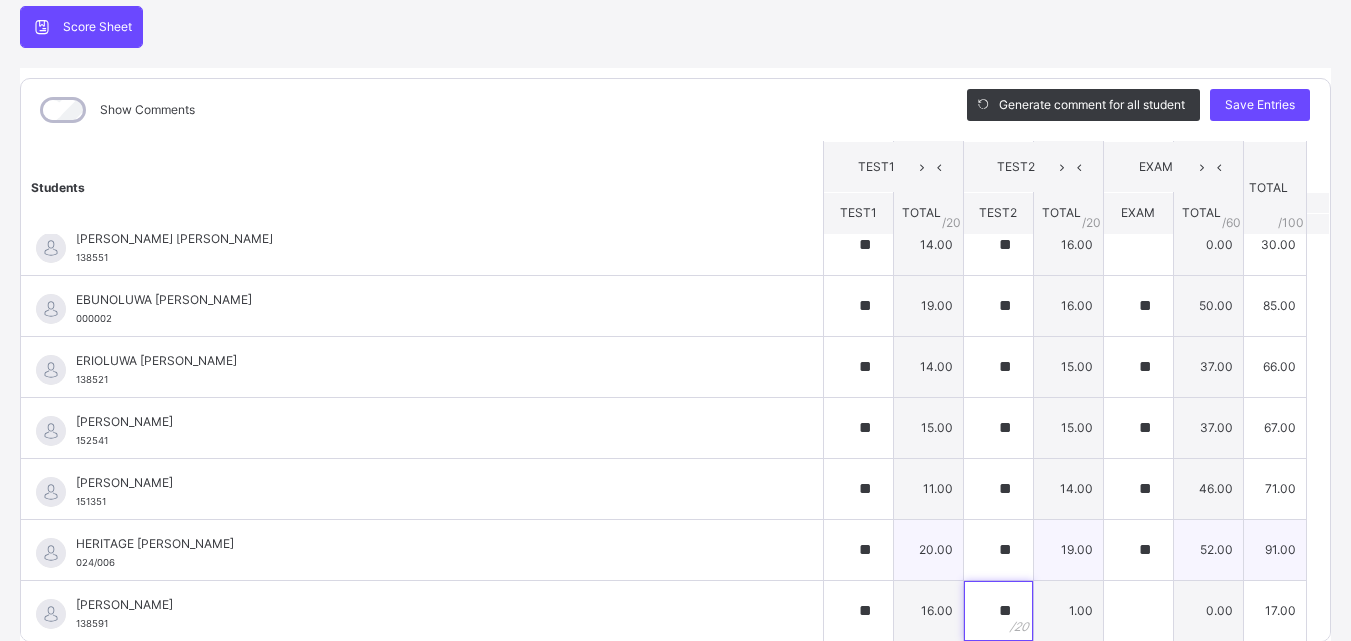 type on "**" 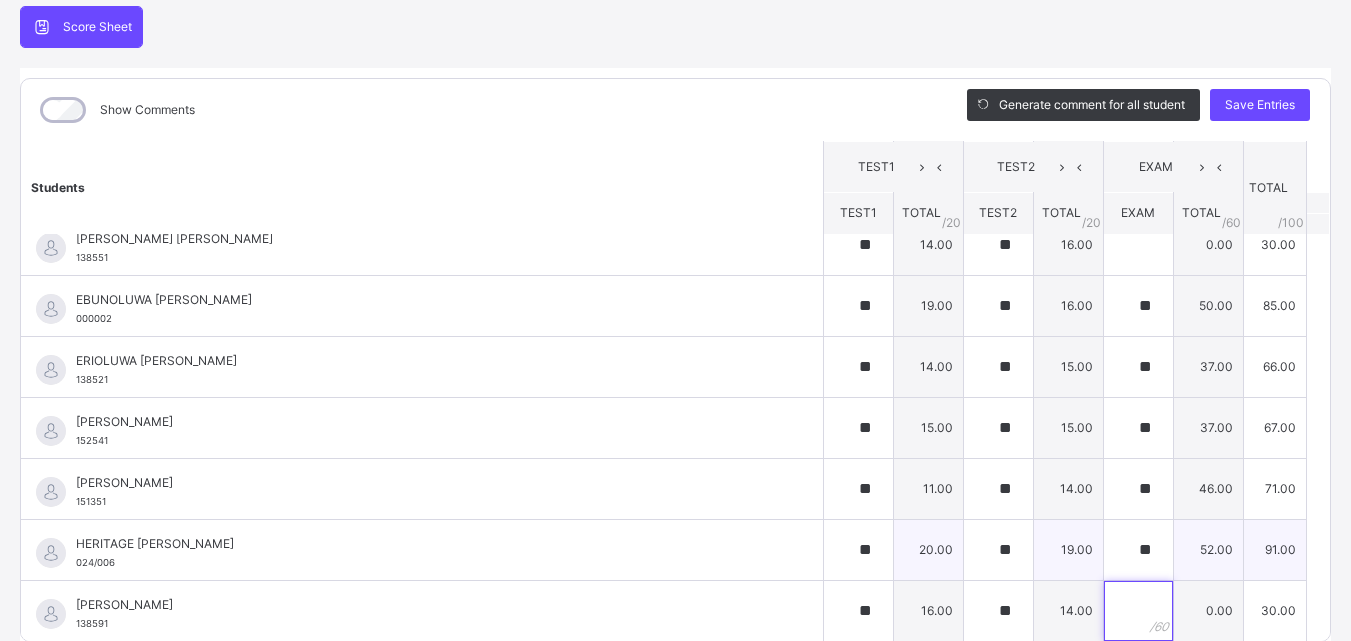 type on "*" 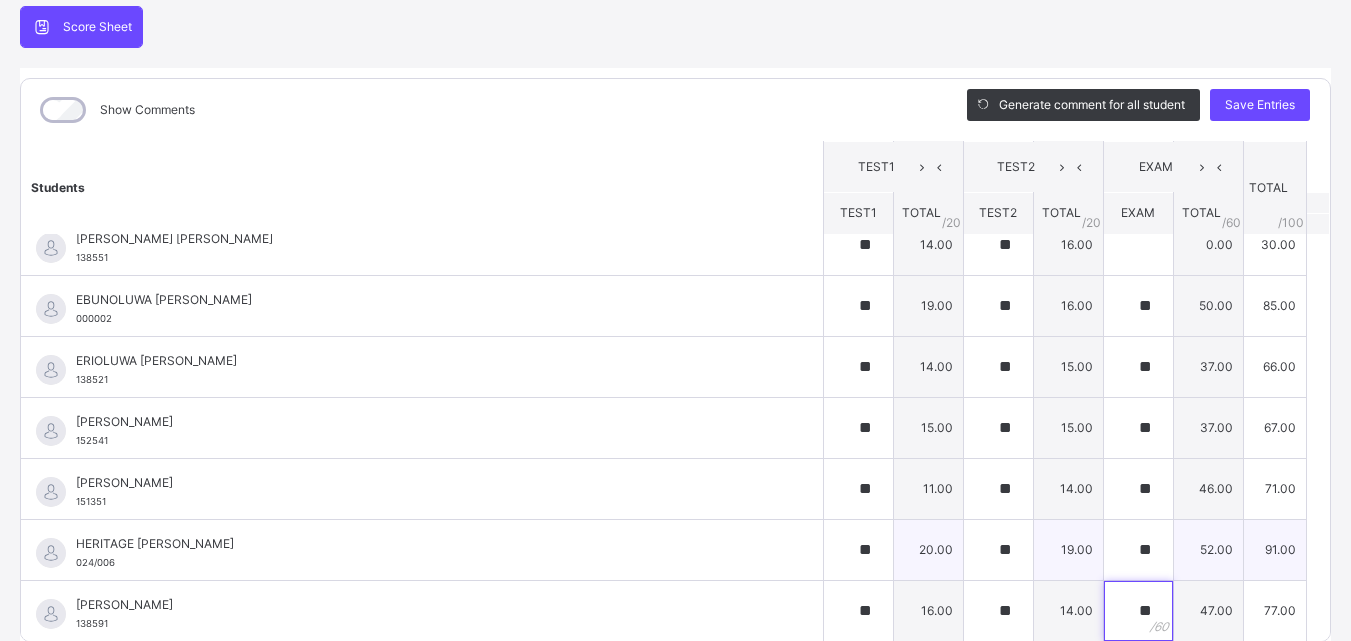type on "**" 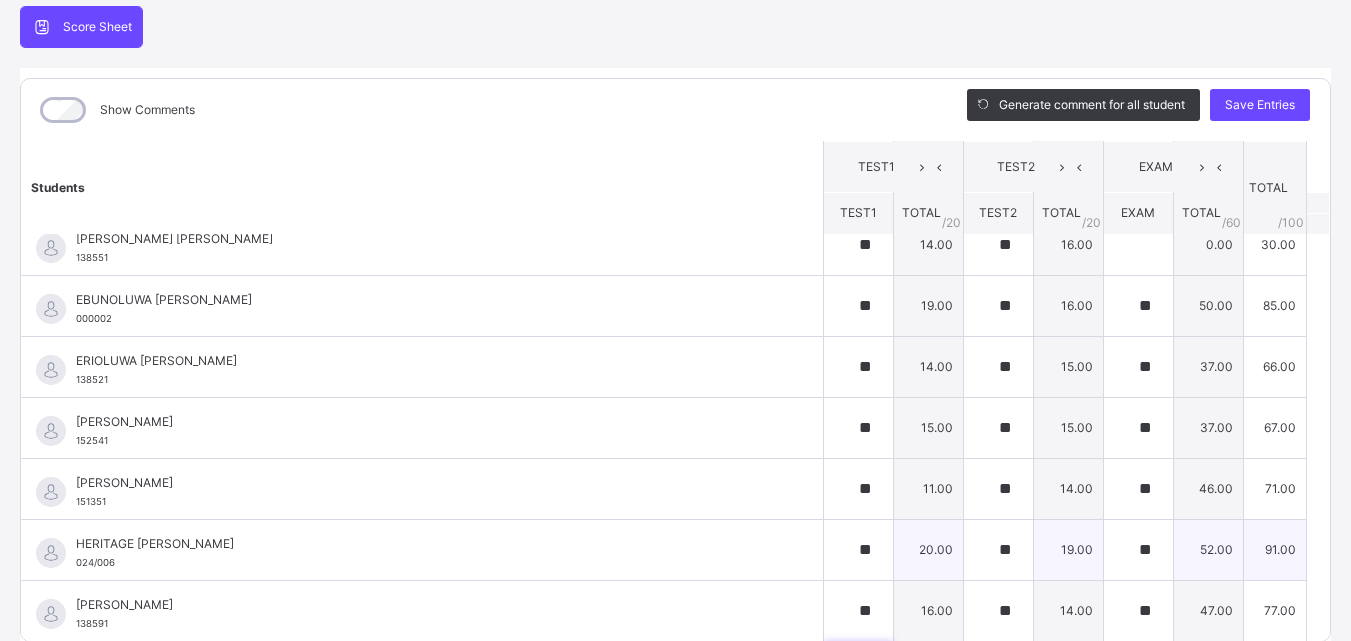 scroll, scrollTop: 606, scrollLeft: 0, axis: vertical 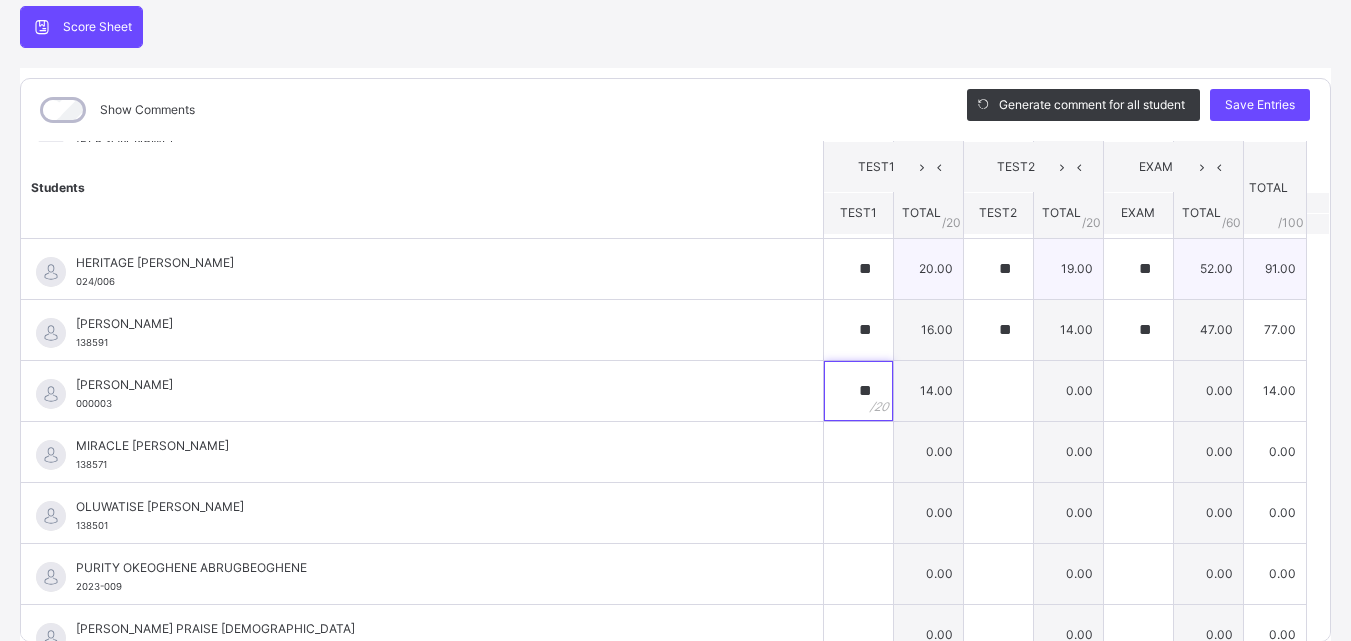 type on "**" 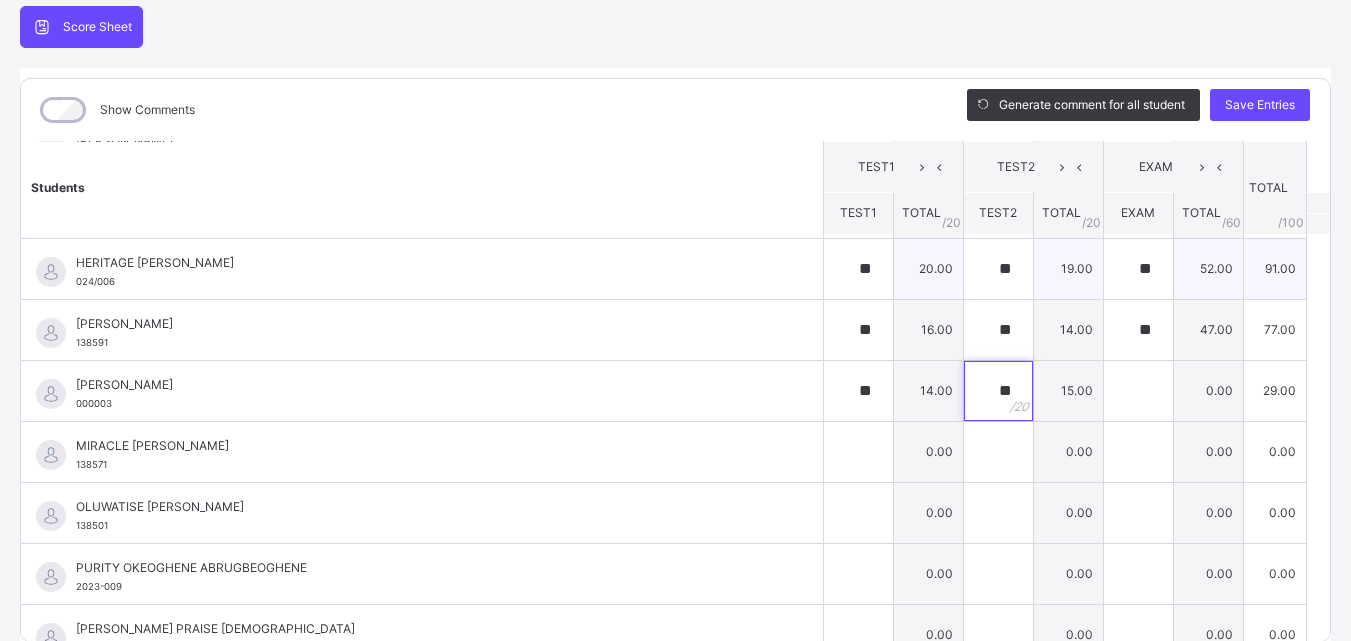 type on "**" 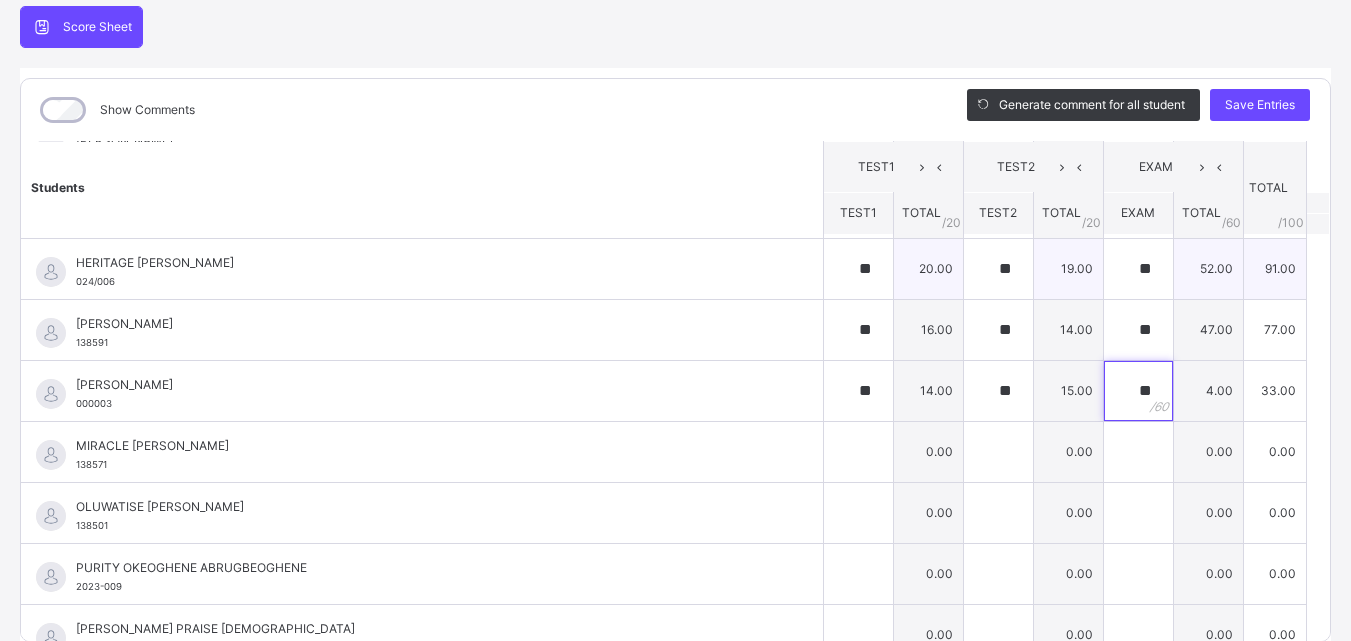 type on "**" 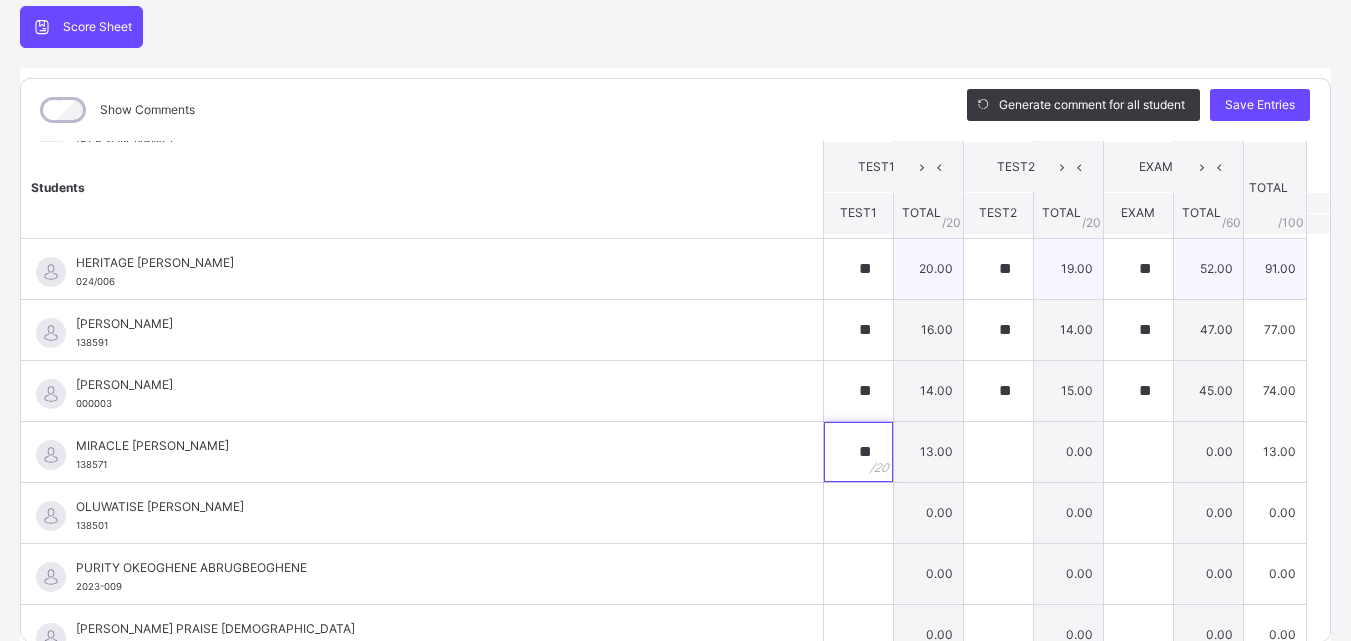 type on "**" 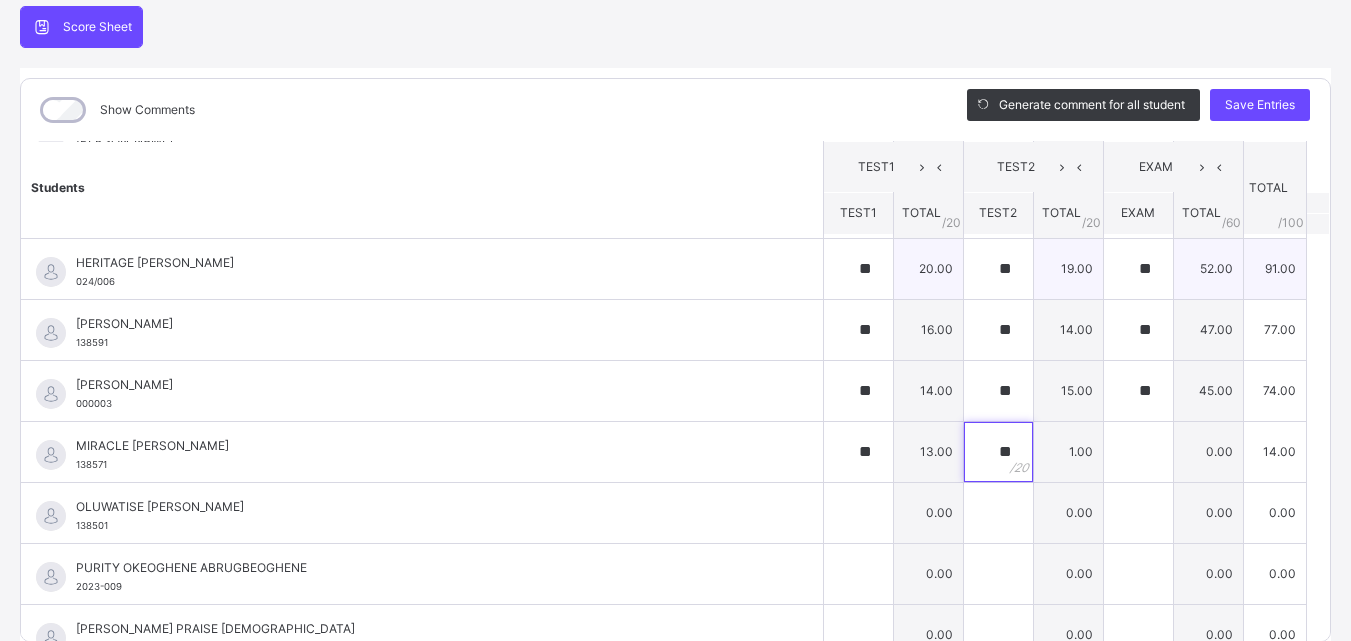 type on "**" 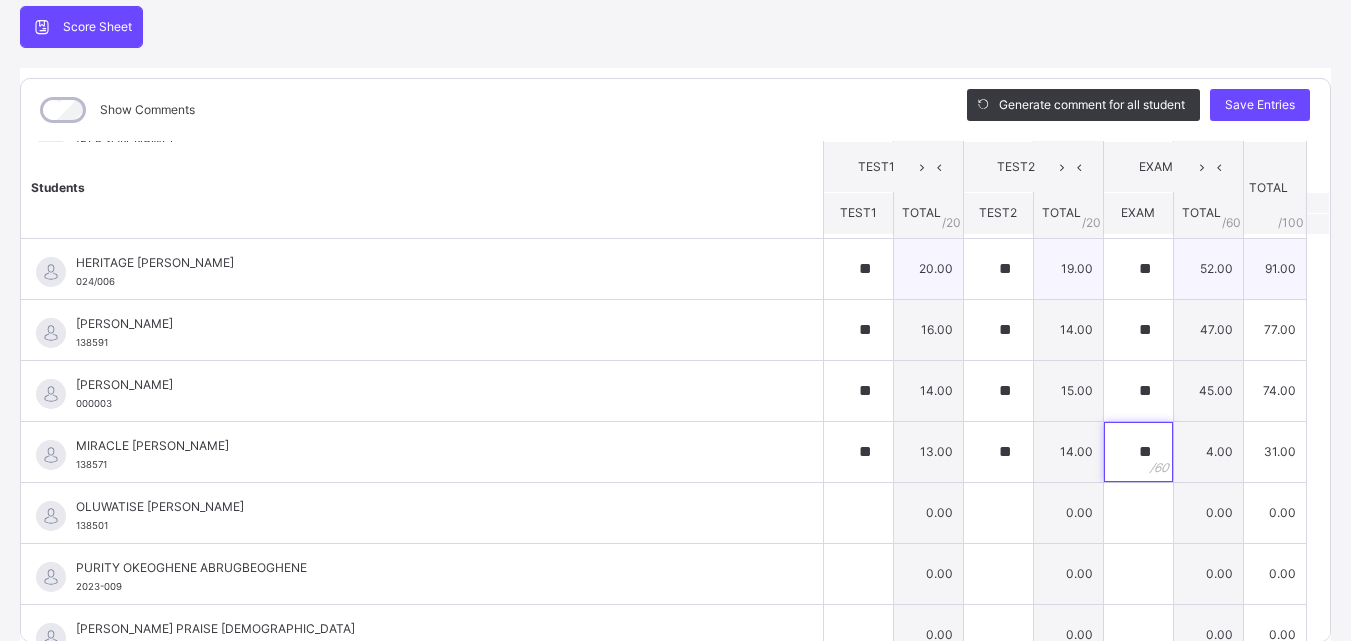 type on "**" 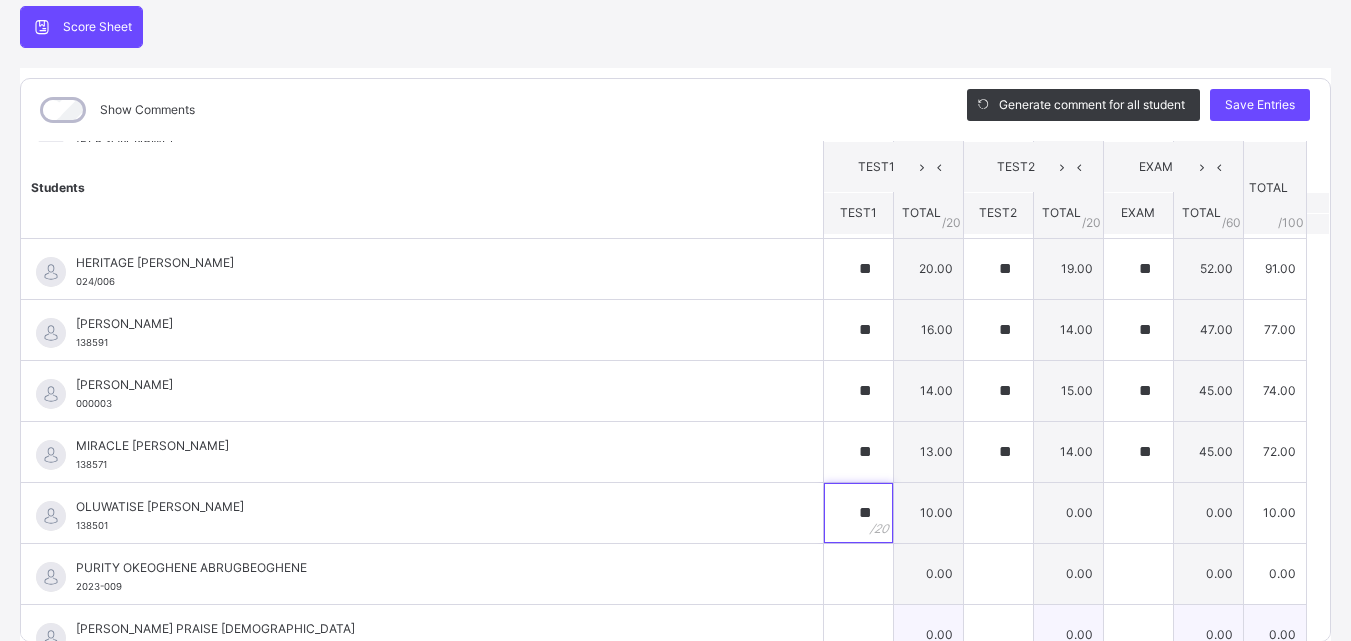 type on "**" 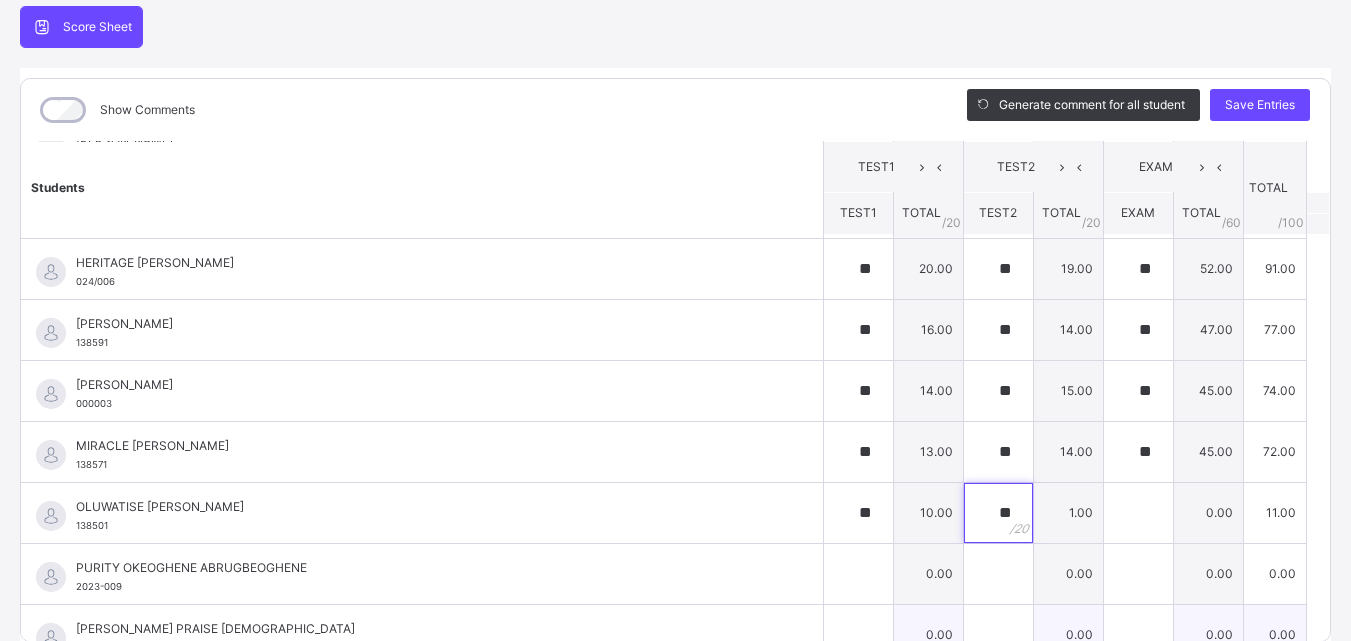 type on "**" 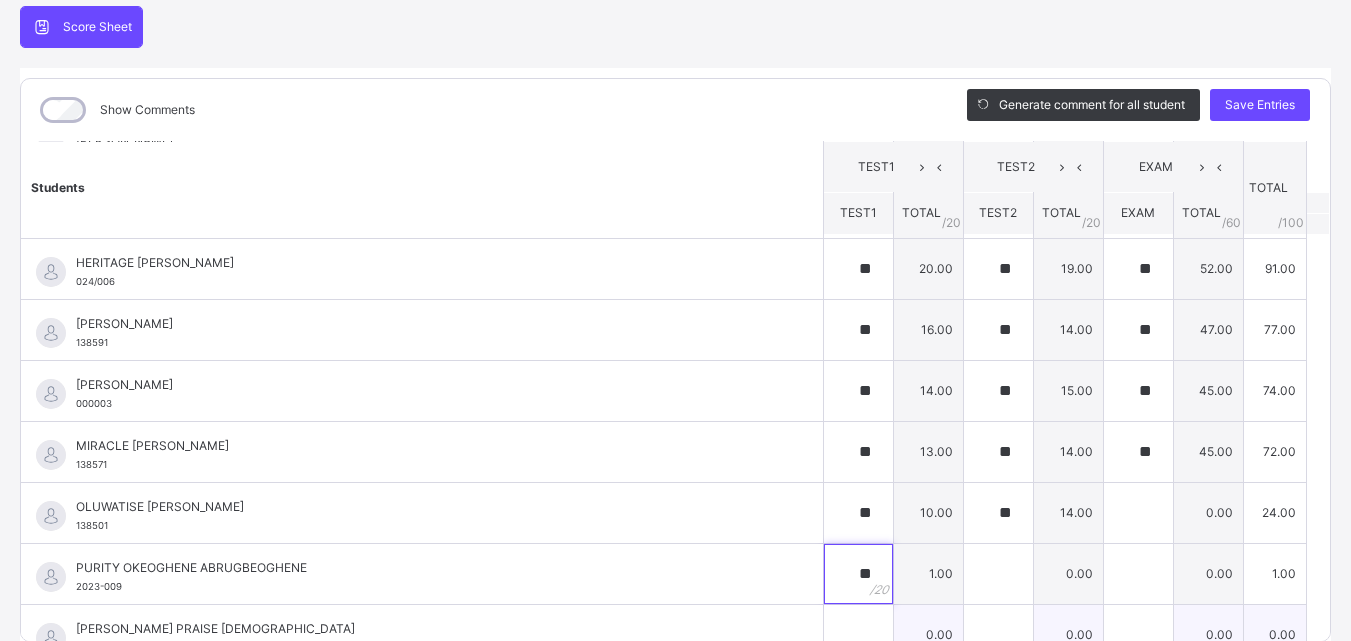 type on "**" 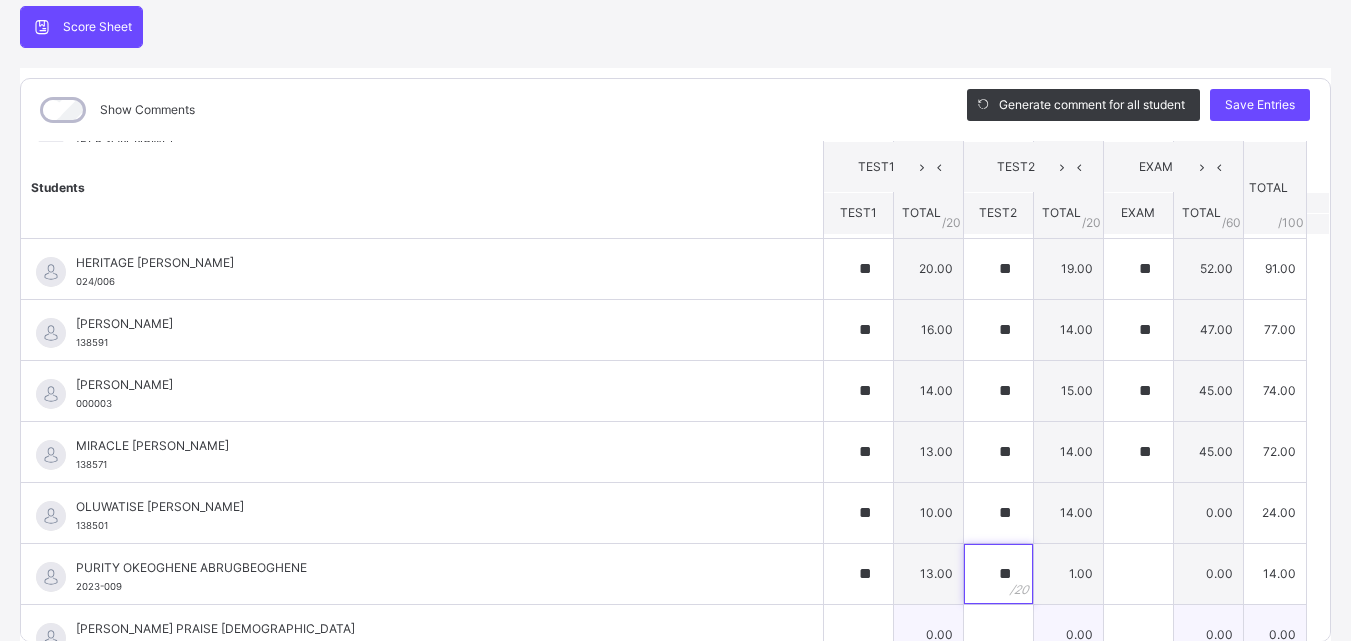 type on "**" 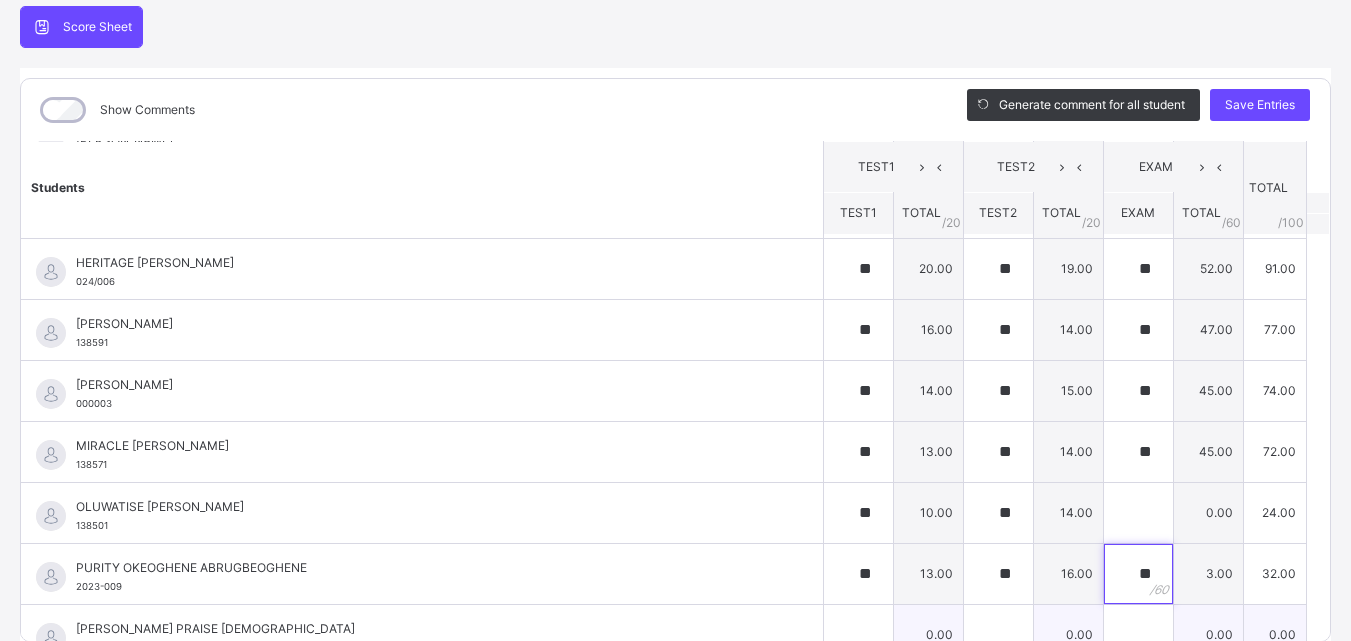 type on "**" 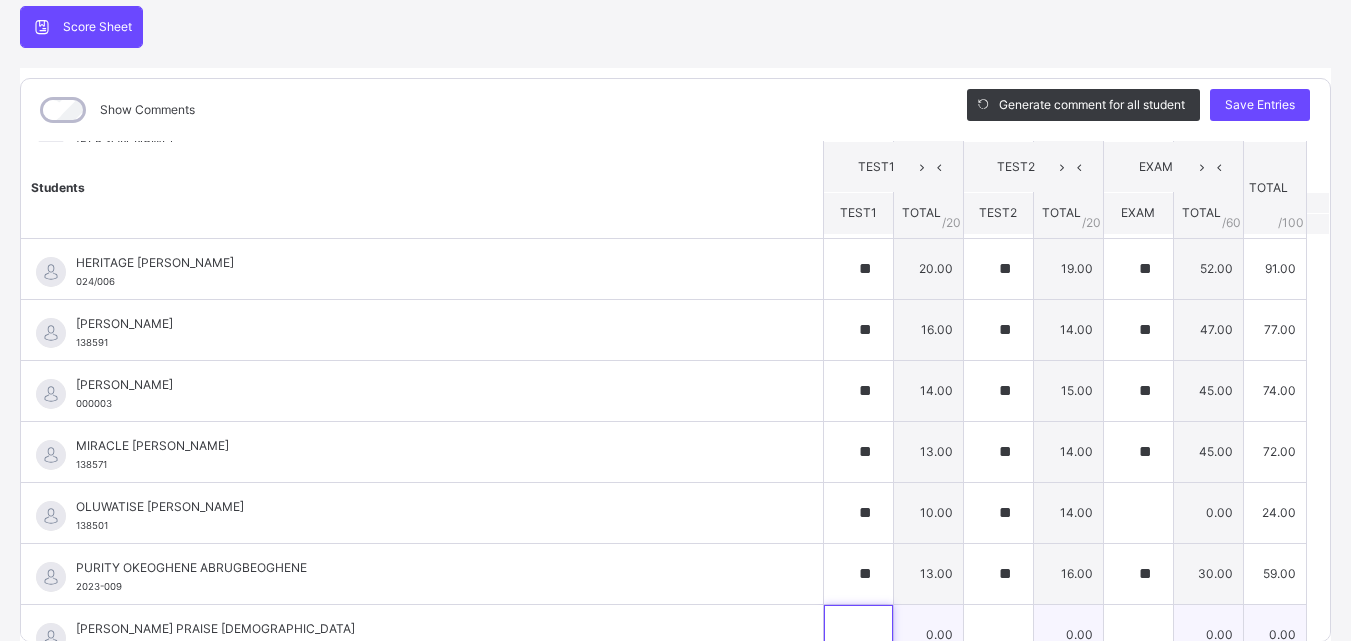 scroll, scrollTop: 630, scrollLeft: 0, axis: vertical 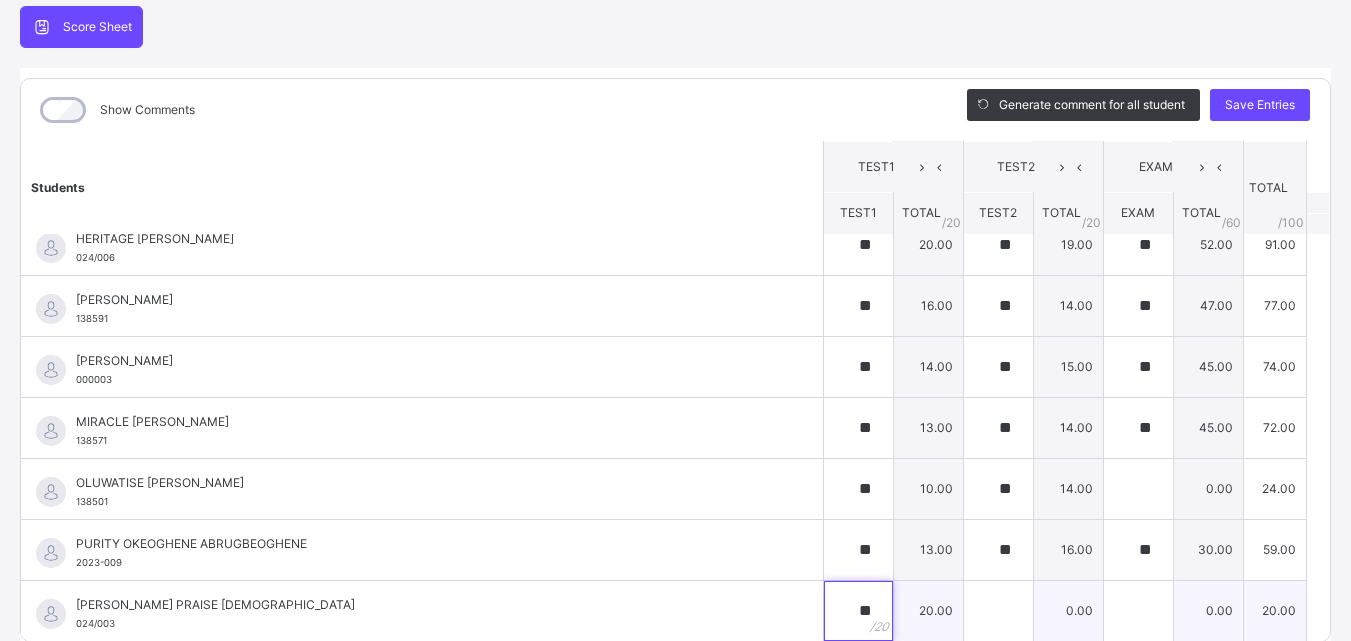 type on "**" 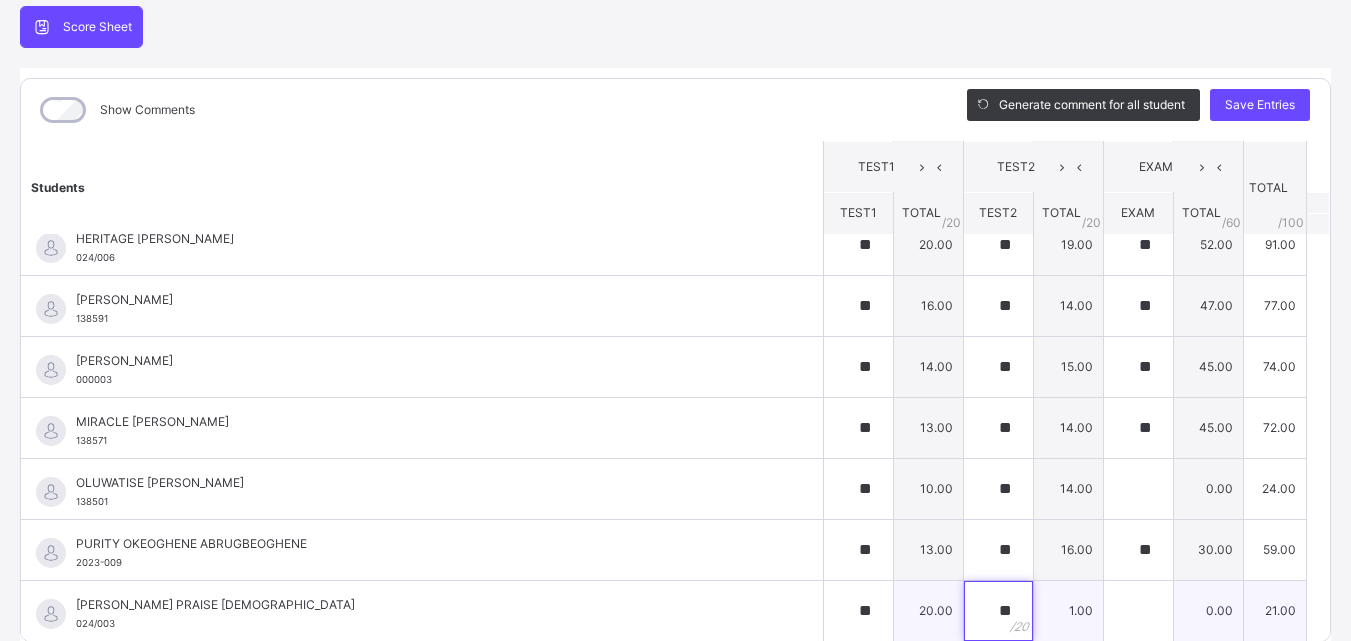 type on "**" 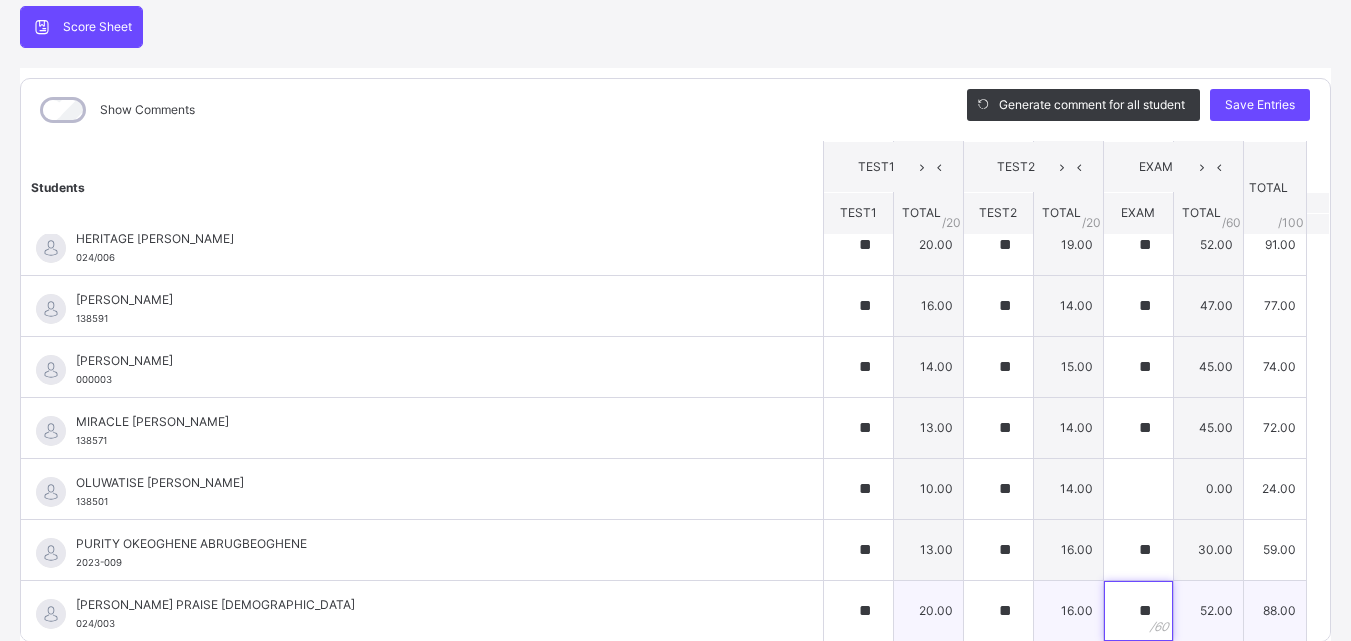 type on "**" 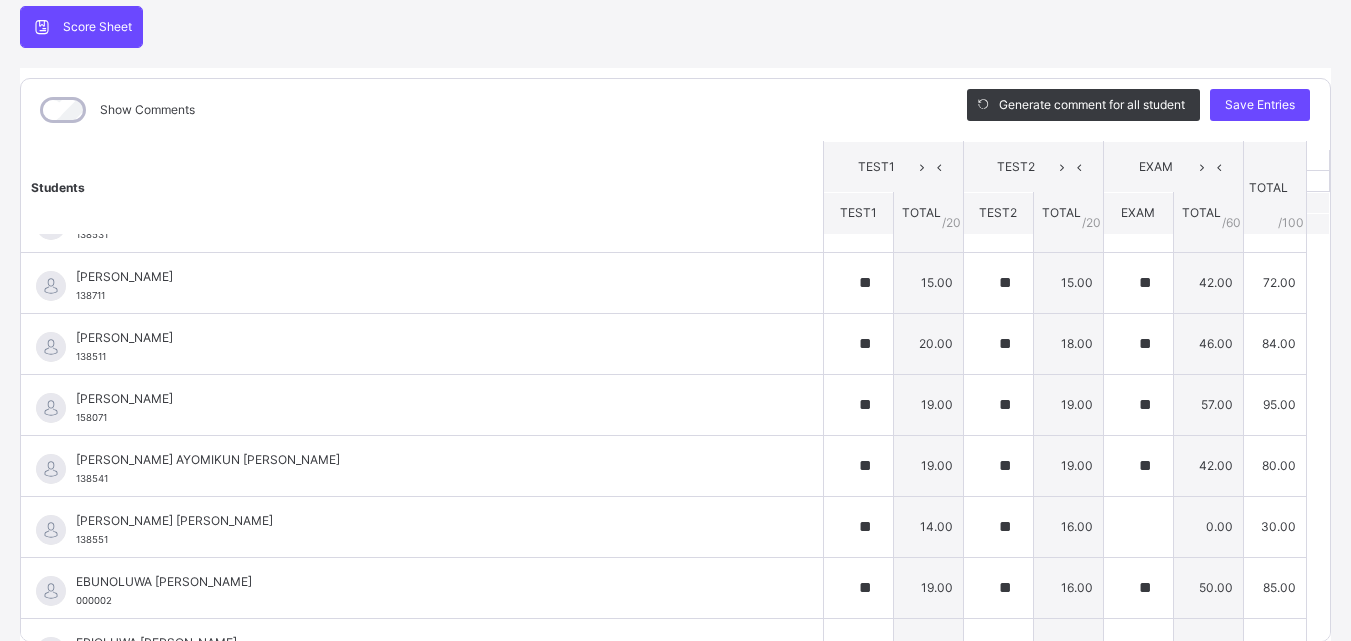 scroll, scrollTop: 0, scrollLeft: 0, axis: both 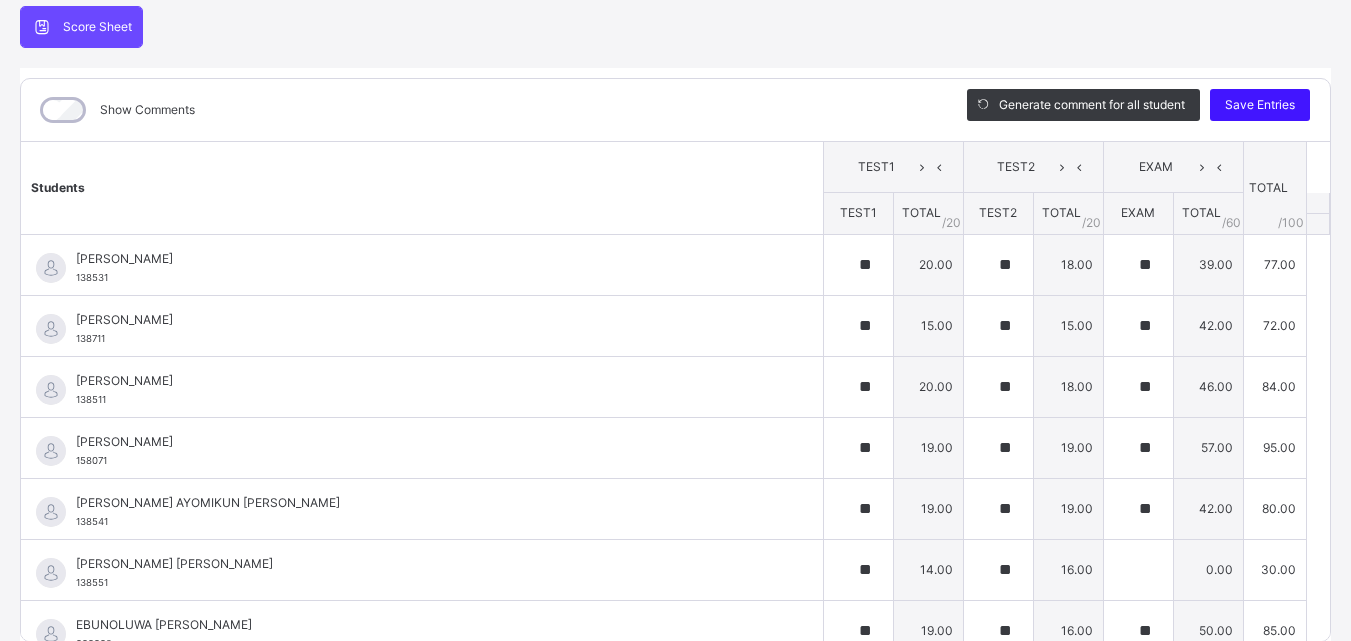 click on "Save Entries" at bounding box center (1260, 105) 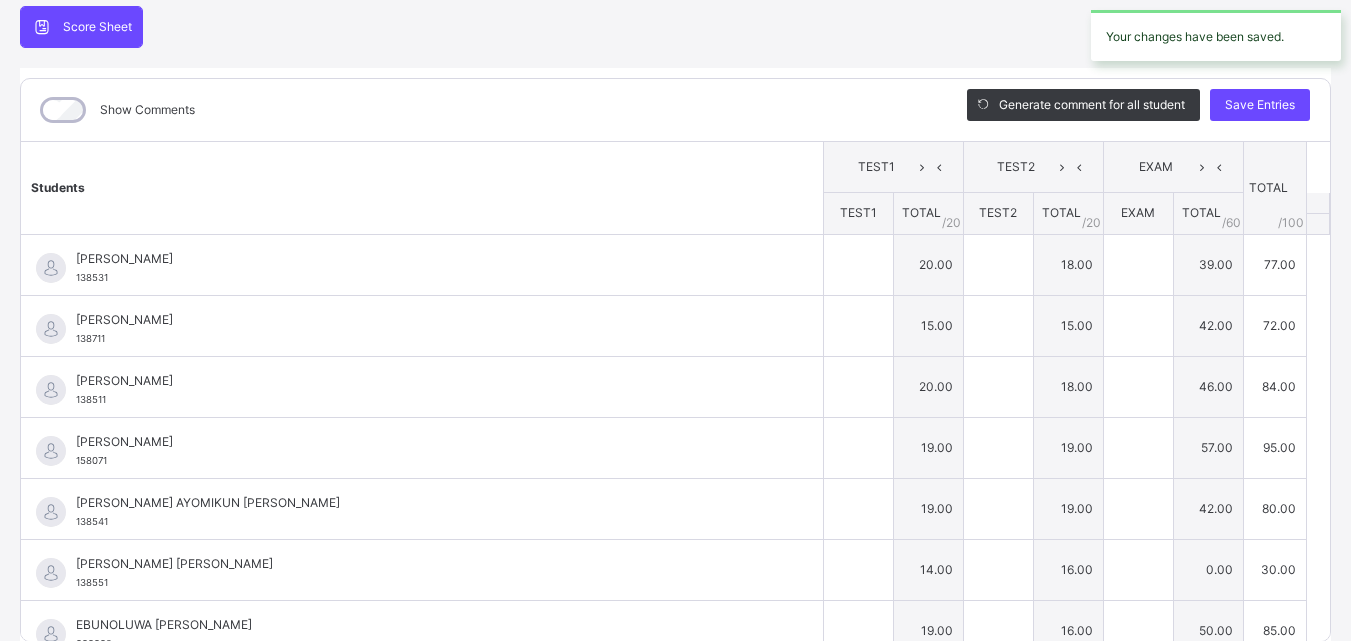 type on "**" 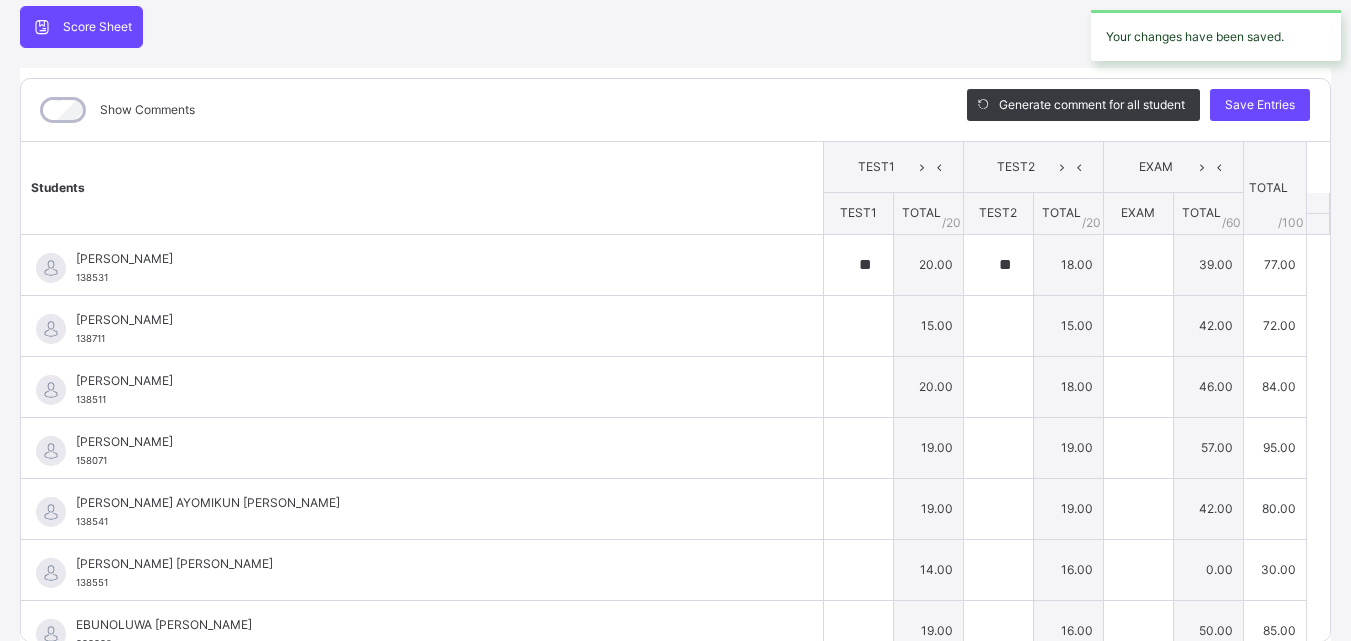 type on "**" 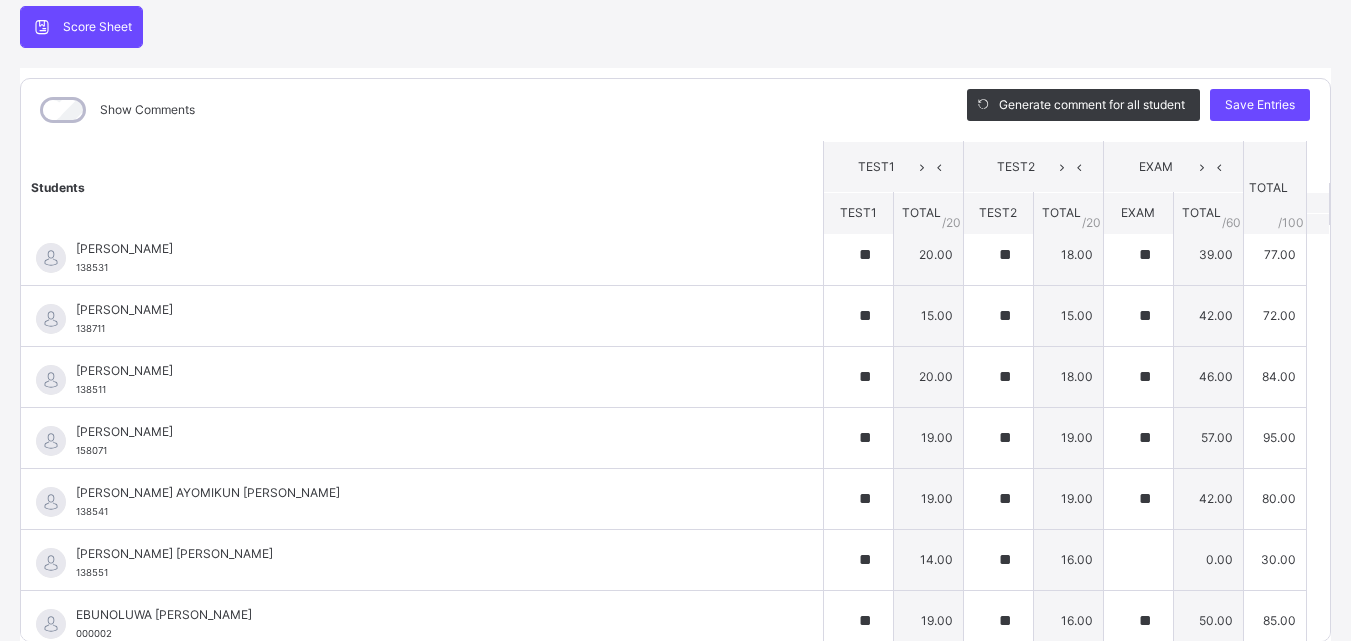 scroll, scrollTop: 0, scrollLeft: 0, axis: both 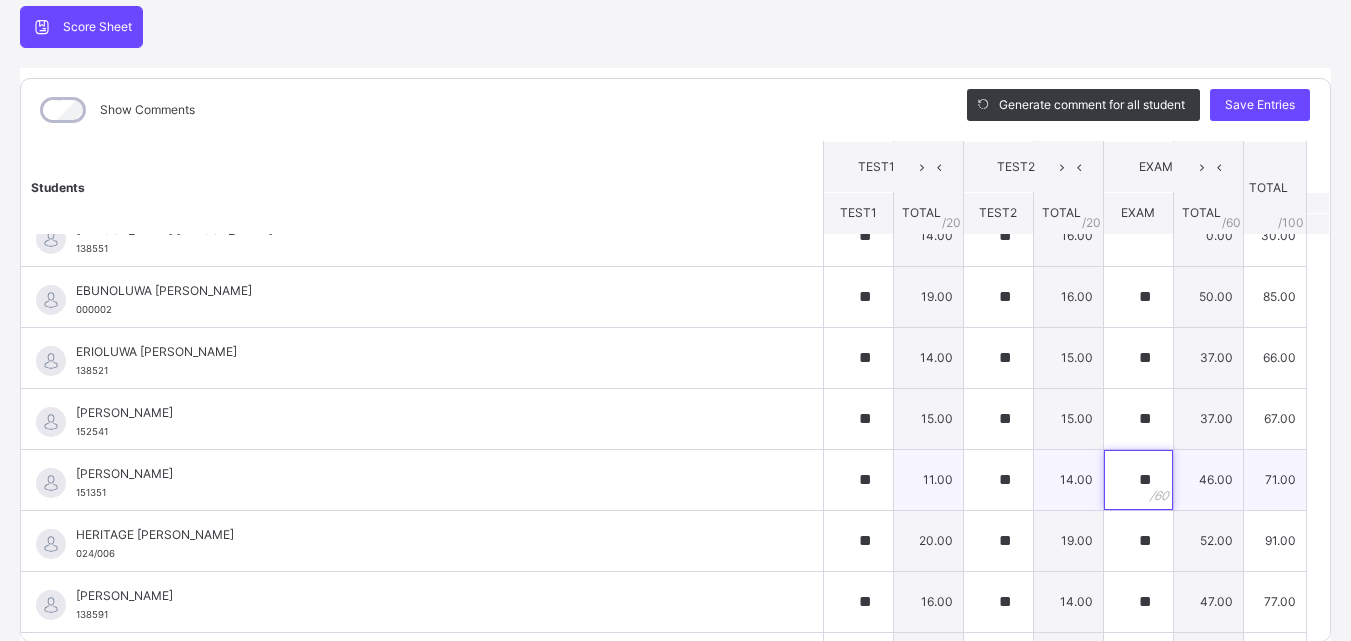 click on "**" at bounding box center (1138, 480) 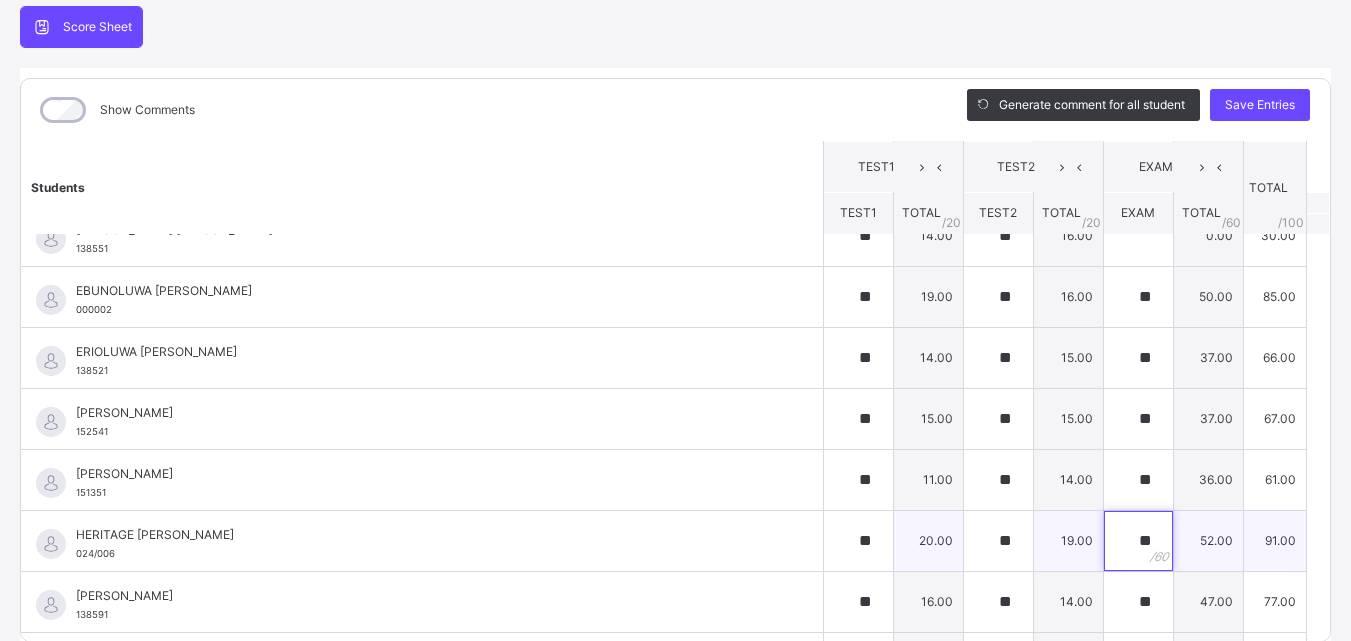 click on "**" at bounding box center (1138, 541) 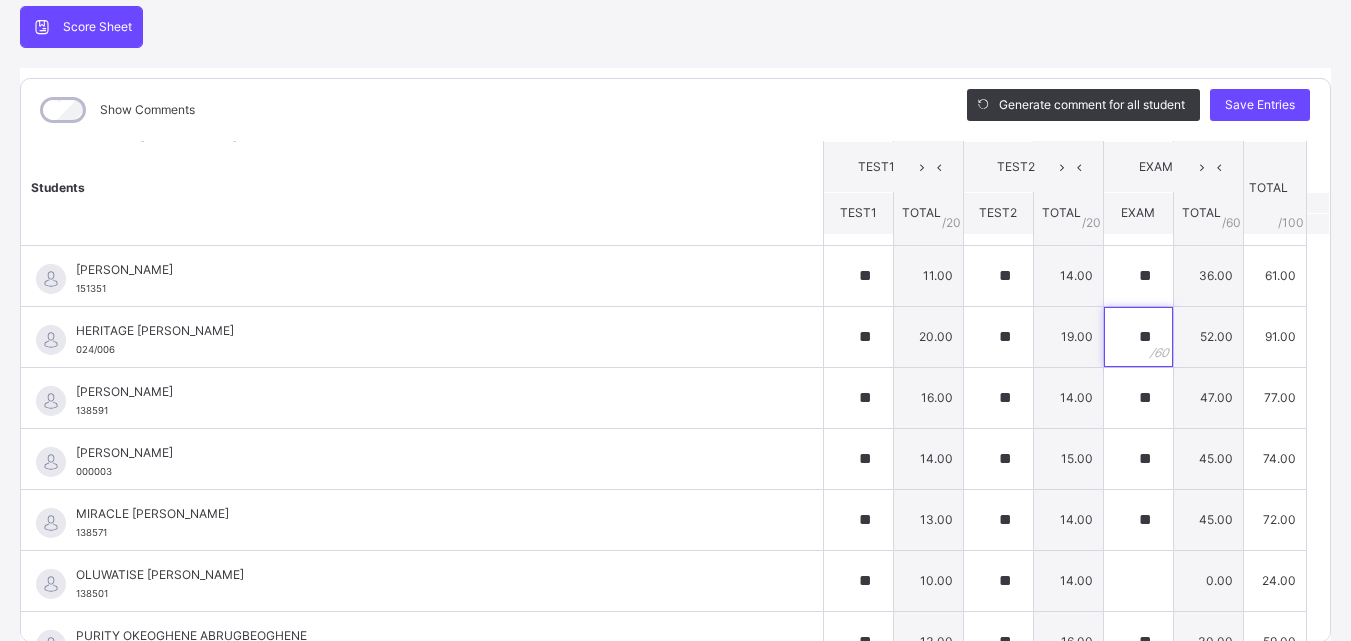 scroll, scrollTop: 541, scrollLeft: 0, axis: vertical 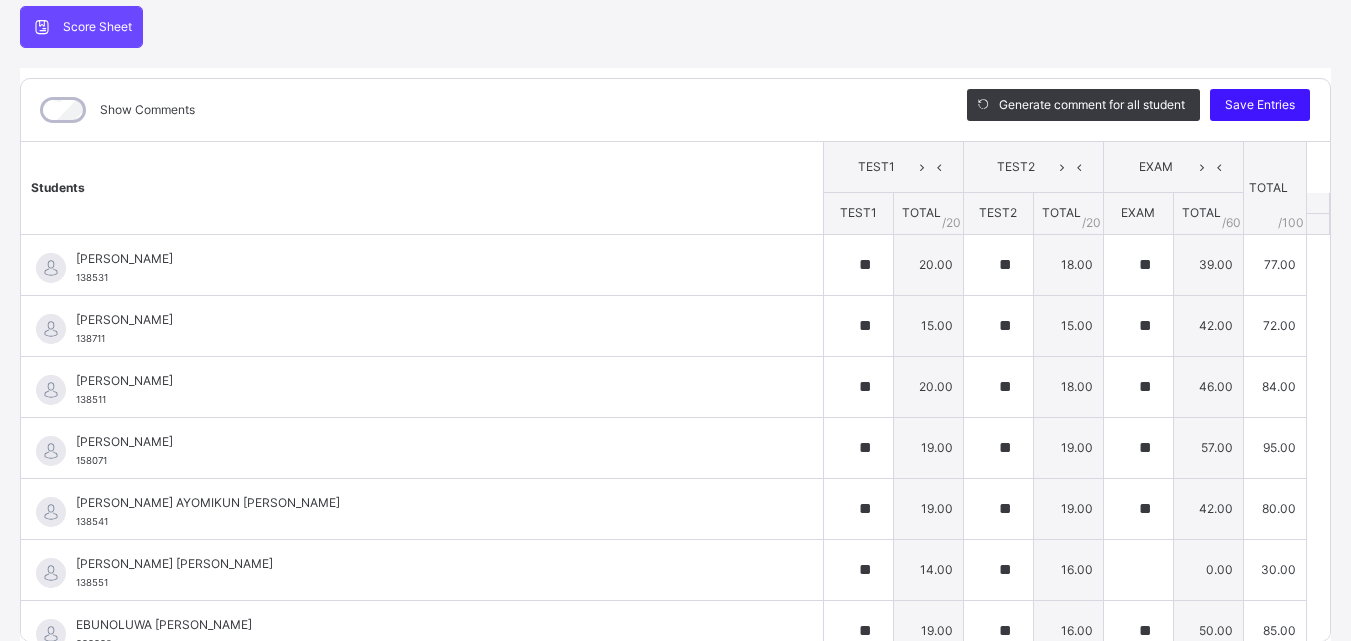 click on "Save Entries" at bounding box center [1260, 105] 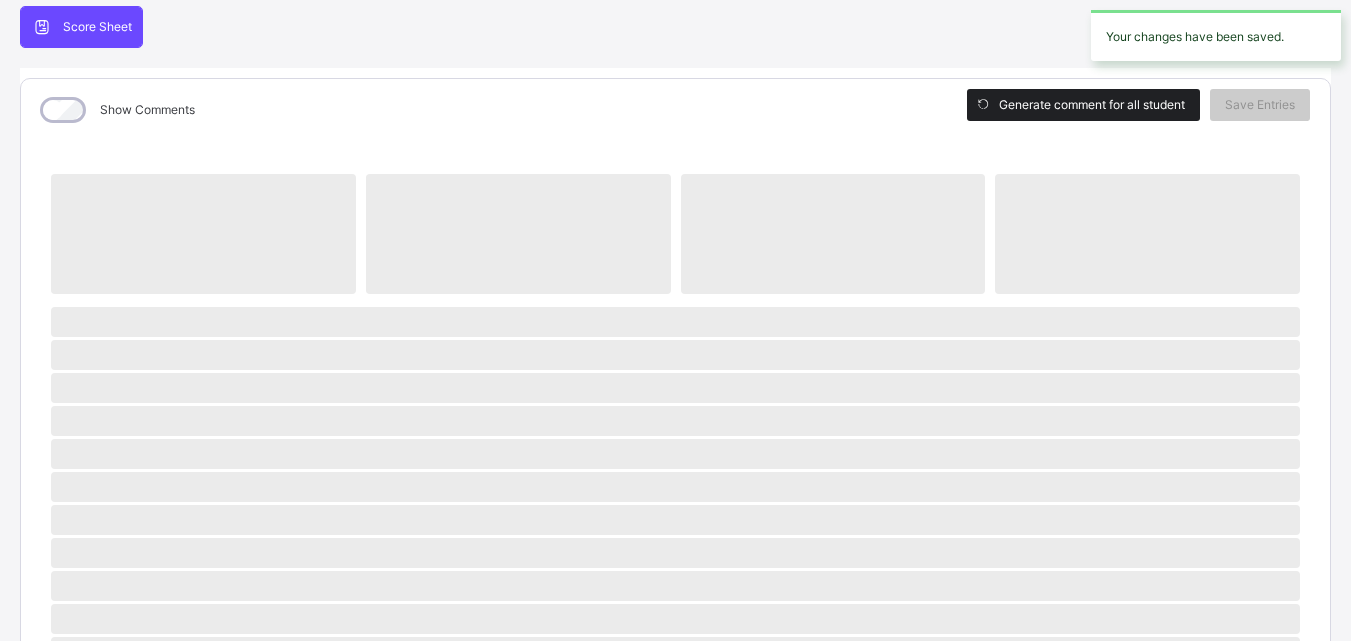 click on "Generate comment for all student" at bounding box center (1083, 105) 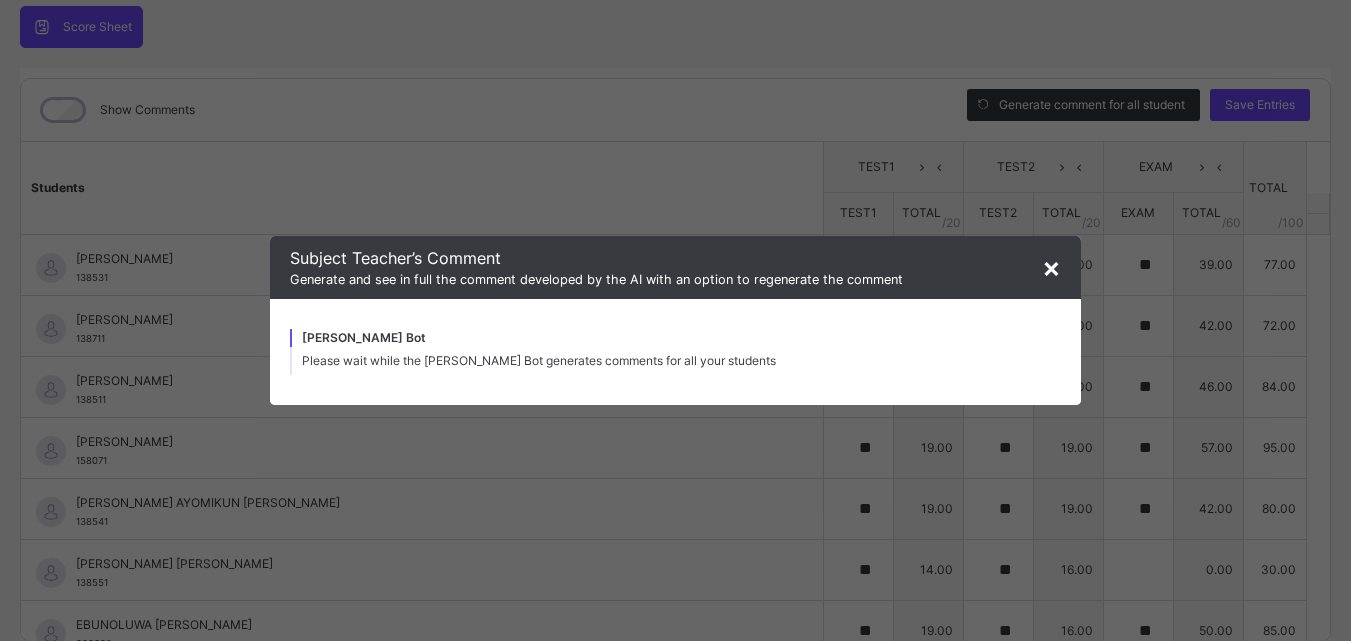 click on "×" at bounding box center (1051, 267) 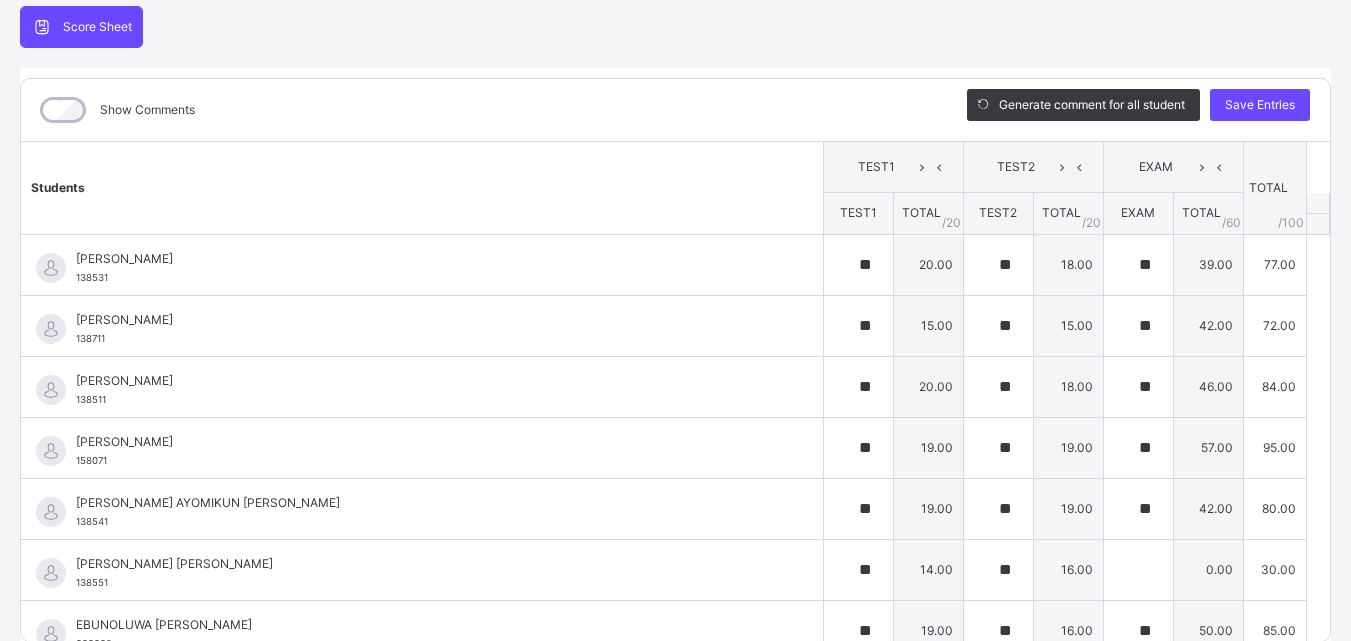 click on "Score Sheet" at bounding box center (97, 27) 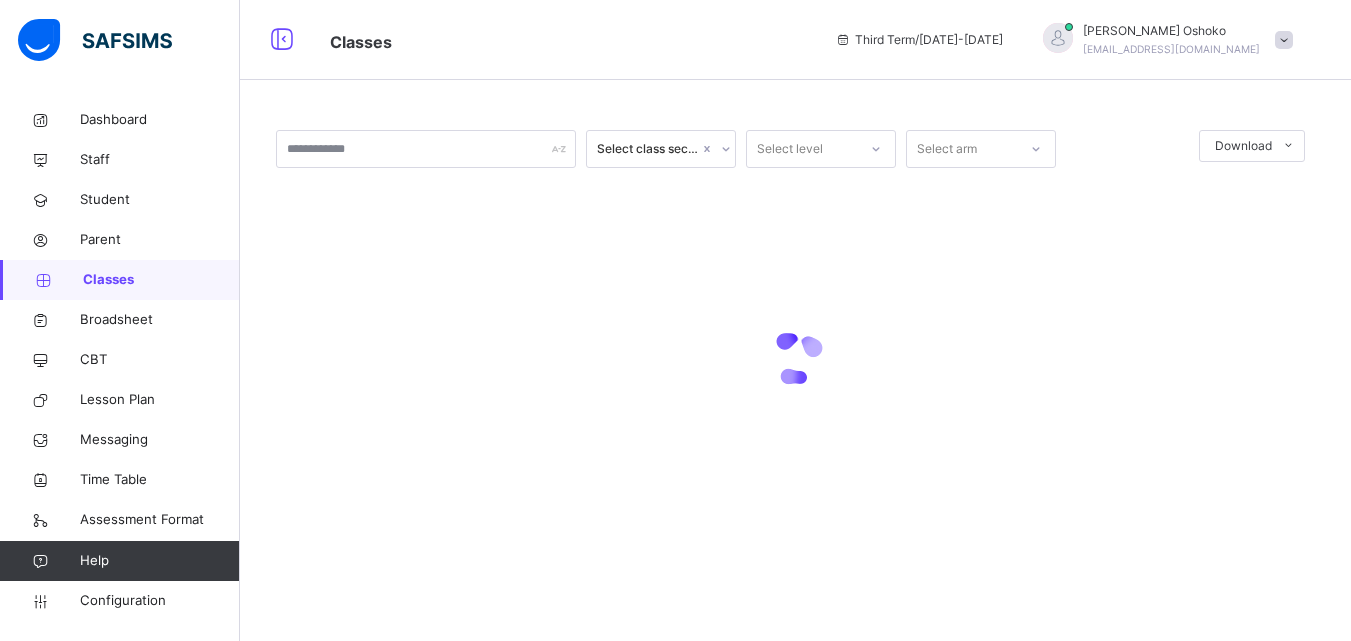 scroll, scrollTop: 0, scrollLeft: 0, axis: both 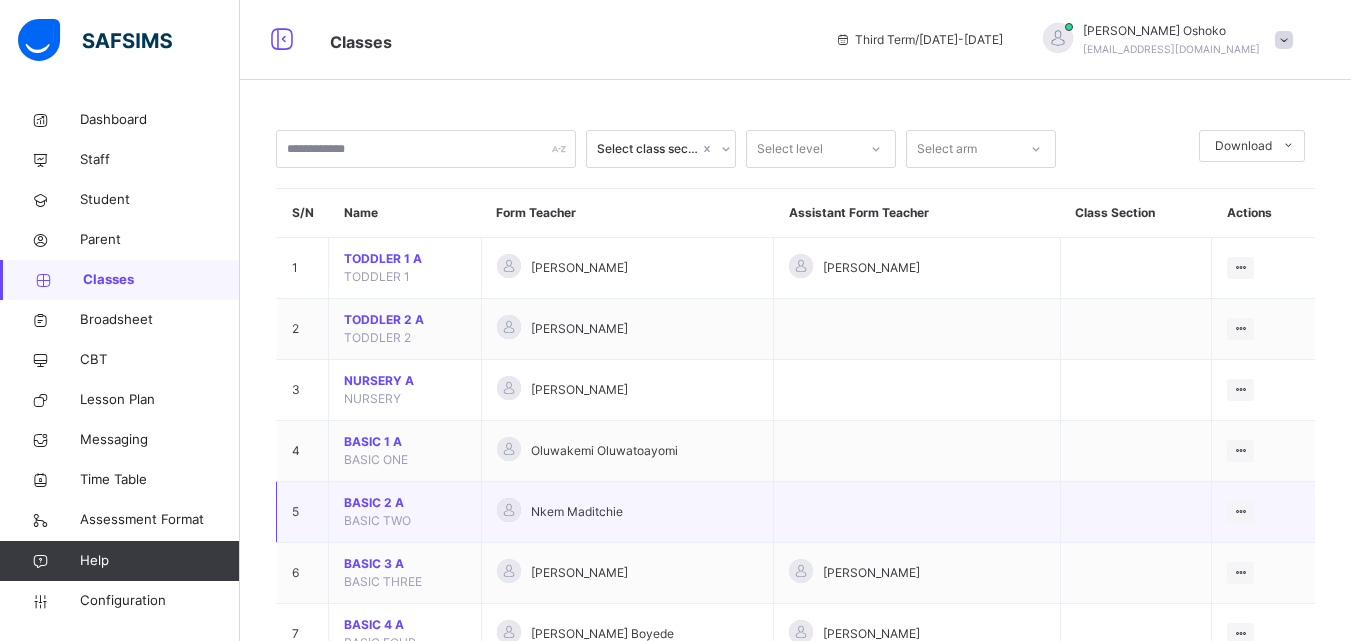 click on "BASIC 2   A   BASIC TWO" at bounding box center (405, 512) 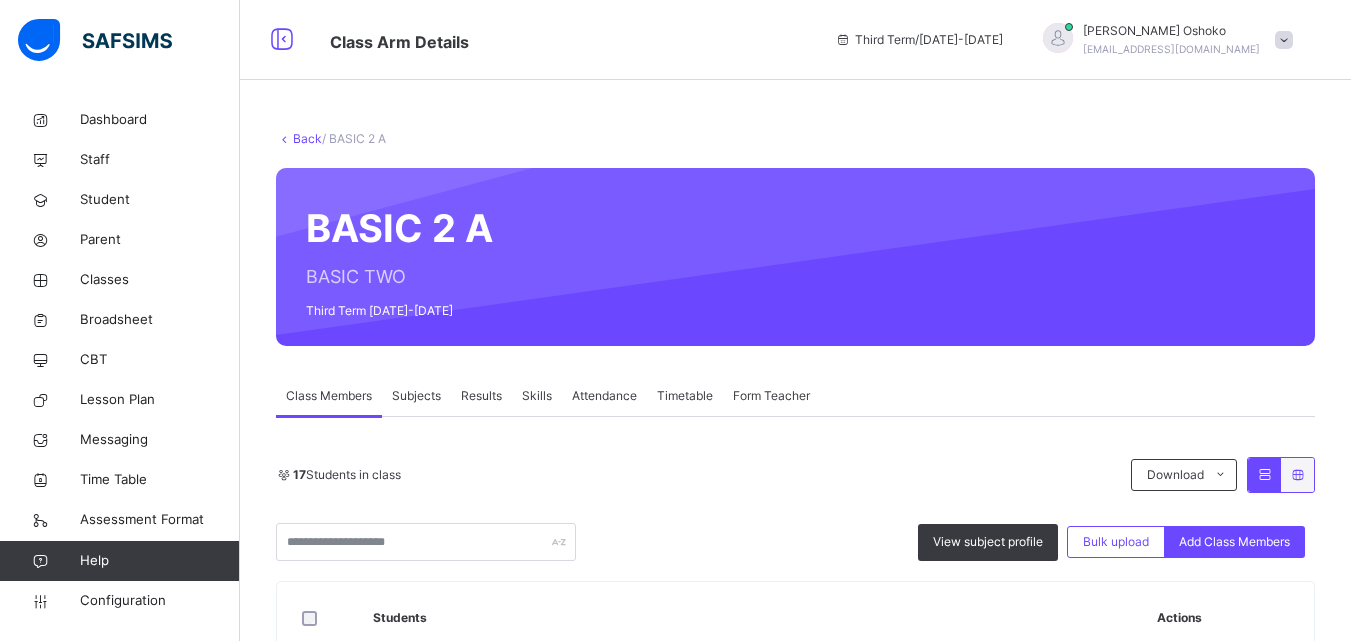 scroll, scrollTop: 117, scrollLeft: 0, axis: vertical 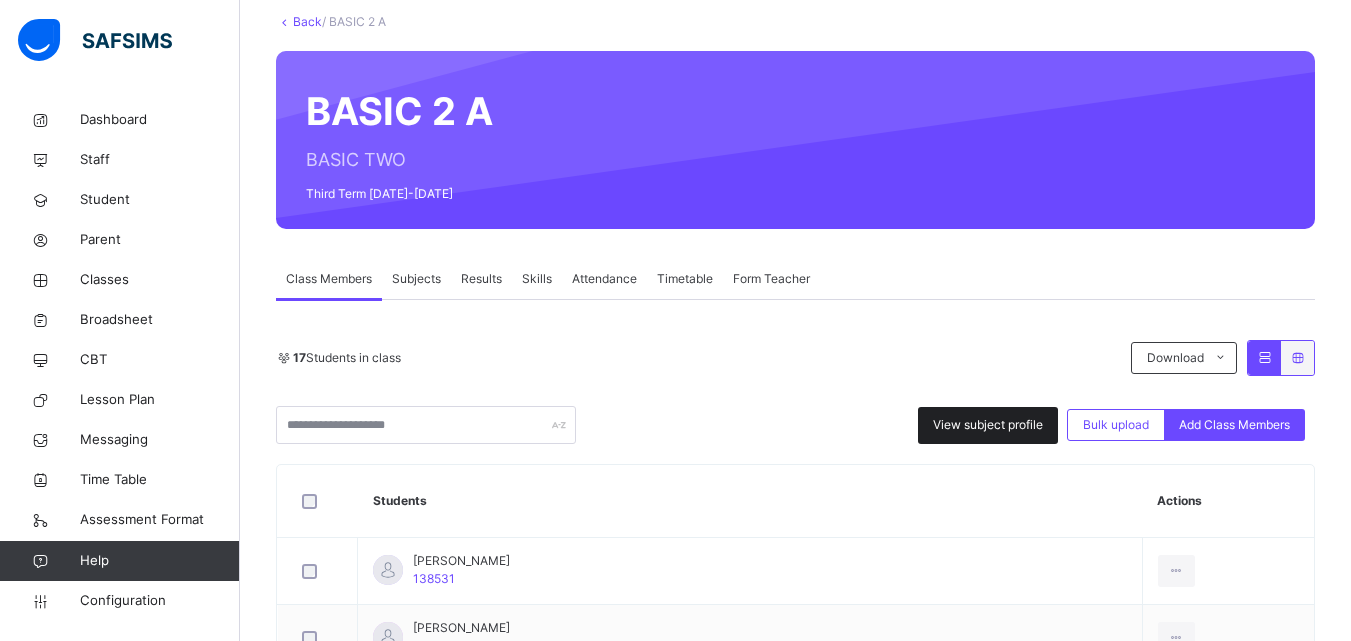 click on "View subject profile" at bounding box center (988, 425) 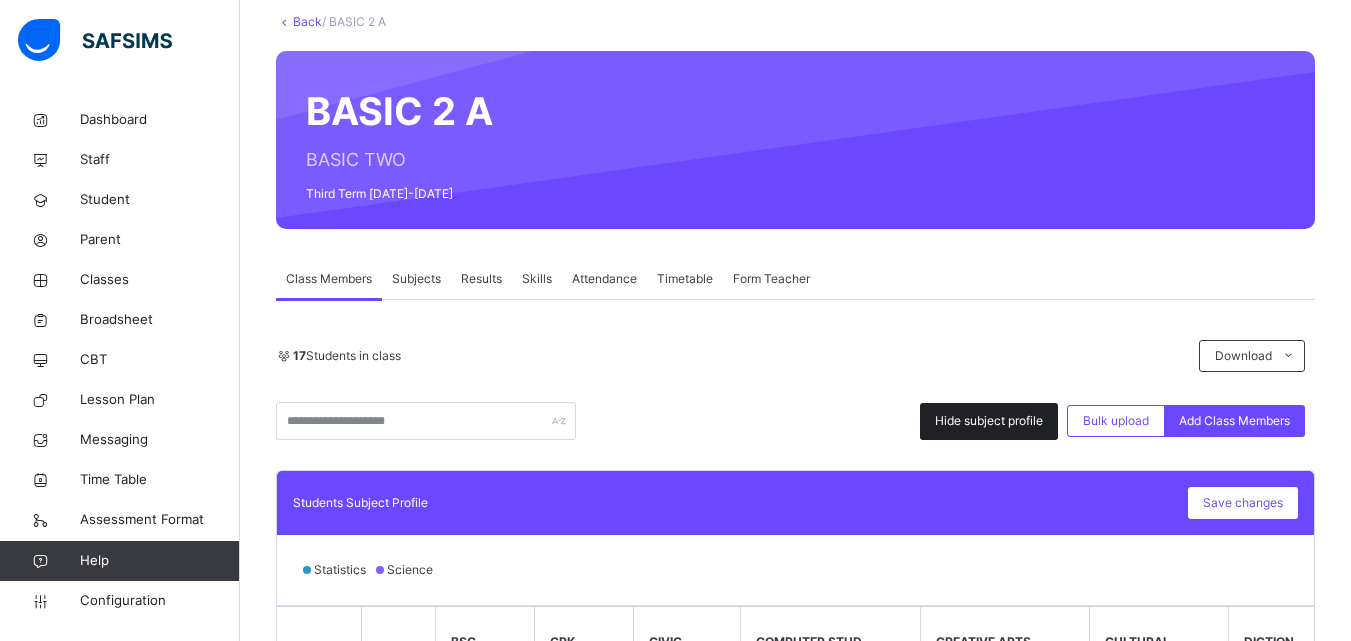 scroll, scrollTop: 299, scrollLeft: 0, axis: vertical 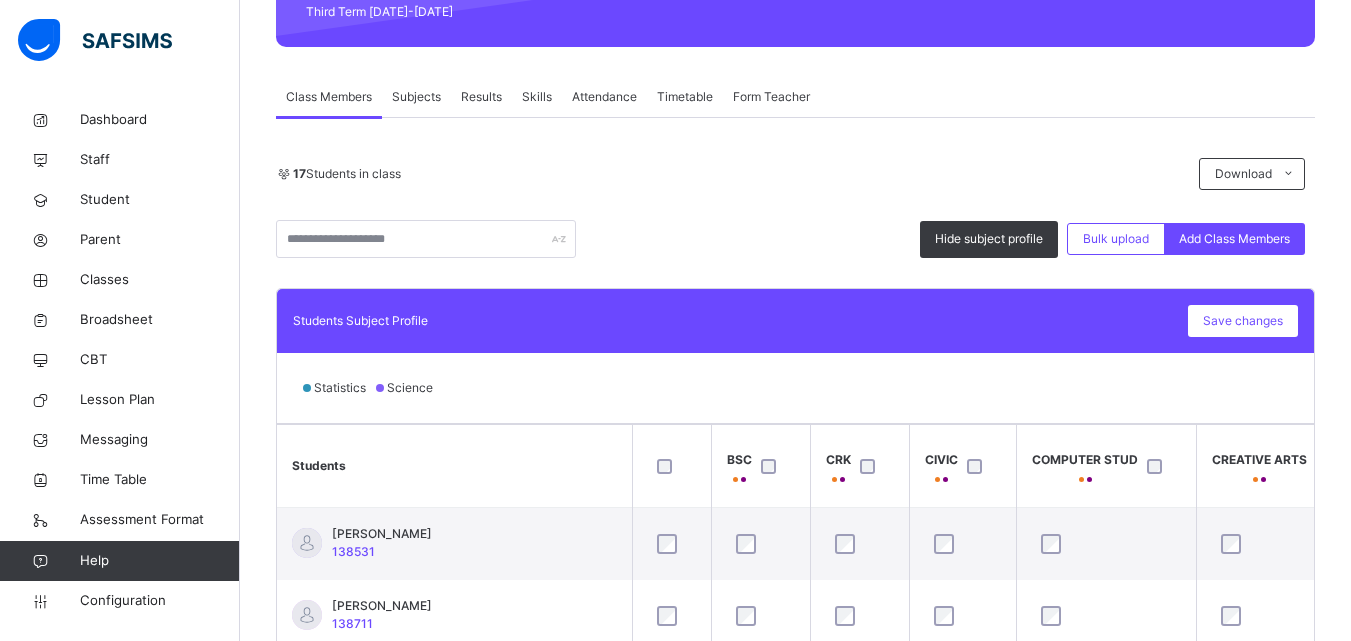 click on "Subjects" at bounding box center (416, 97) 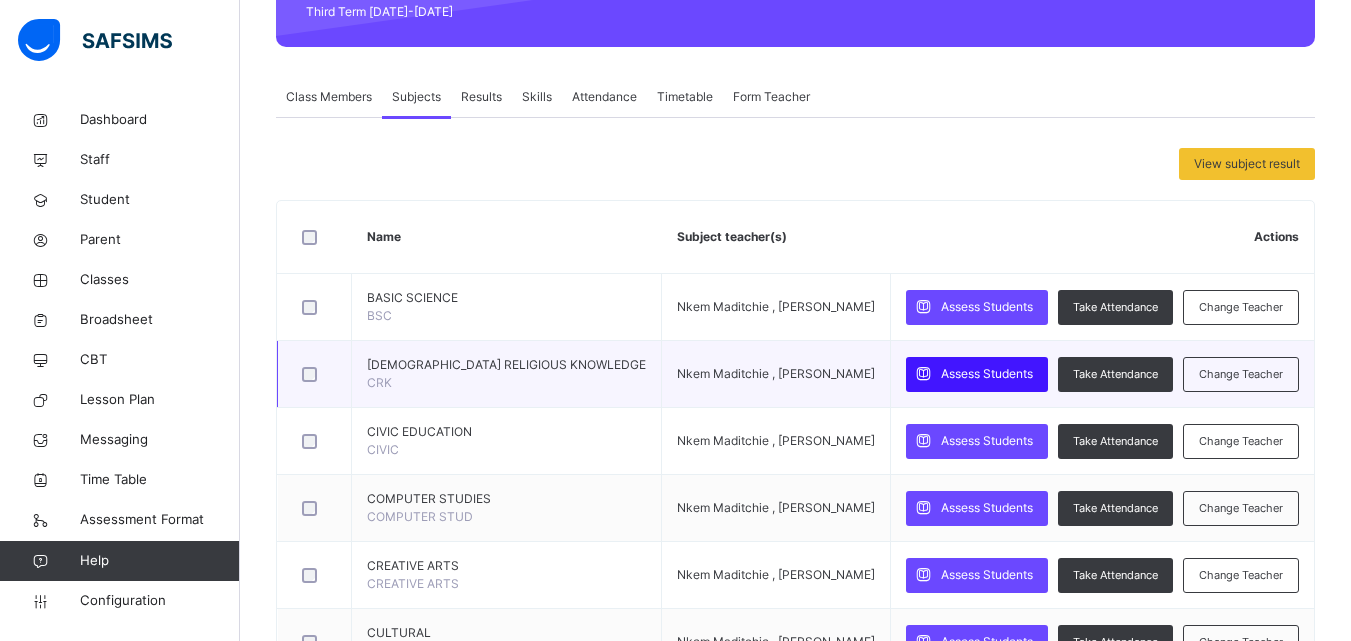 click on "Assess Students" at bounding box center (987, 374) 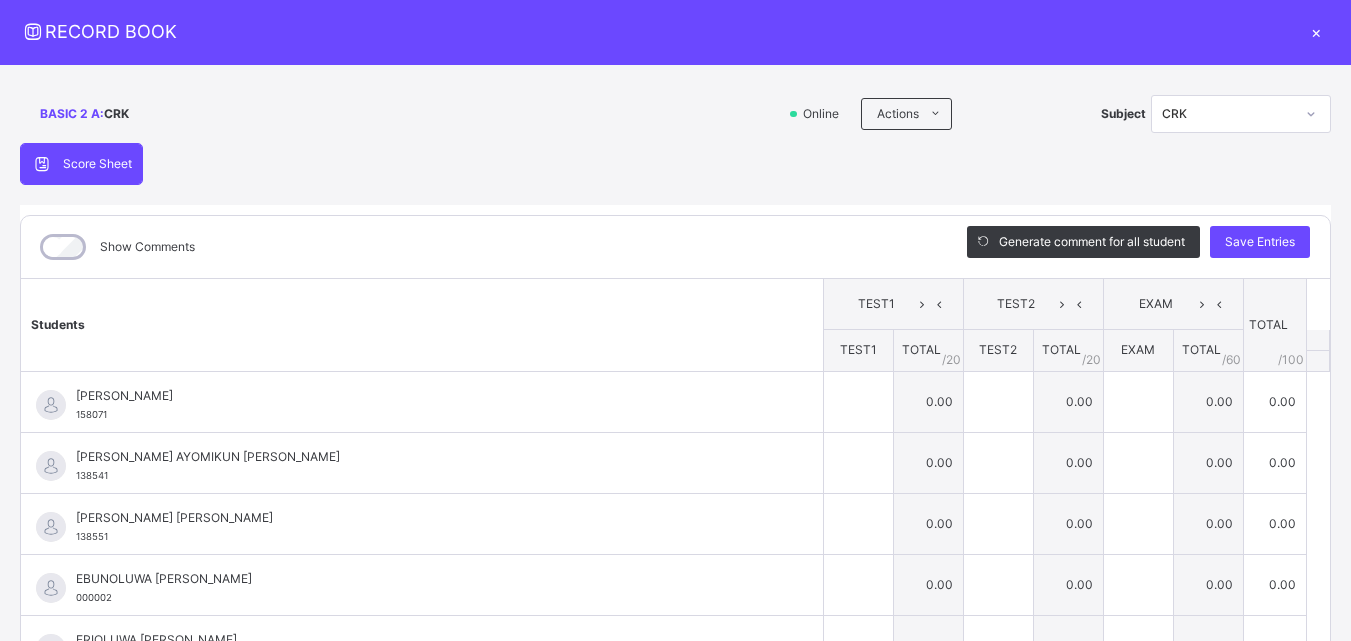 scroll, scrollTop: 56, scrollLeft: 0, axis: vertical 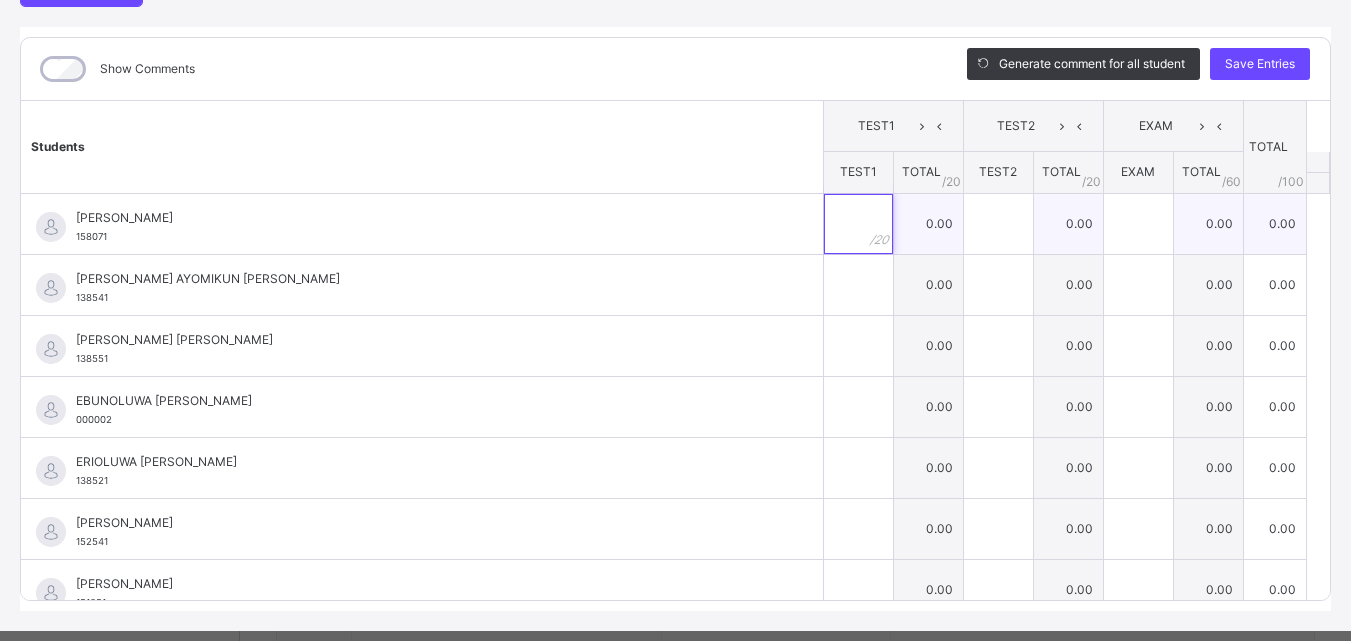 click at bounding box center [858, 224] 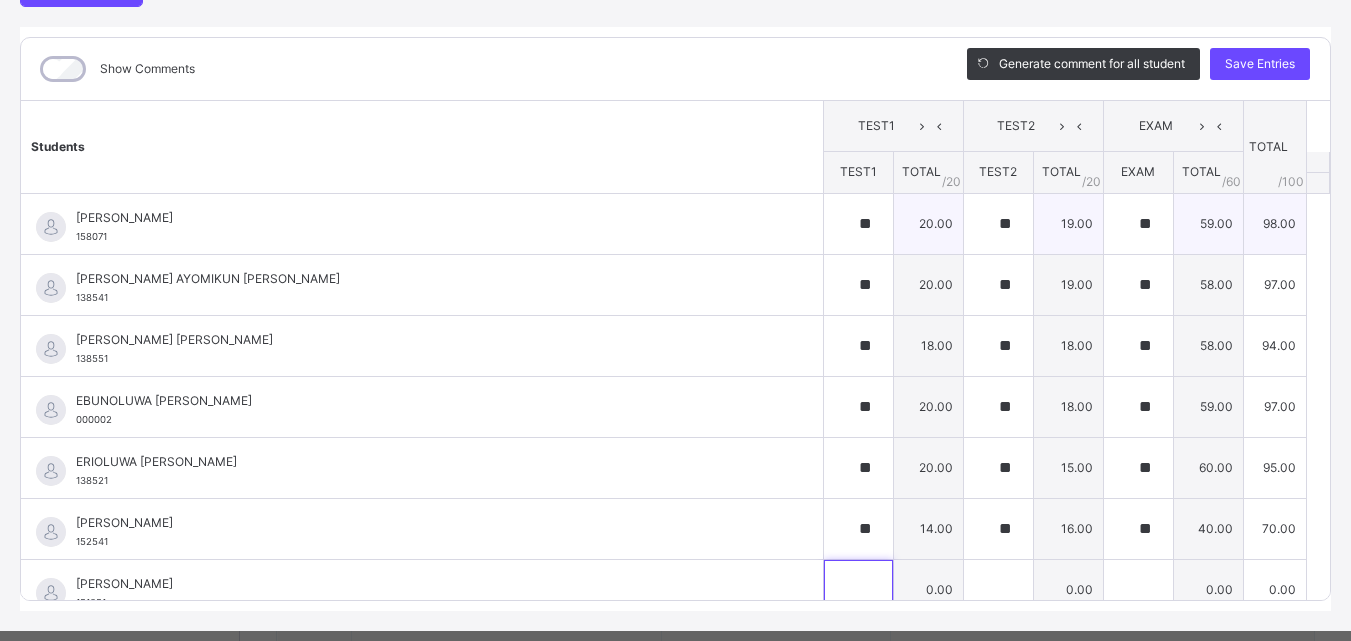 scroll, scrollTop: 20, scrollLeft: 0, axis: vertical 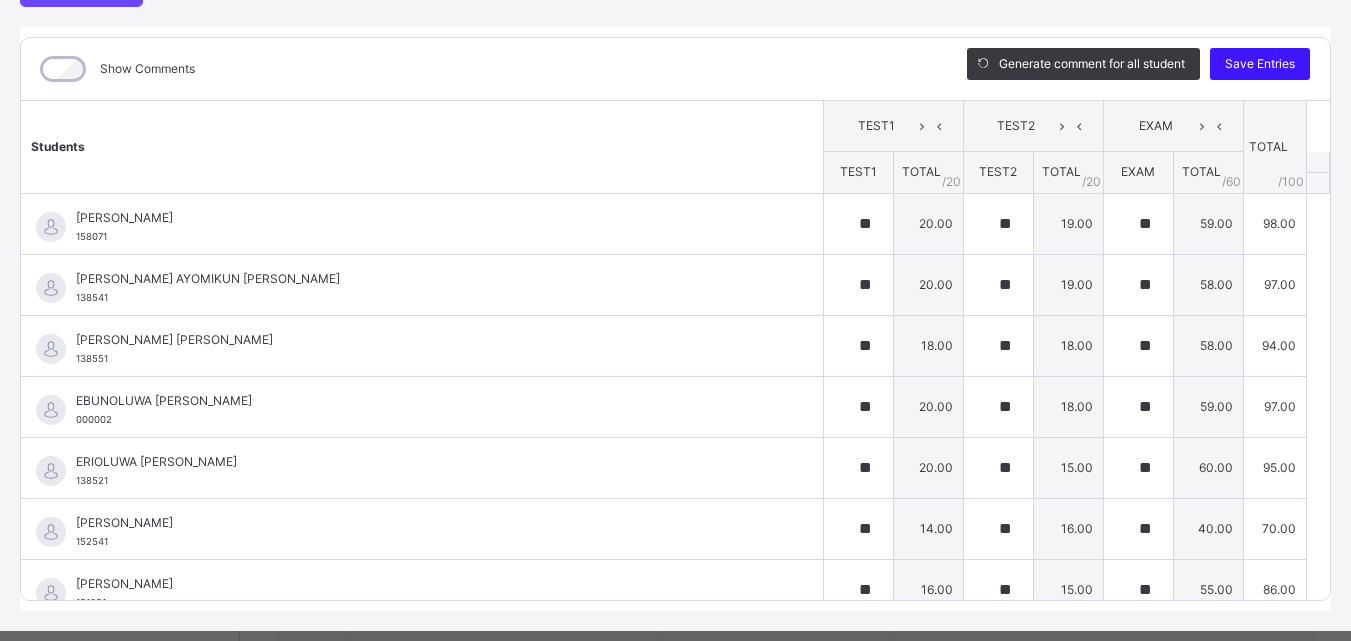 click on "Save Entries" at bounding box center [1260, 64] 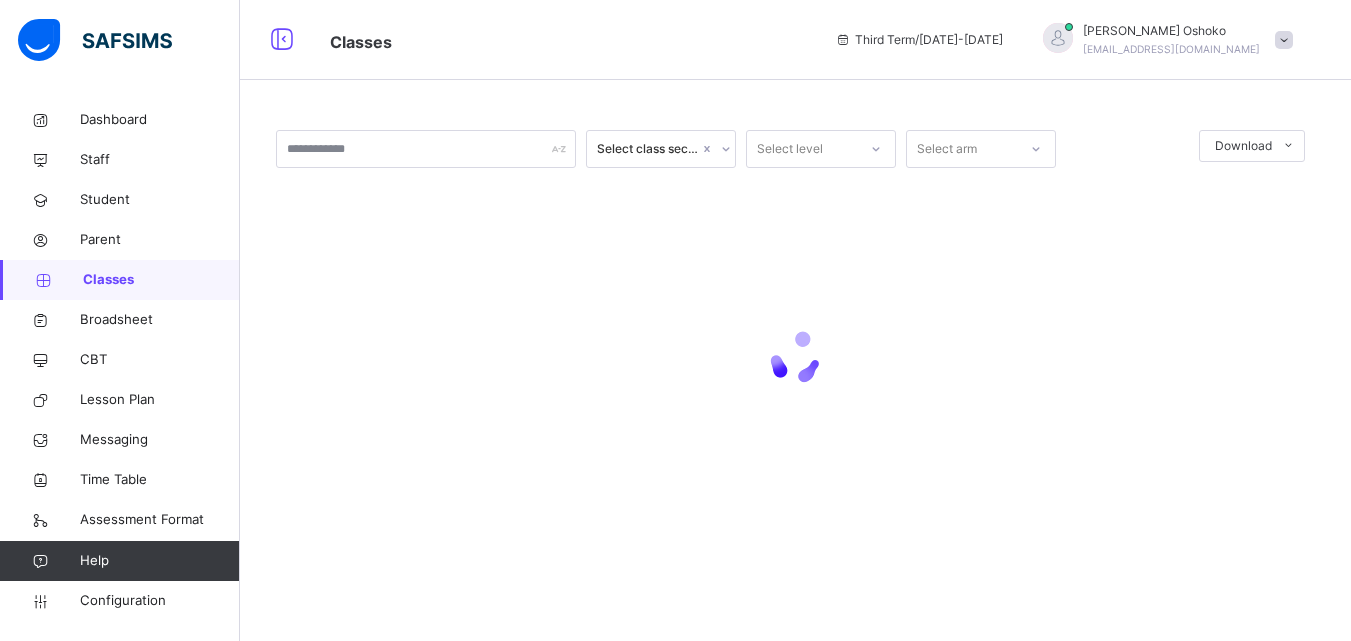 scroll, scrollTop: 0, scrollLeft: 0, axis: both 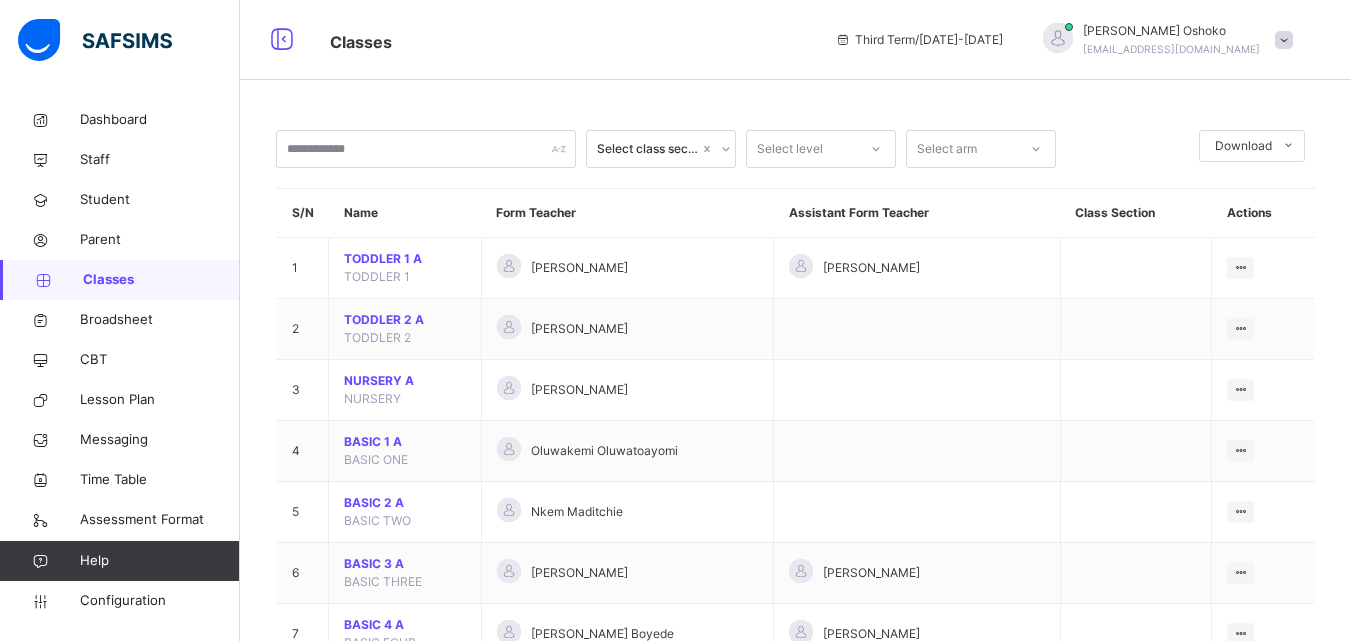 click on "Classes" at bounding box center (120, 280) 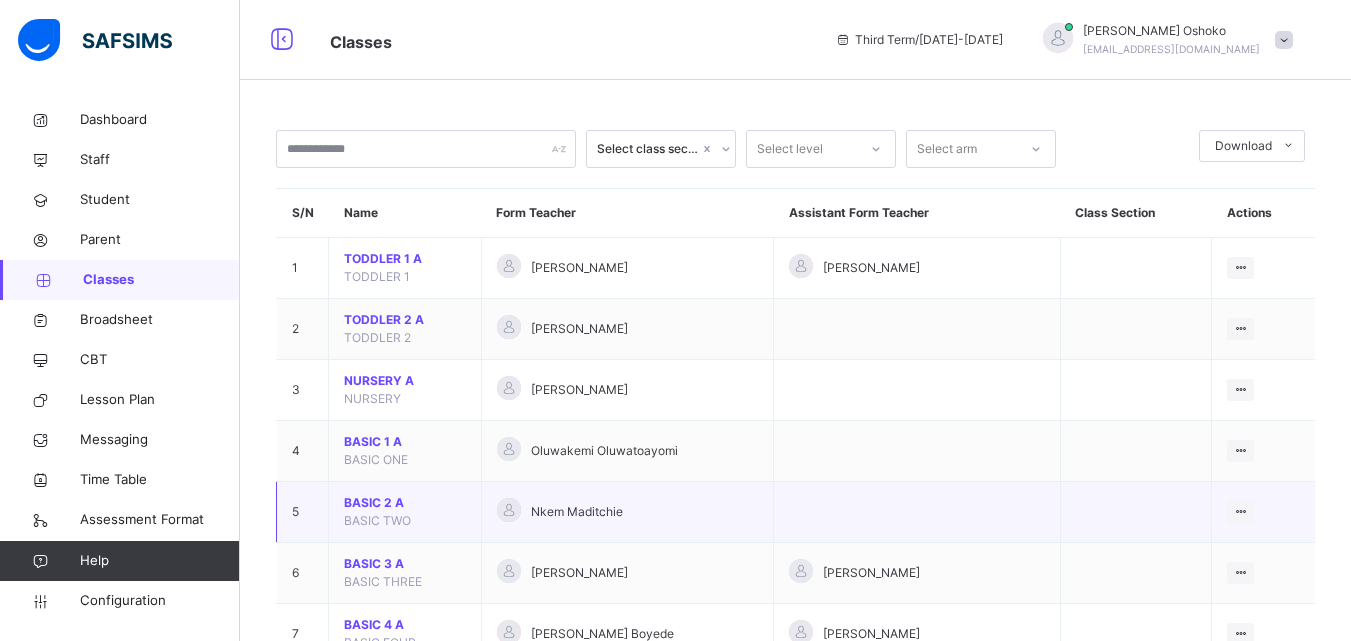click on "BASIC 2   A" at bounding box center (405, 503) 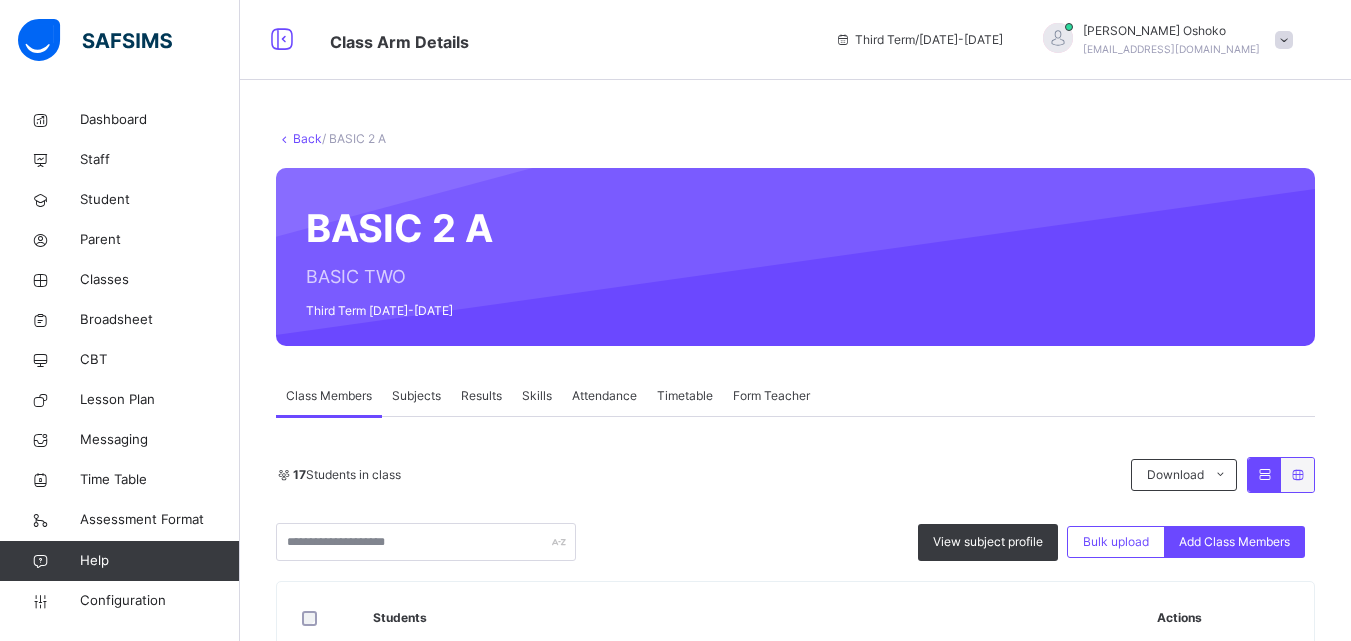 scroll, scrollTop: 350, scrollLeft: 0, axis: vertical 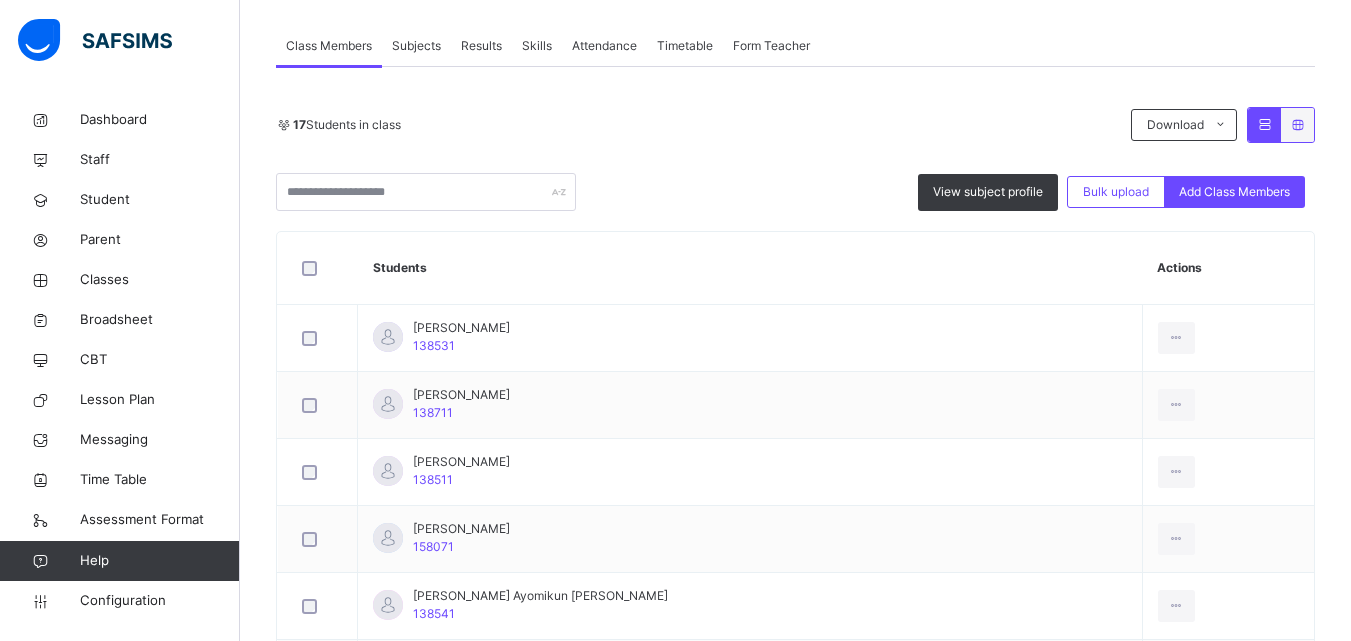 click on "Subjects" at bounding box center (416, 46) 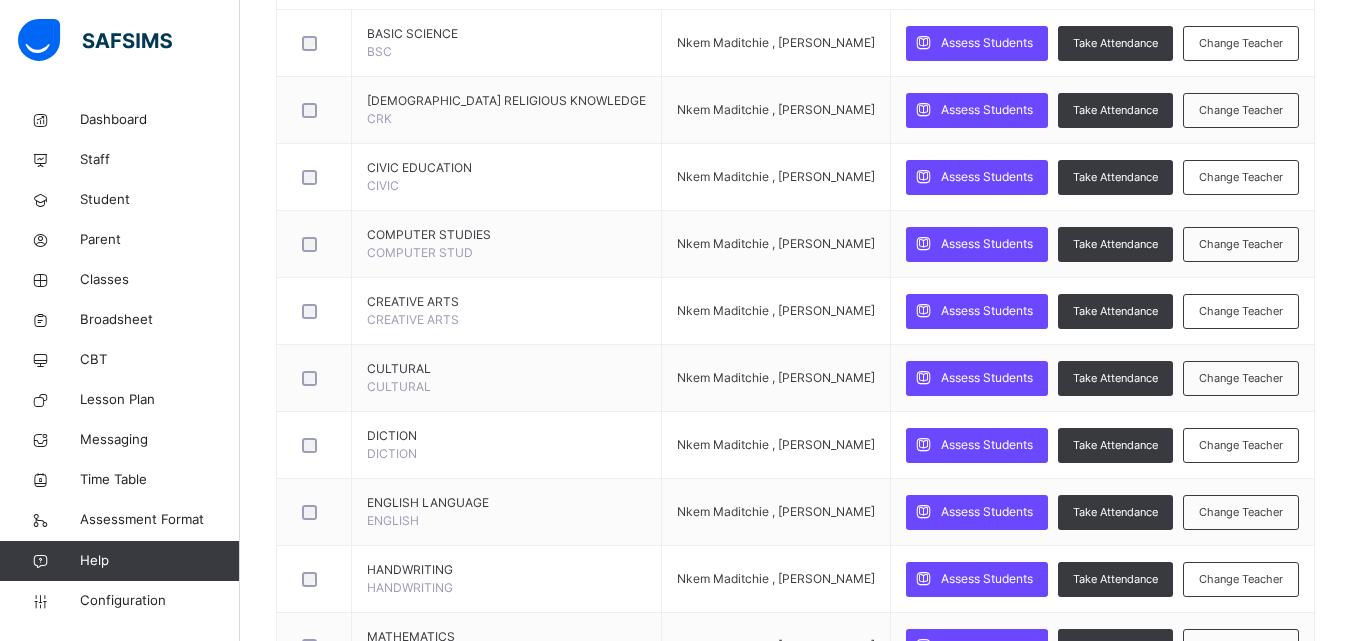 scroll, scrollTop: 568, scrollLeft: 0, axis: vertical 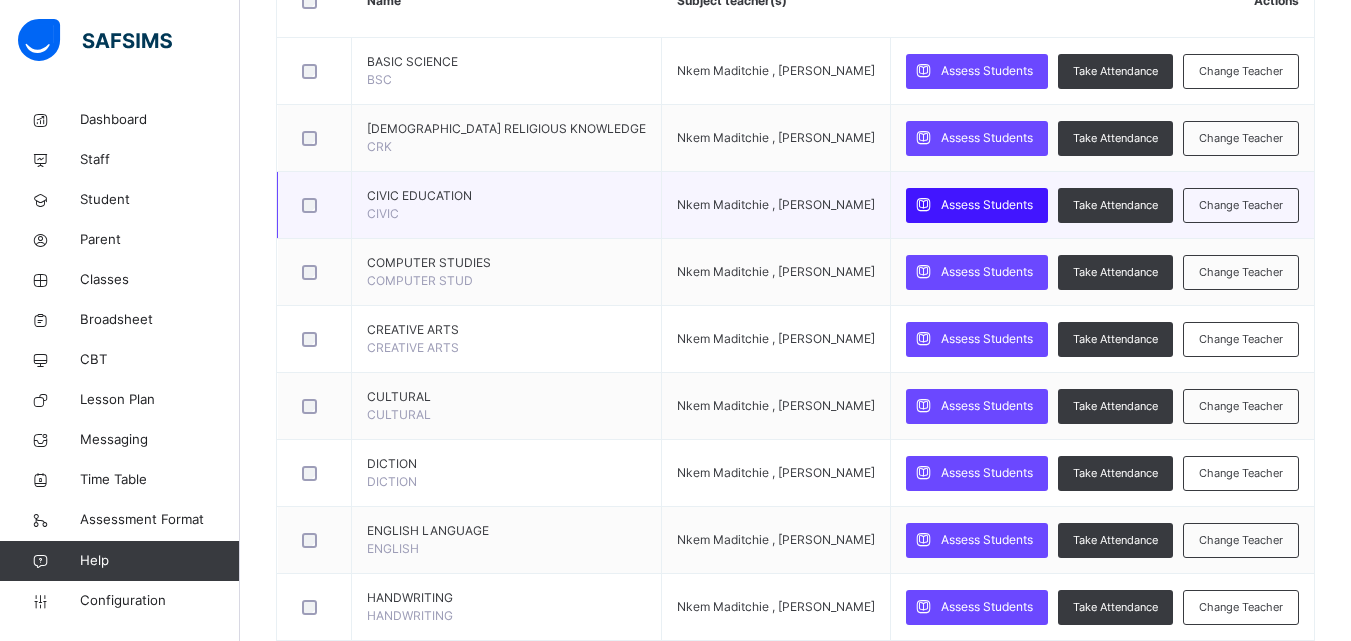 click on "Assess Students" at bounding box center [987, 205] 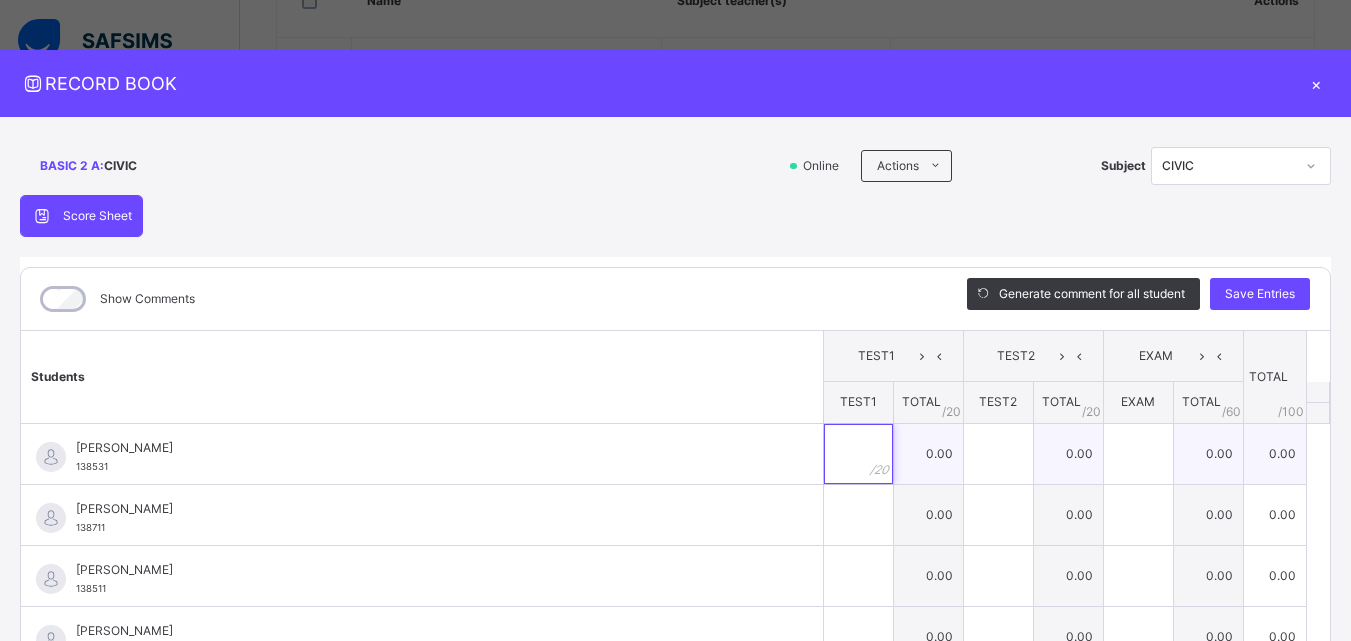 click at bounding box center (858, 454) 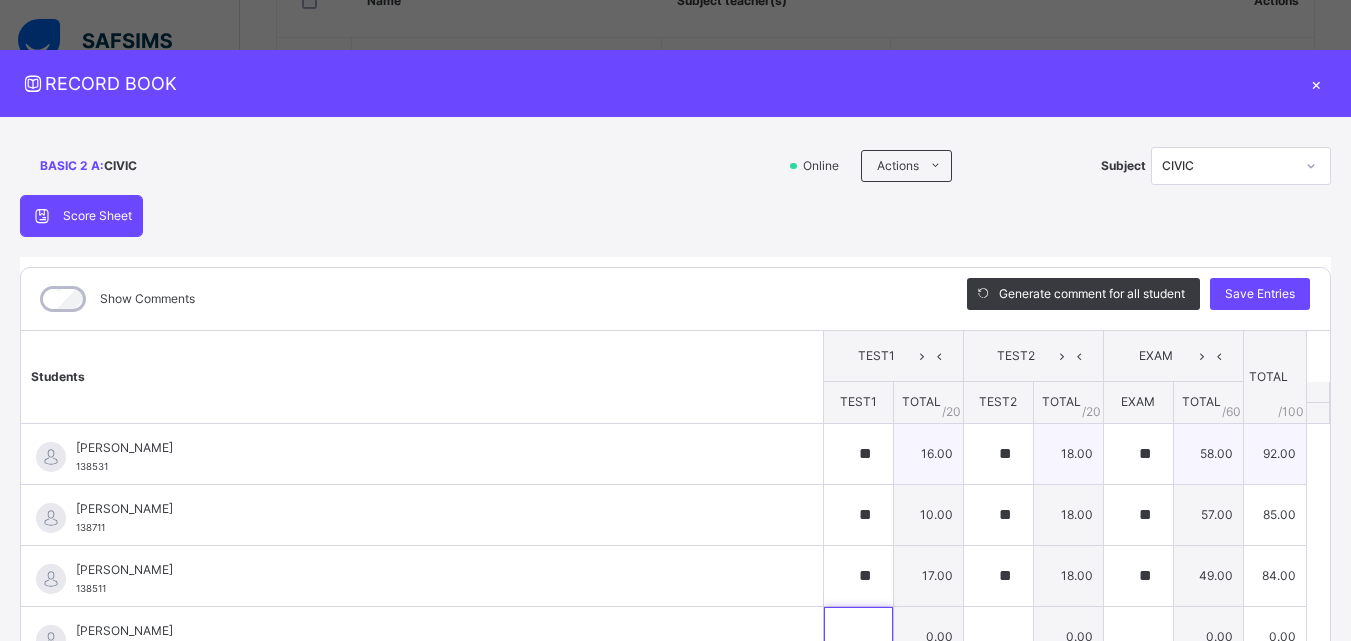 scroll, scrollTop: 26, scrollLeft: 0, axis: vertical 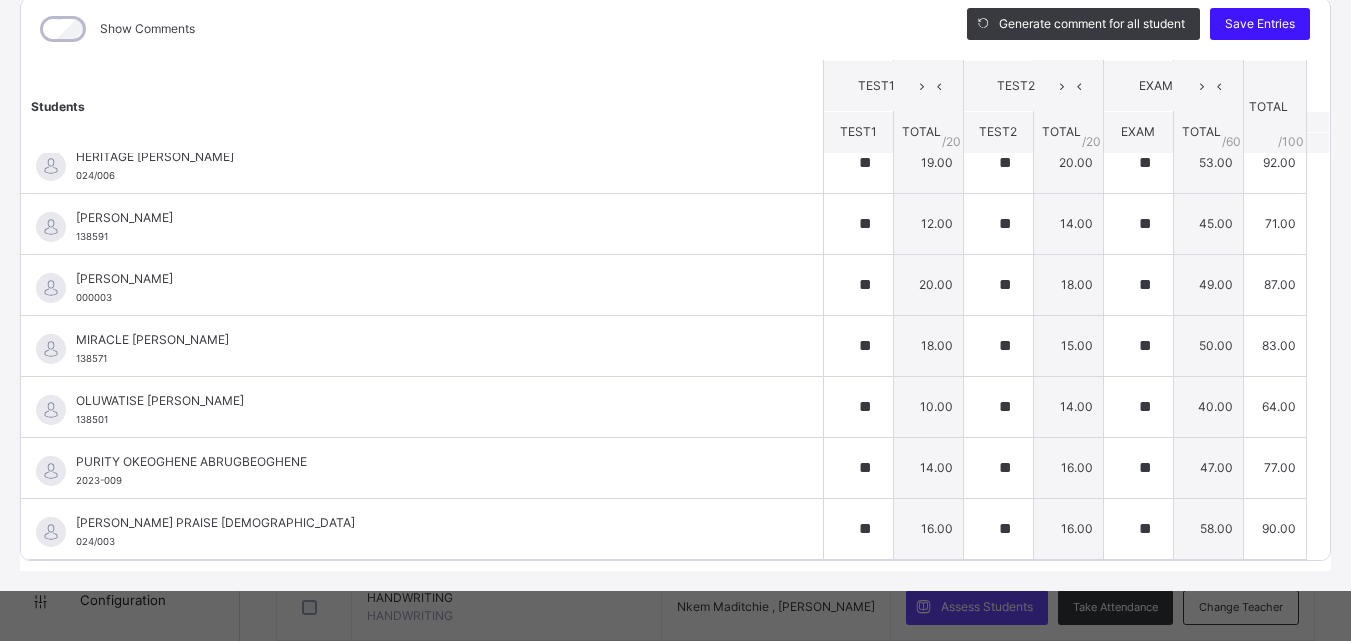 click on "Save Entries" at bounding box center [1260, 24] 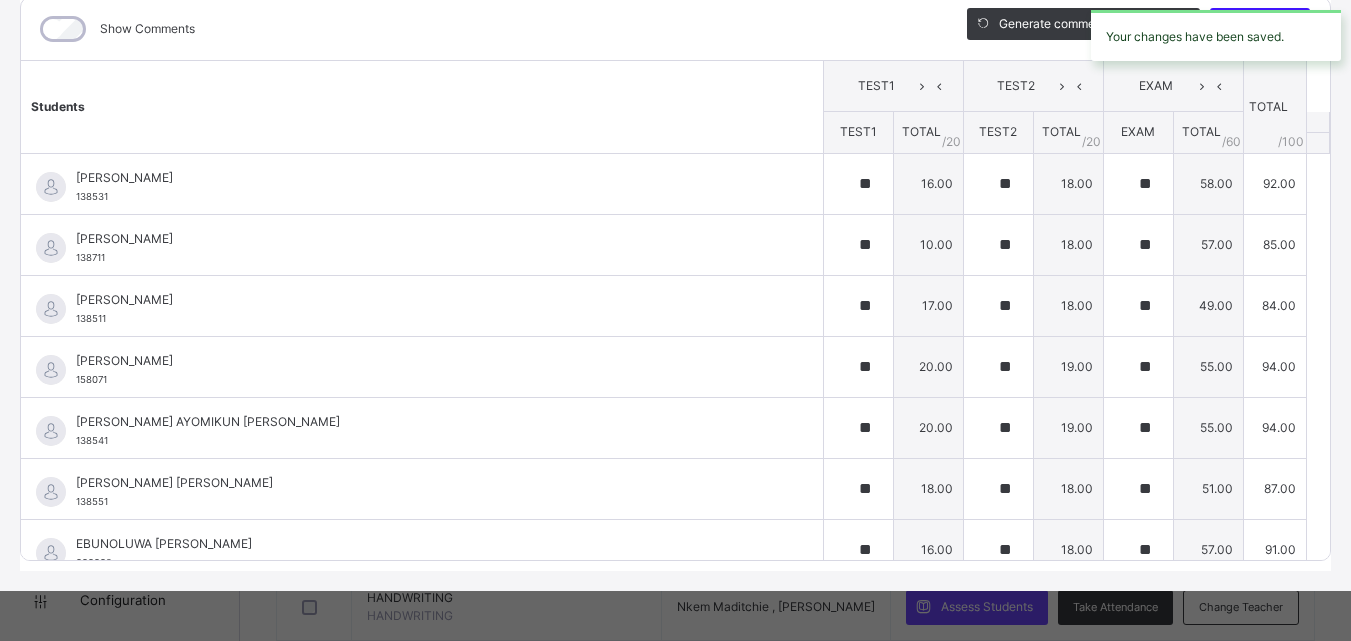 click on "Your changes have been saved." at bounding box center (1216, 35) 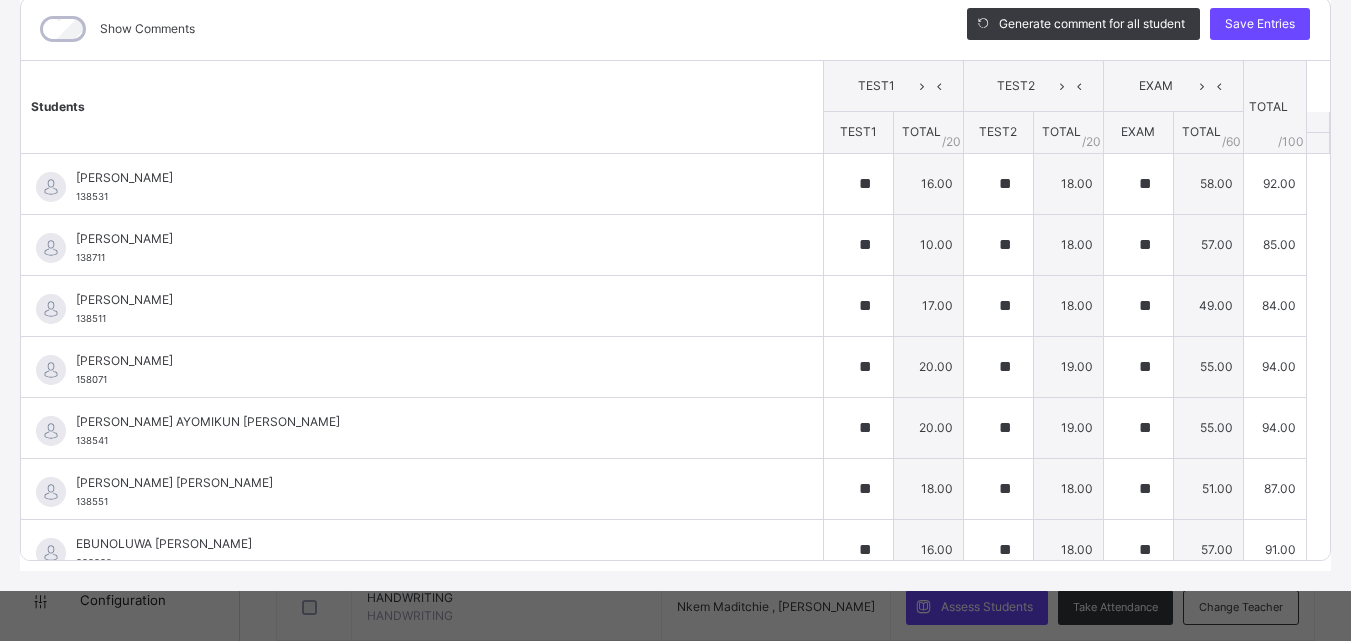 scroll, scrollTop: 5, scrollLeft: 0, axis: vertical 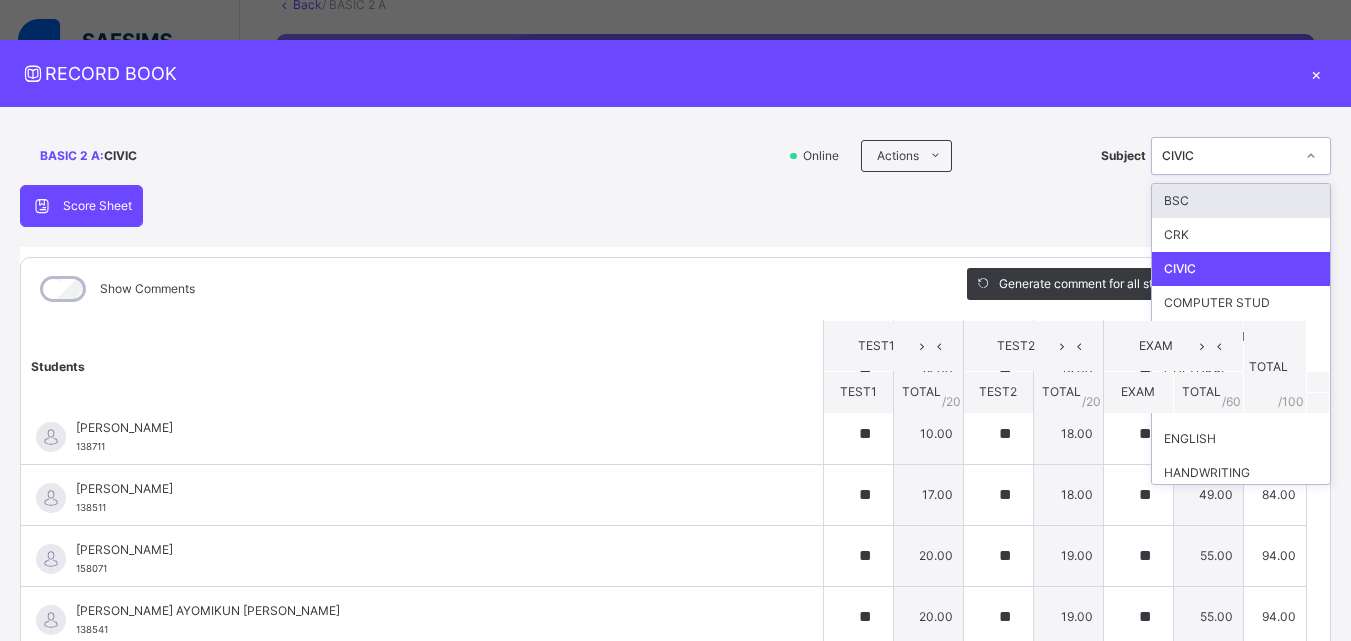 click at bounding box center [1311, 156] 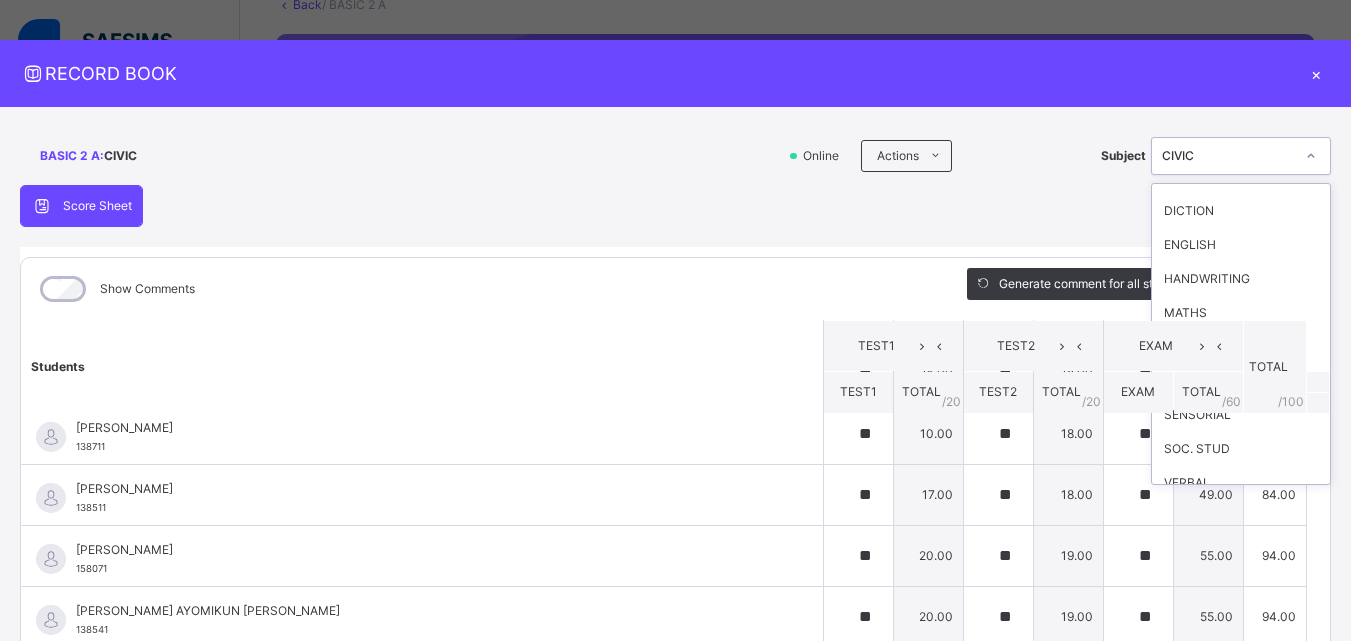 scroll, scrollTop: 201, scrollLeft: 0, axis: vertical 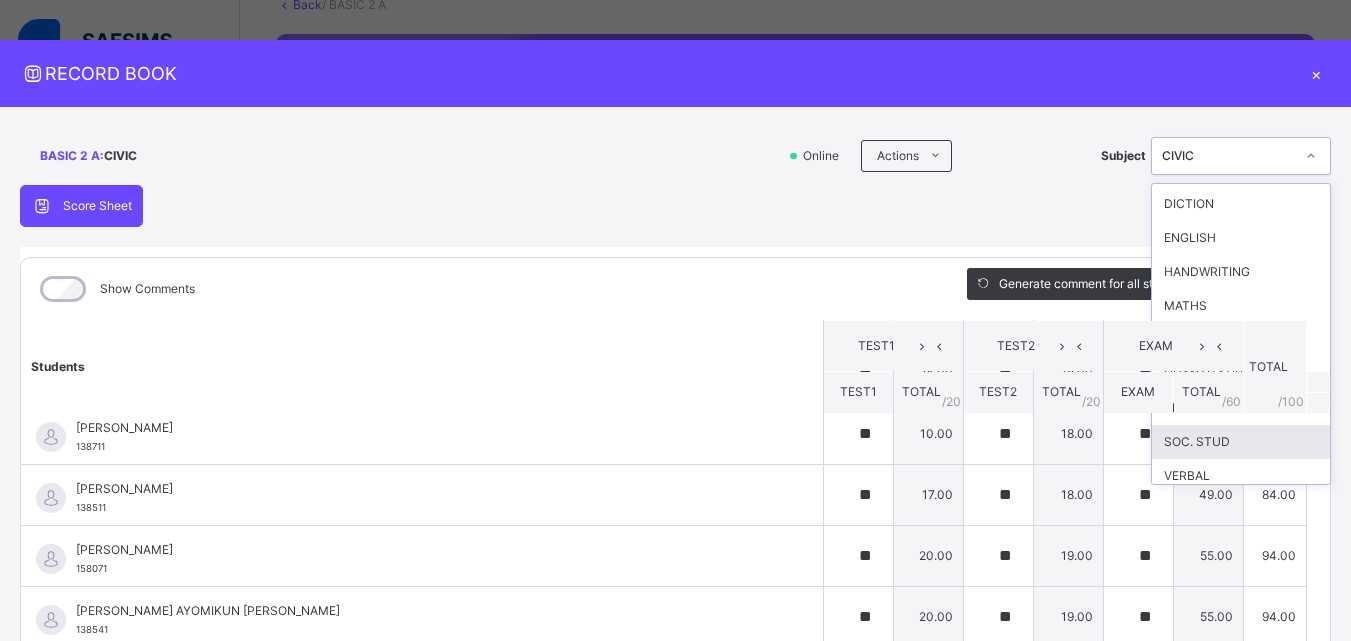 click on "SOC. STUD" at bounding box center [1241, 442] 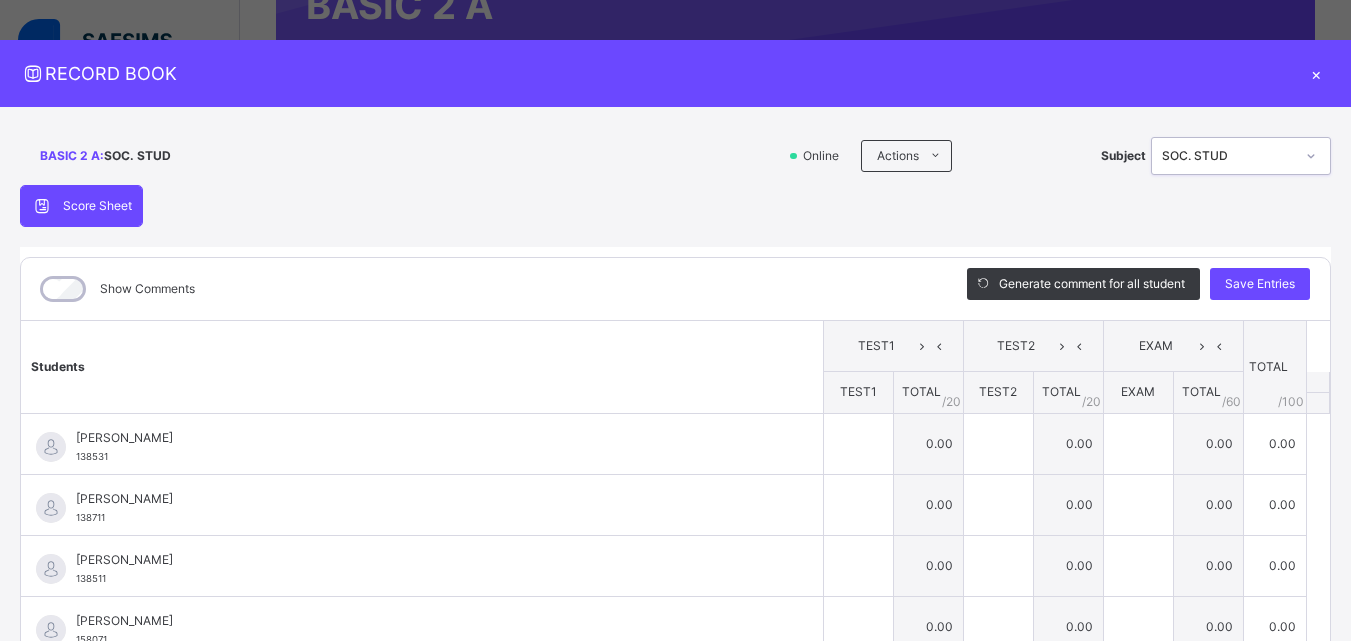 scroll, scrollTop: 257, scrollLeft: 0, axis: vertical 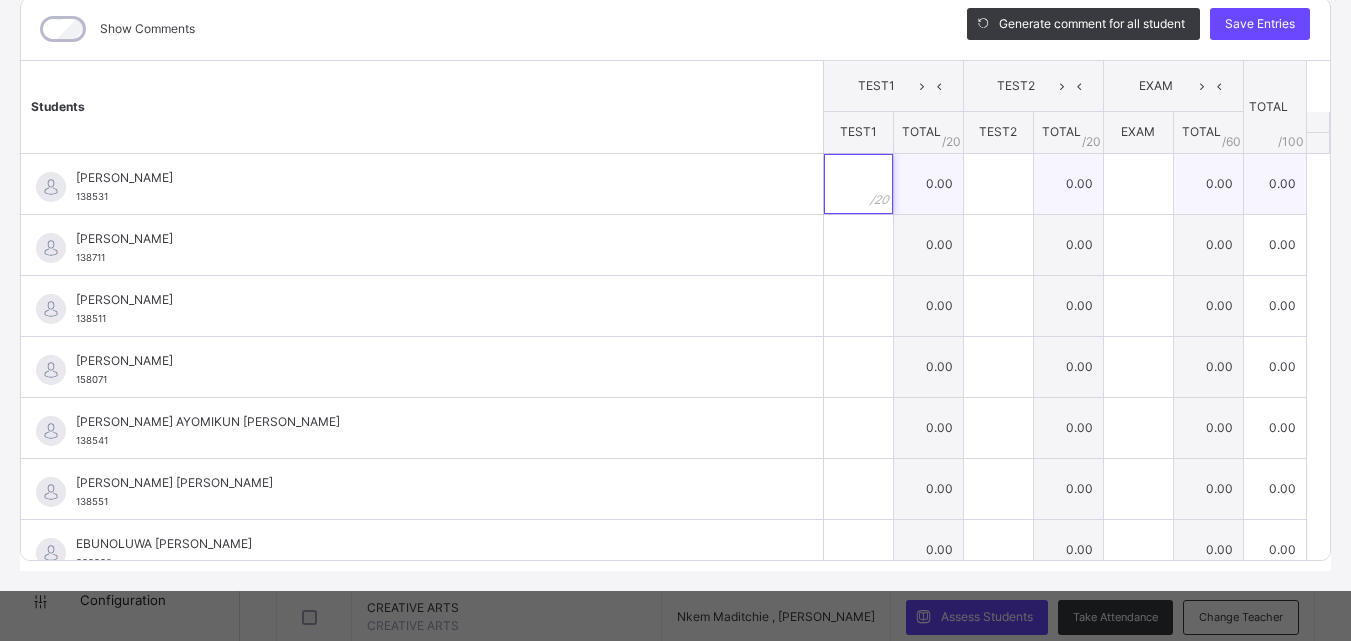 click at bounding box center (858, 184) 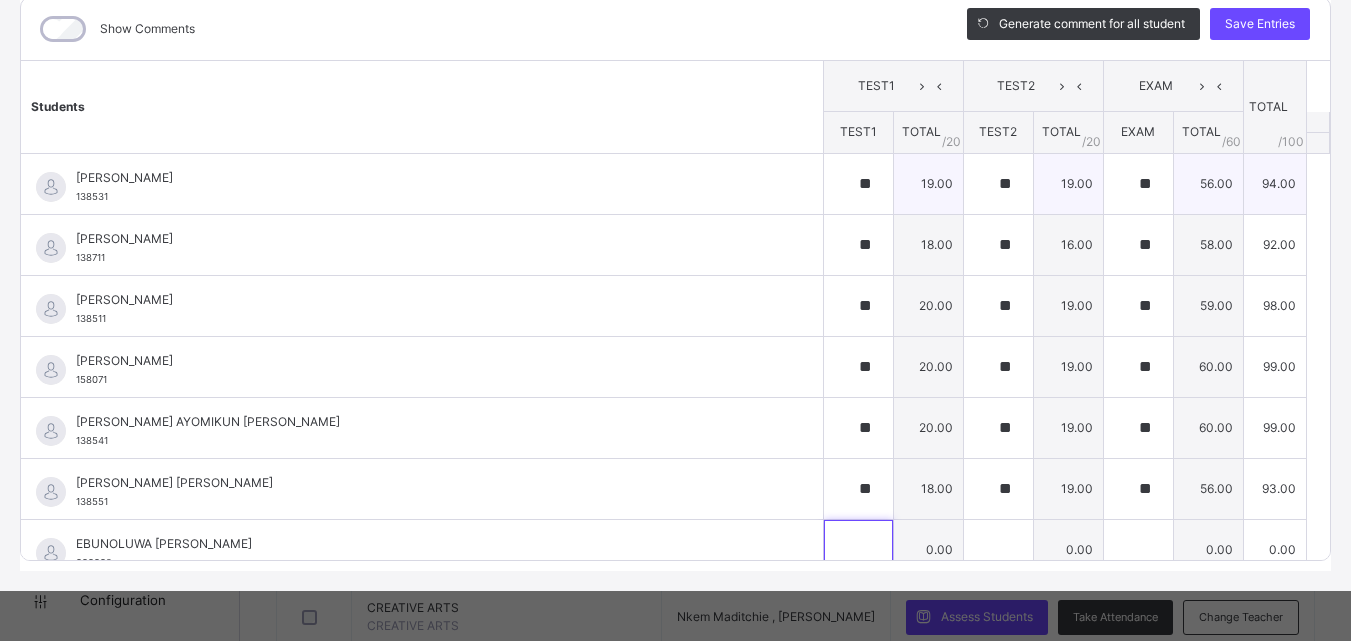 scroll, scrollTop: 20, scrollLeft: 0, axis: vertical 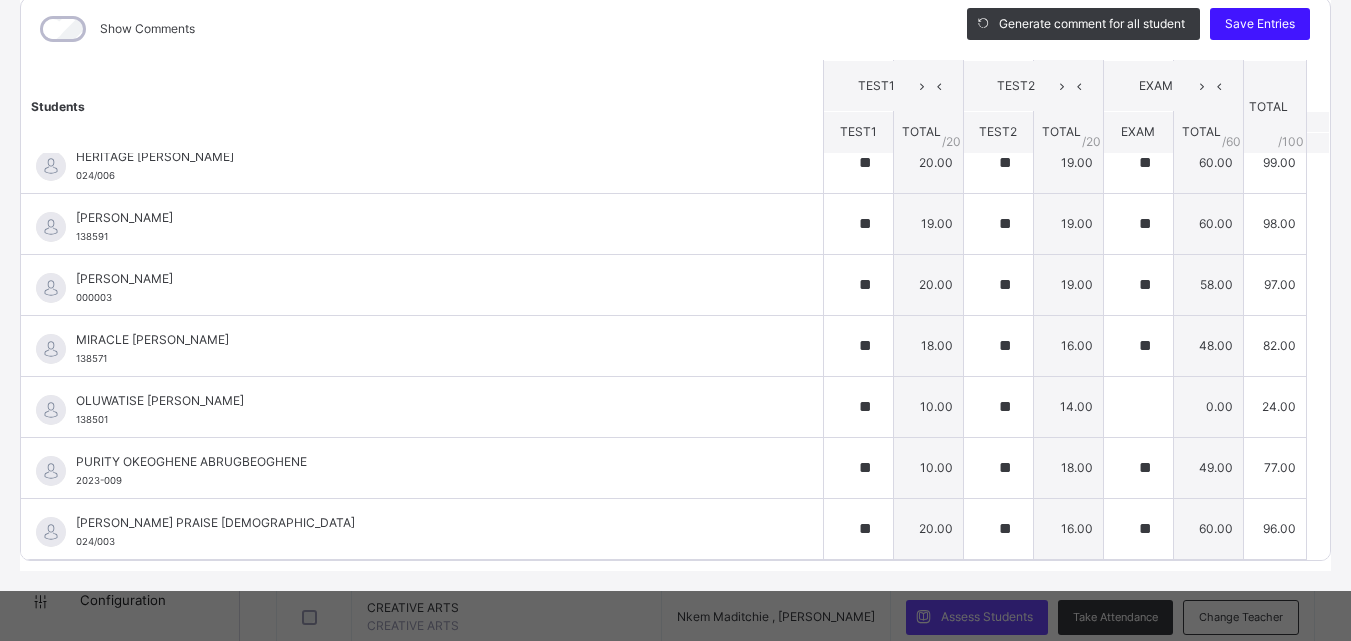 click on "Save Entries" at bounding box center (1260, 24) 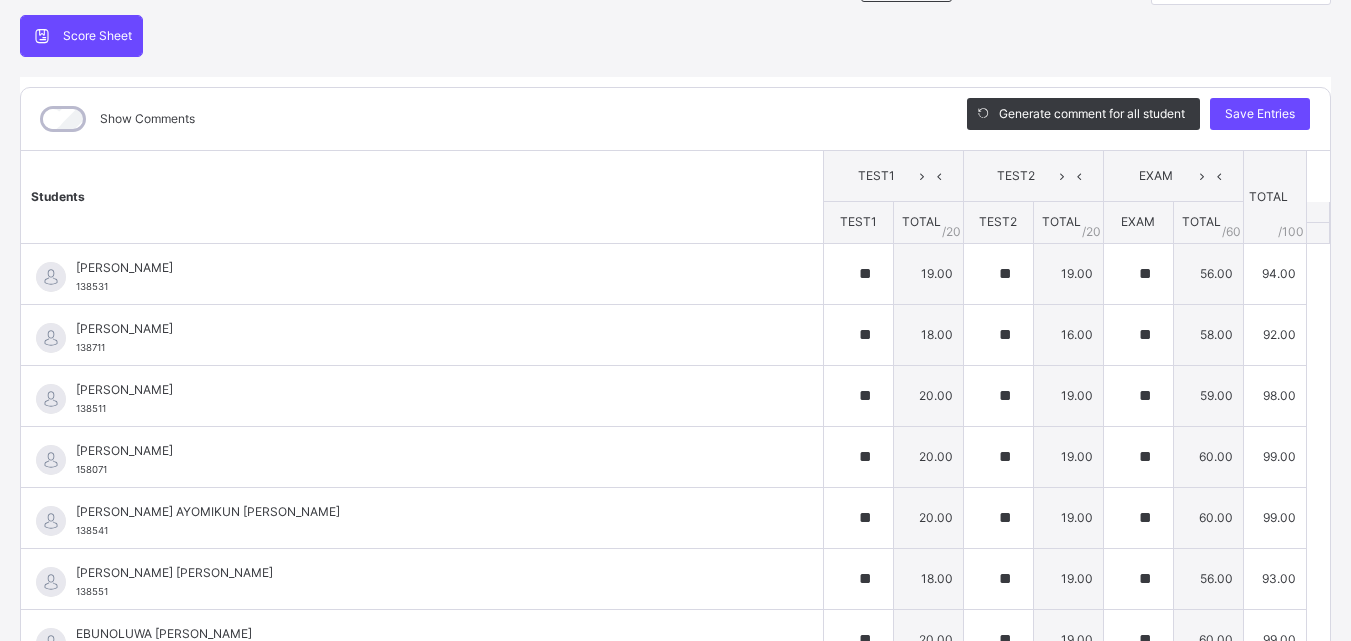 scroll, scrollTop: 62, scrollLeft: 0, axis: vertical 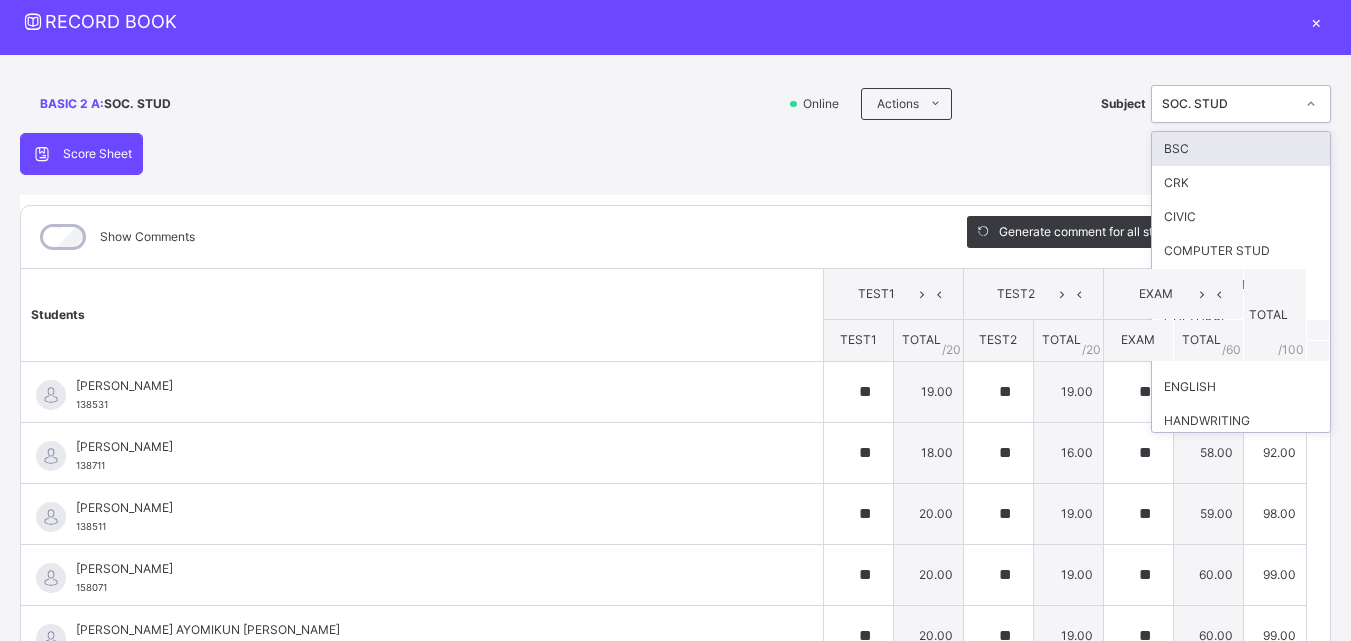 click at bounding box center (1311, 104) 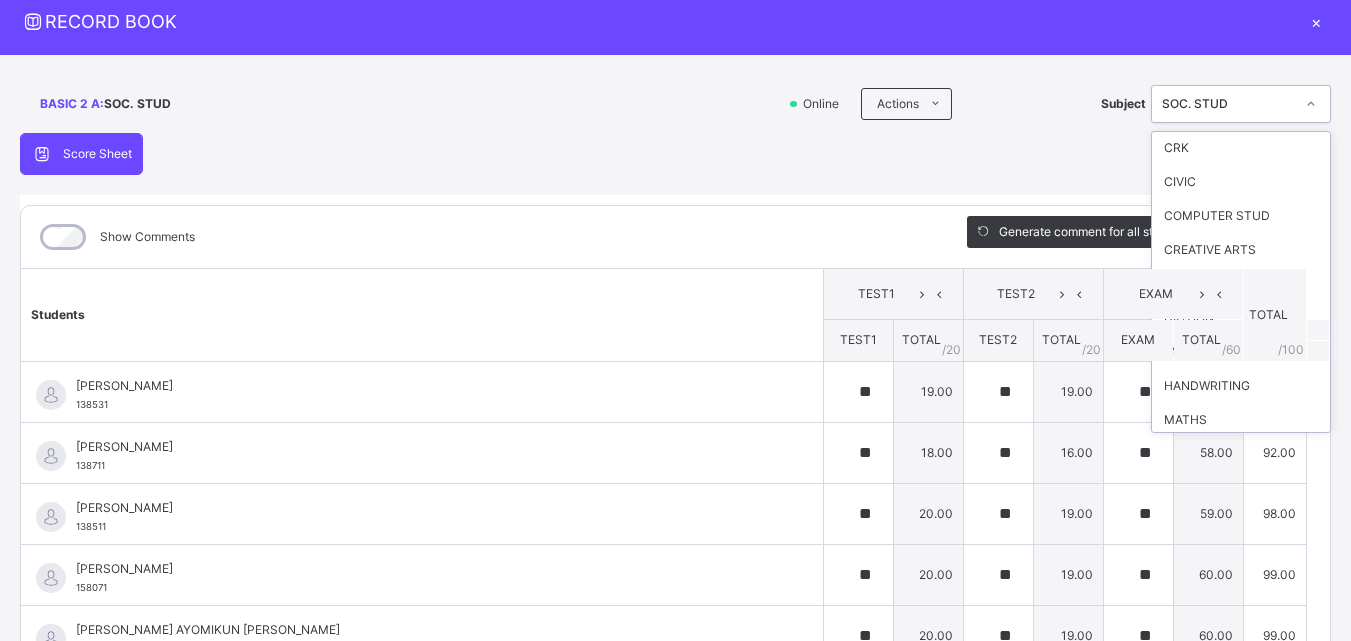 scroll, scrollTop: 0, scrollLeft: 0, axis: both 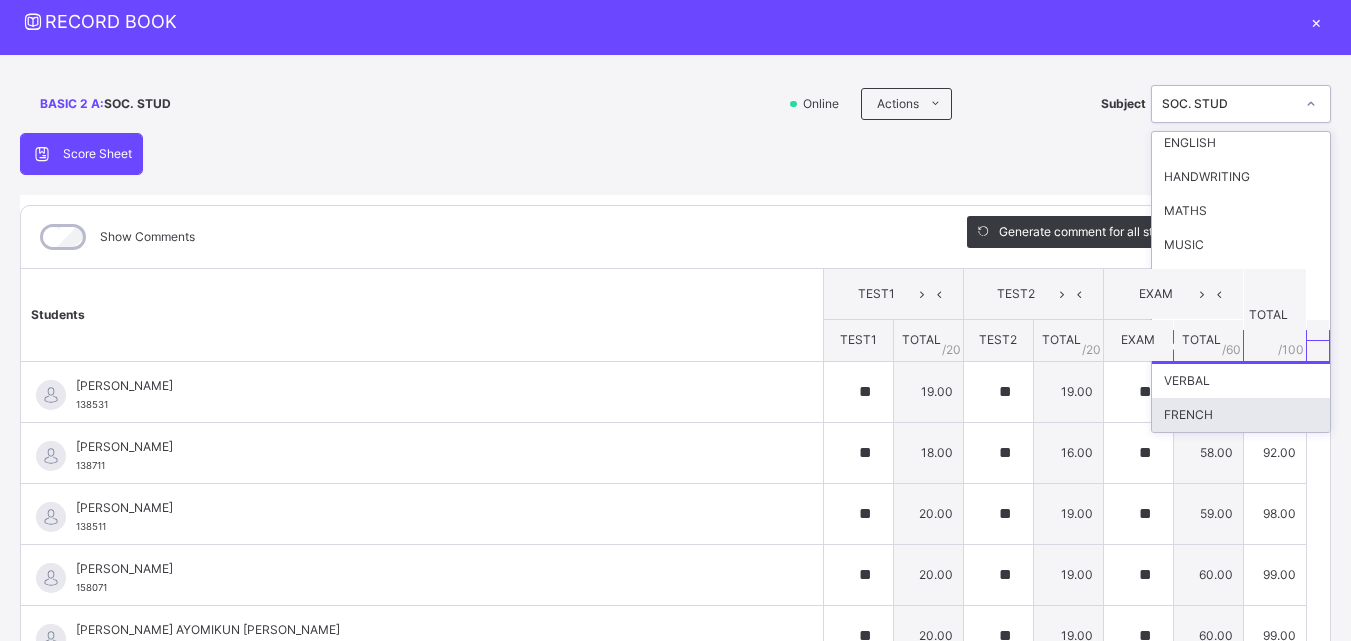 click on "FRENCH" at bounding box center (1241, 415) 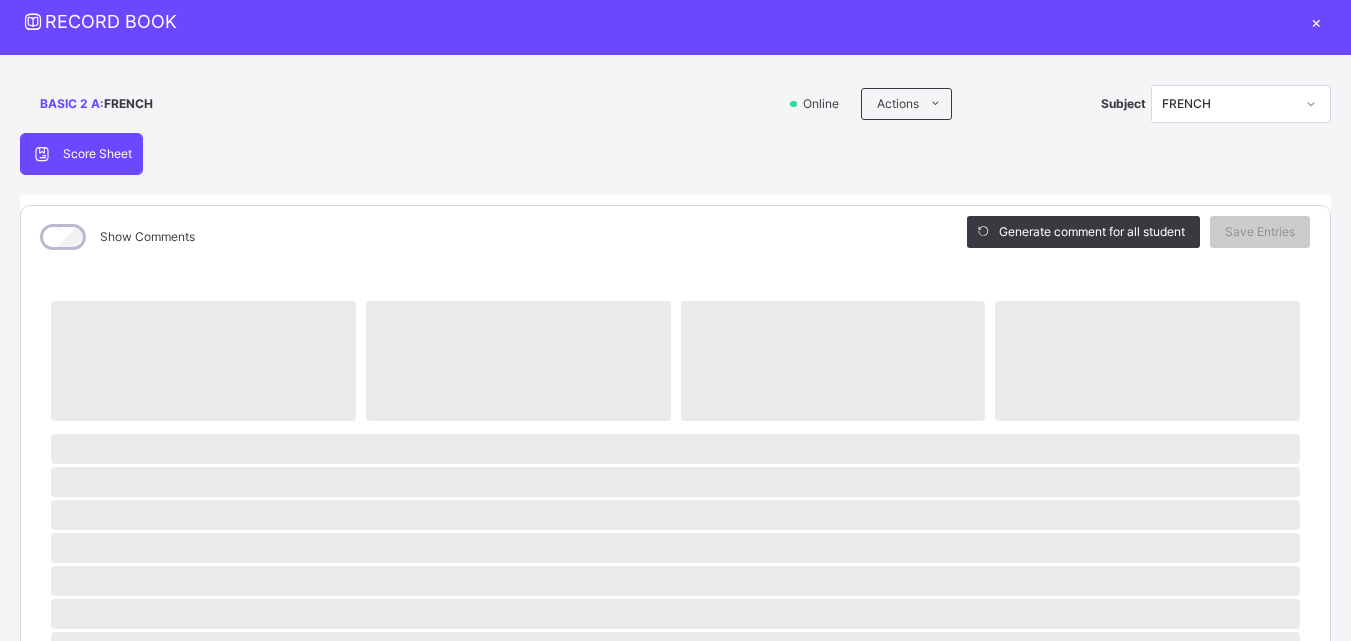 click on "Score Sheet Score Sheet Show Comments   Generate comment for all student   Save Entries Class Level:  BASIC 2   A Subject:  FRENCH Session:  2024/2025 Session Session:  Third Term ‌ ‌ ‌ ‌ ‌ ‌ ‌ ‌ ‌ ‌ ‌ ‌ ‌ ‌ ‌ ‌ ‌ ‌ ‌ ‌ ‌ ‌ ‌ ‌ ‌ ‌ ‌ ‌ ‌   ×   Subject Teacher’s Comment Generate and see in full the comment developed by the AI with an option to regenerate the comment [PERSON_NAME] Bot Please wait while the [PERSON_NAME] Bot generates comments for all your students" at bounding box center [675, 715] 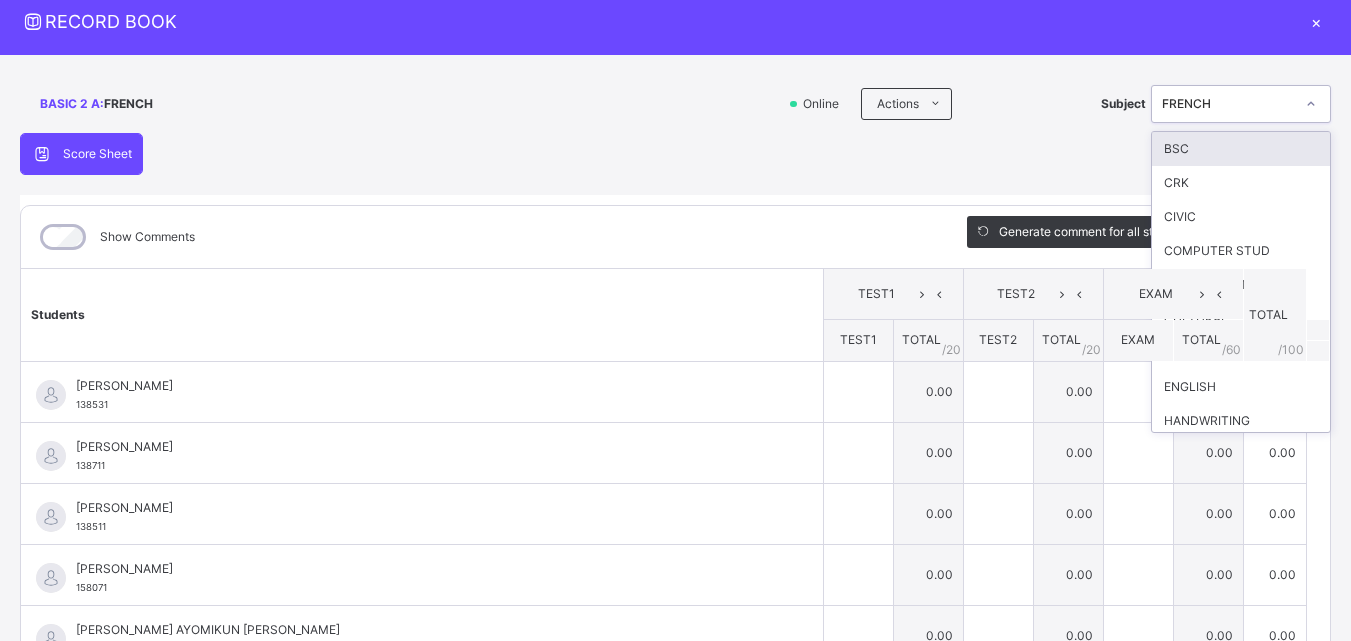 click 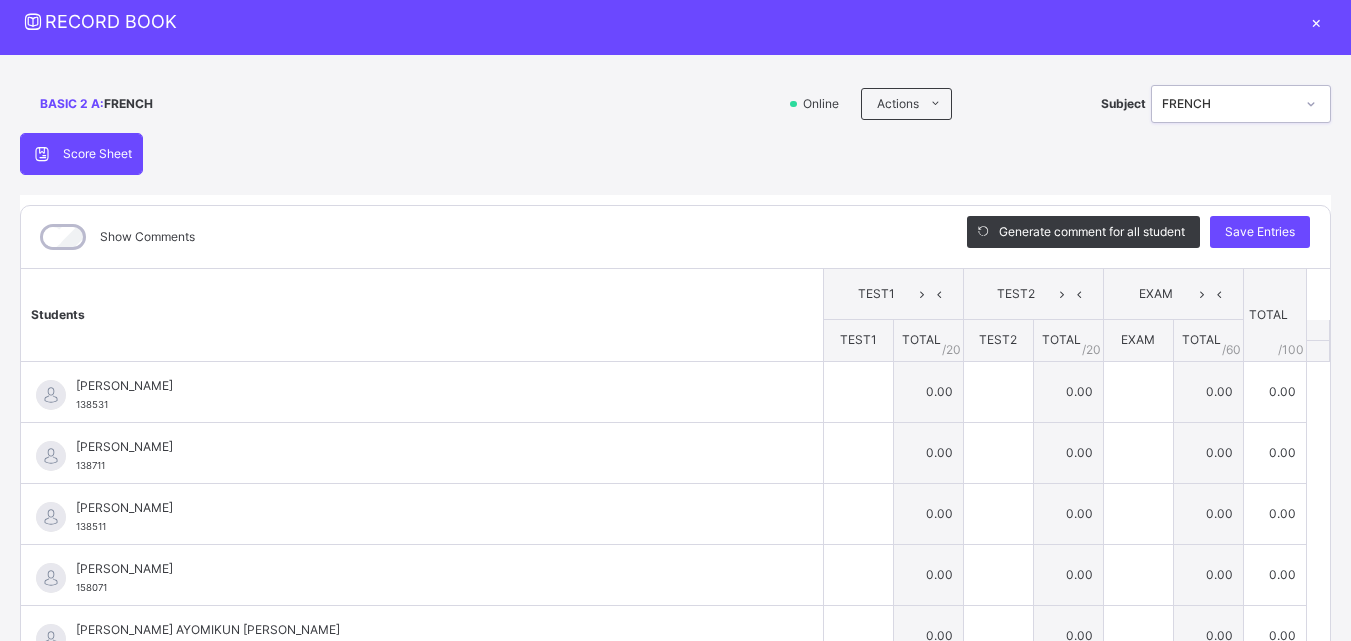 scroll, scrollTop: 476, scrollLeft: 0, axis: vertical 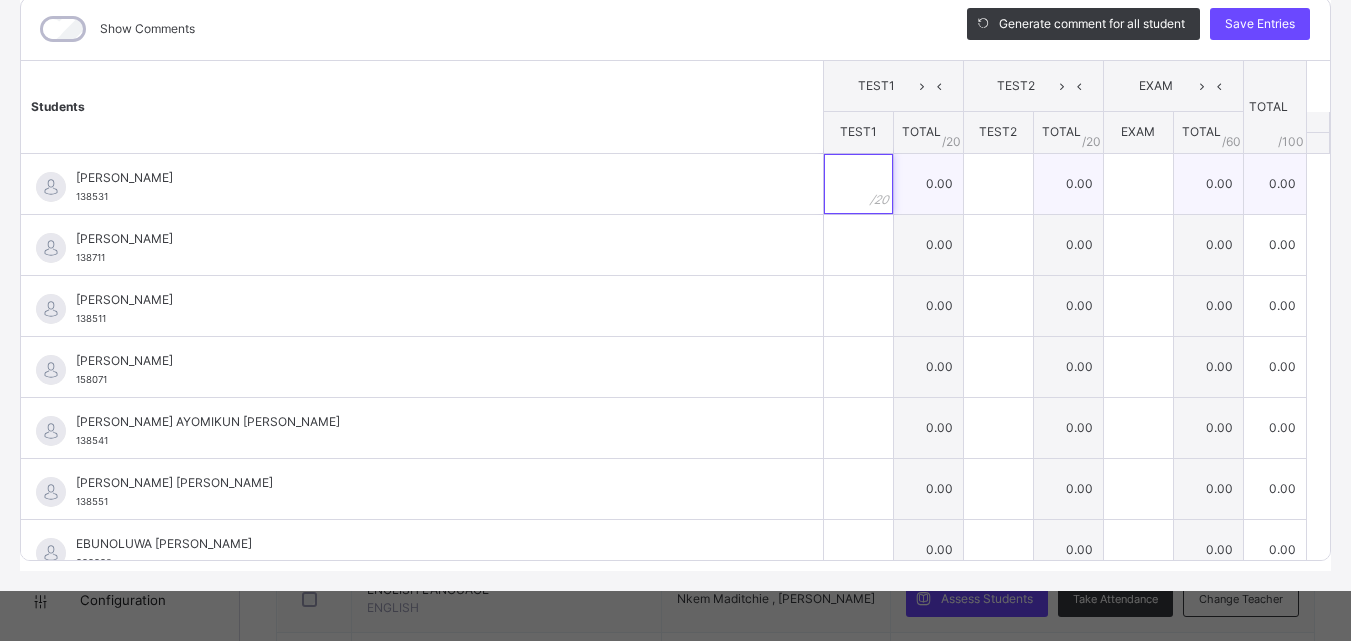 click at bounding box center [858, 184] 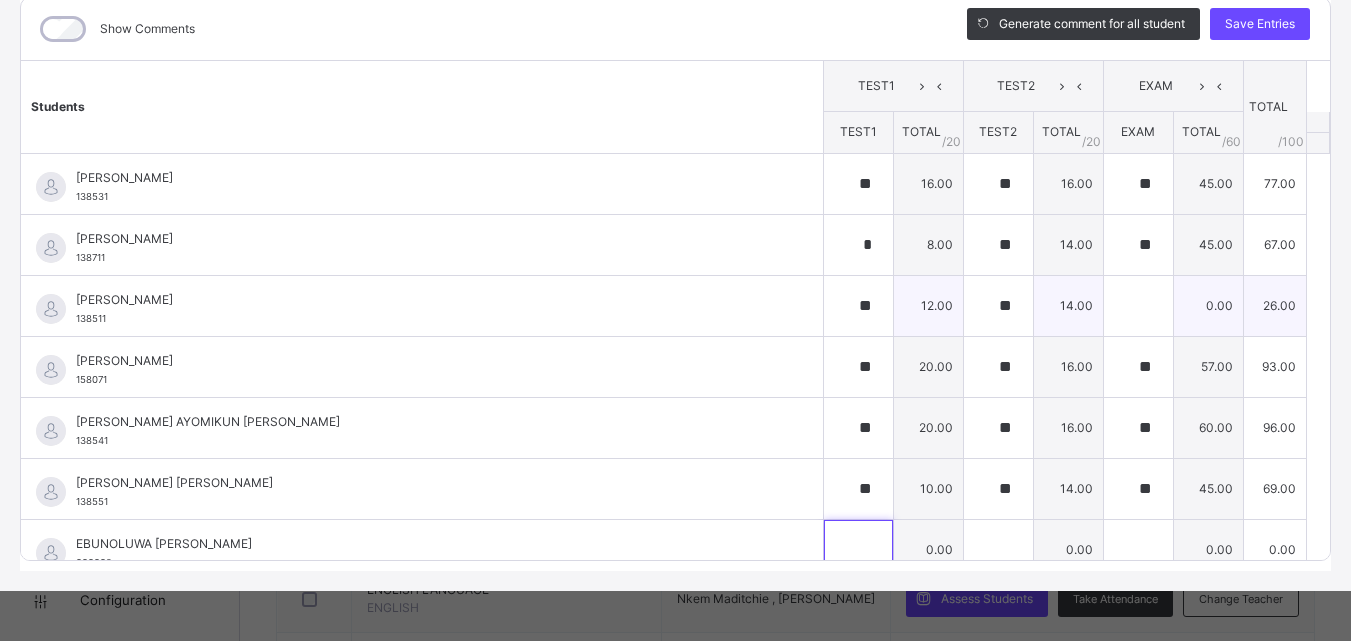 scroll, scrollTop: 20, scrollLeft: 0, axis: vertical 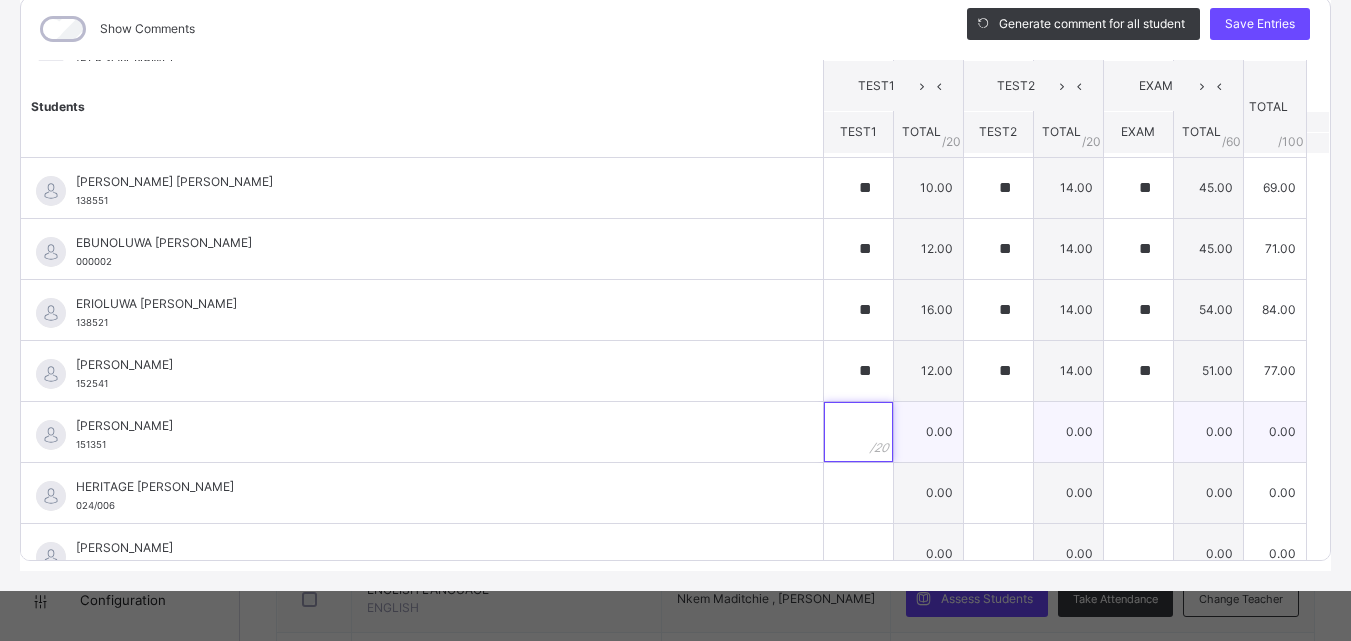 click at bounding box center [858, 432] 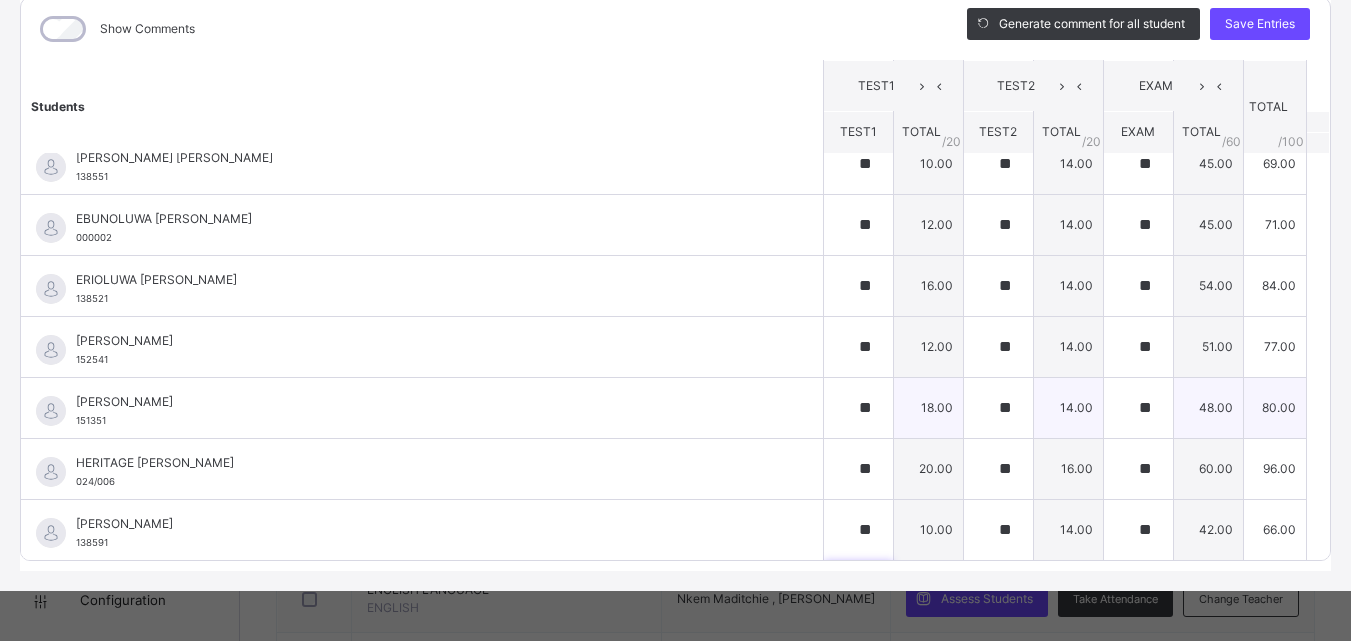 scroll, scrollTop: 606, scrollLeft: 0, axis: vertical 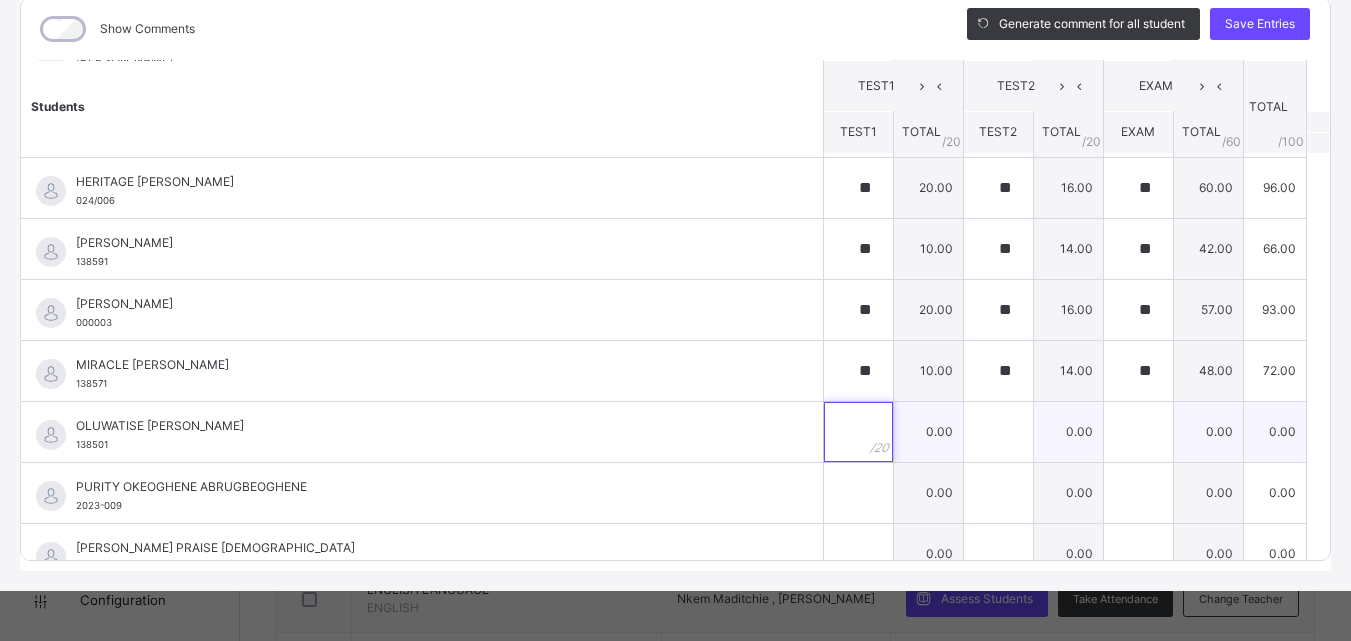click at bounding box center (858, 432) 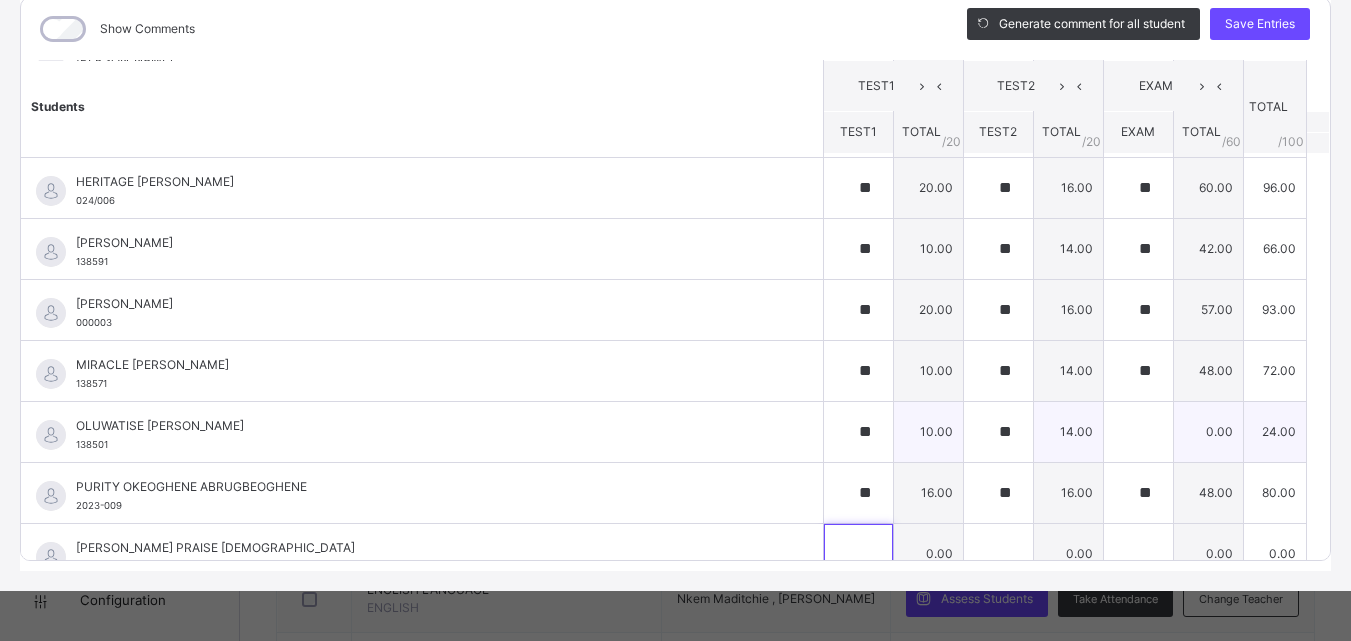 scroll, scrollTop: 630, scrollLeft: 0, axis: vertical 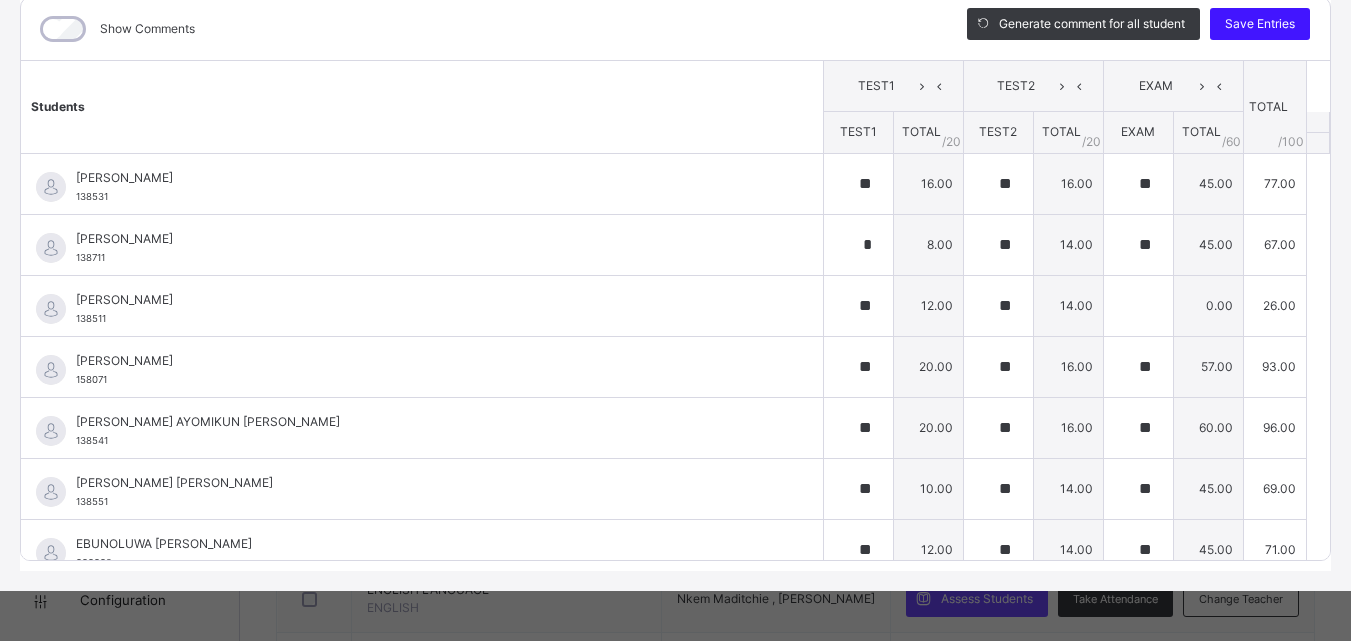 click on "Save Entries" at bounding box center (1260, 24) 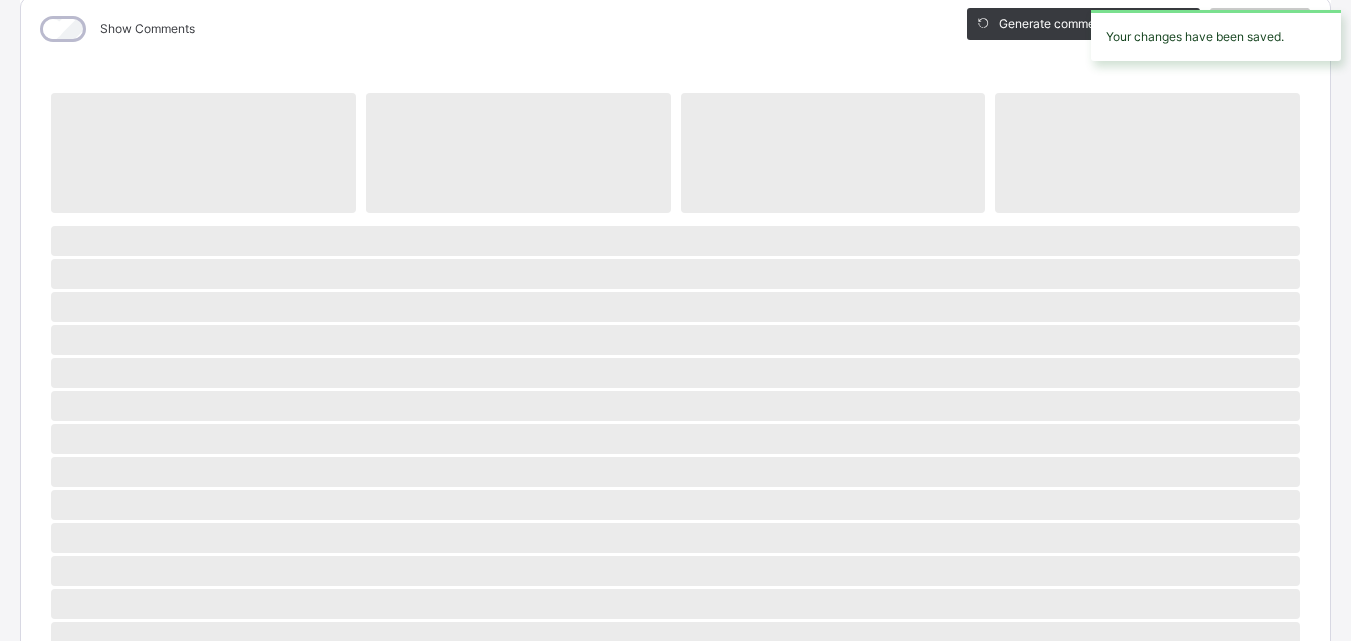scroll, scrollTop: 226, scrollLeft: 0, axis: vertical 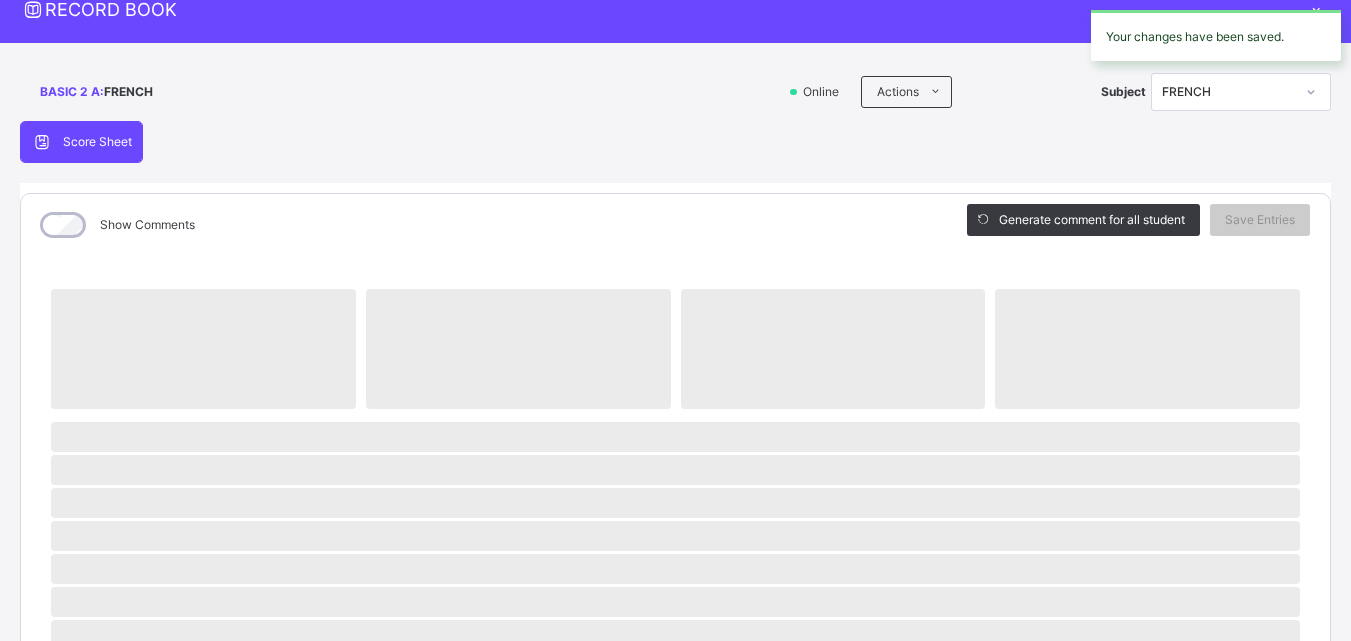 click at bounding box center (1311, 92) 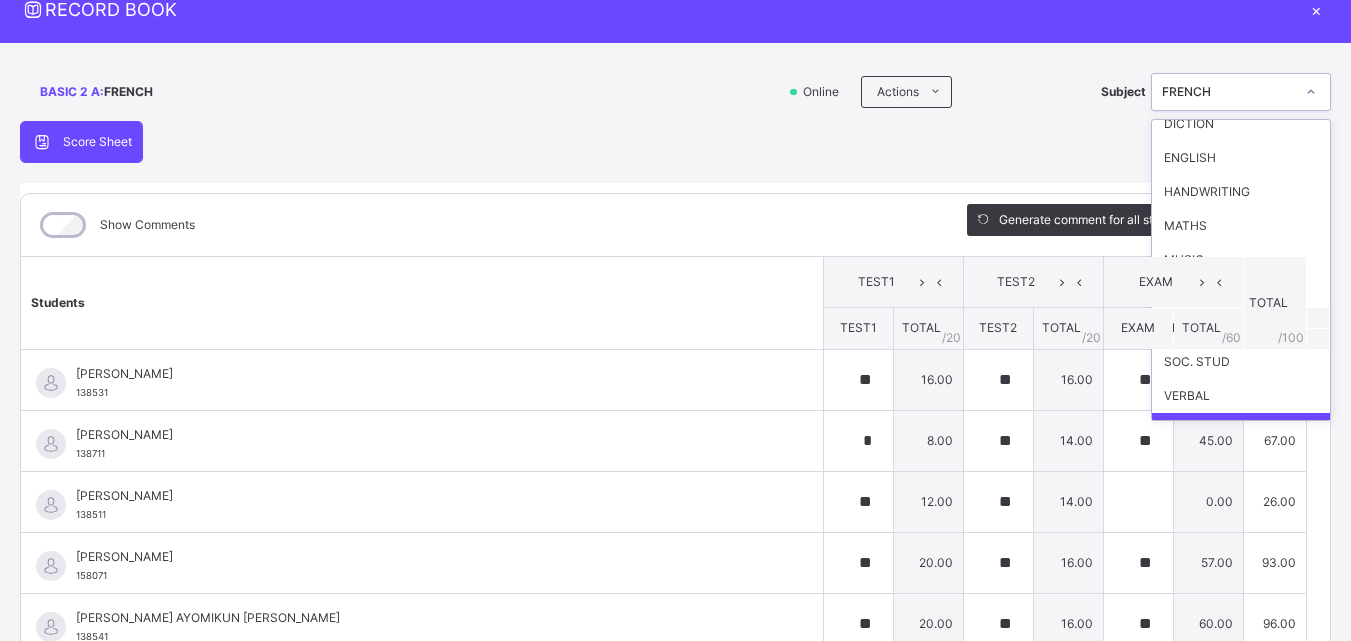 scroll, scrollTop: 211, scrollLeft: 0, axis: vertical 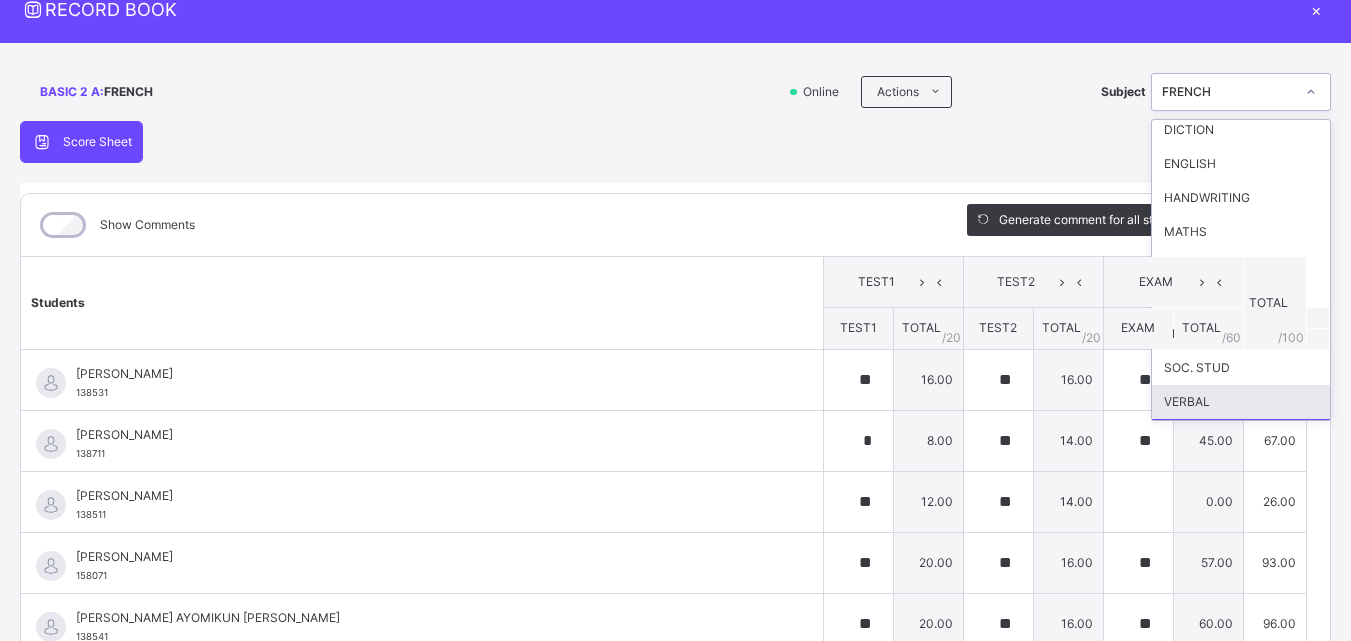click on "VERBAL" at bounding box center (1241, 402) 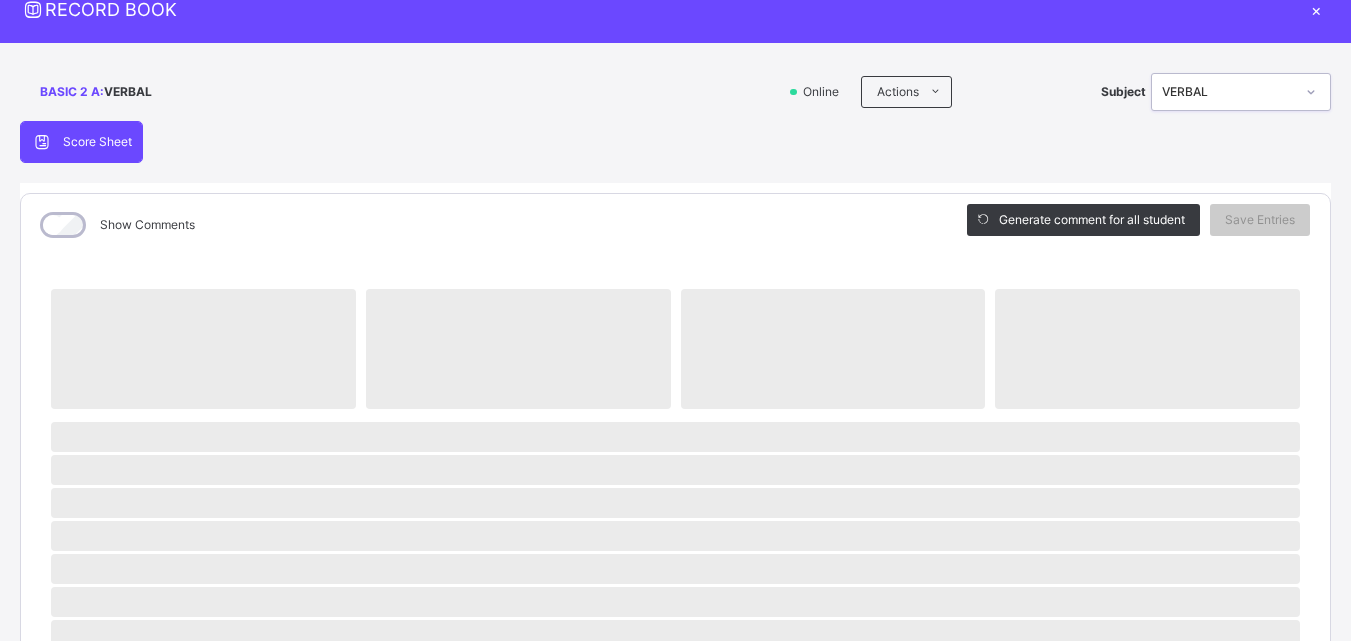 scroll, scrollTop: 372, scrollLeft: 0, axis: vertical 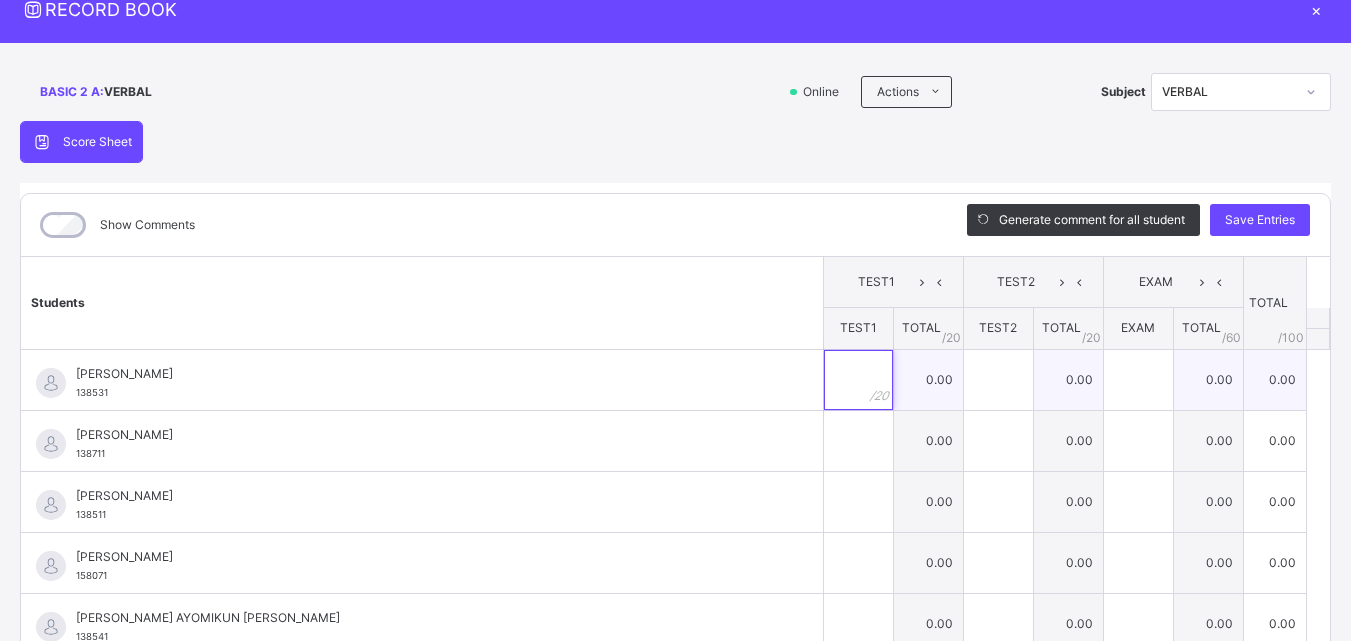 click at bounding box center [858, 380] 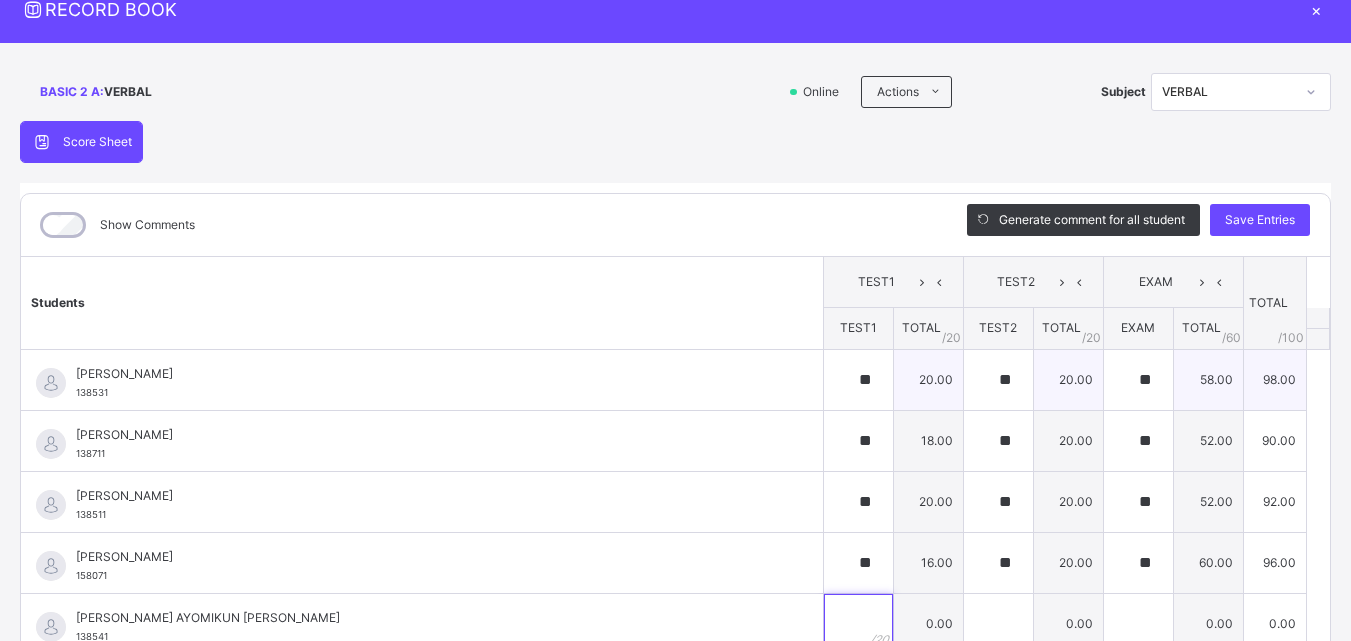 scroll, scrollTop: 87, scrollLeft: 0, axis: vertical 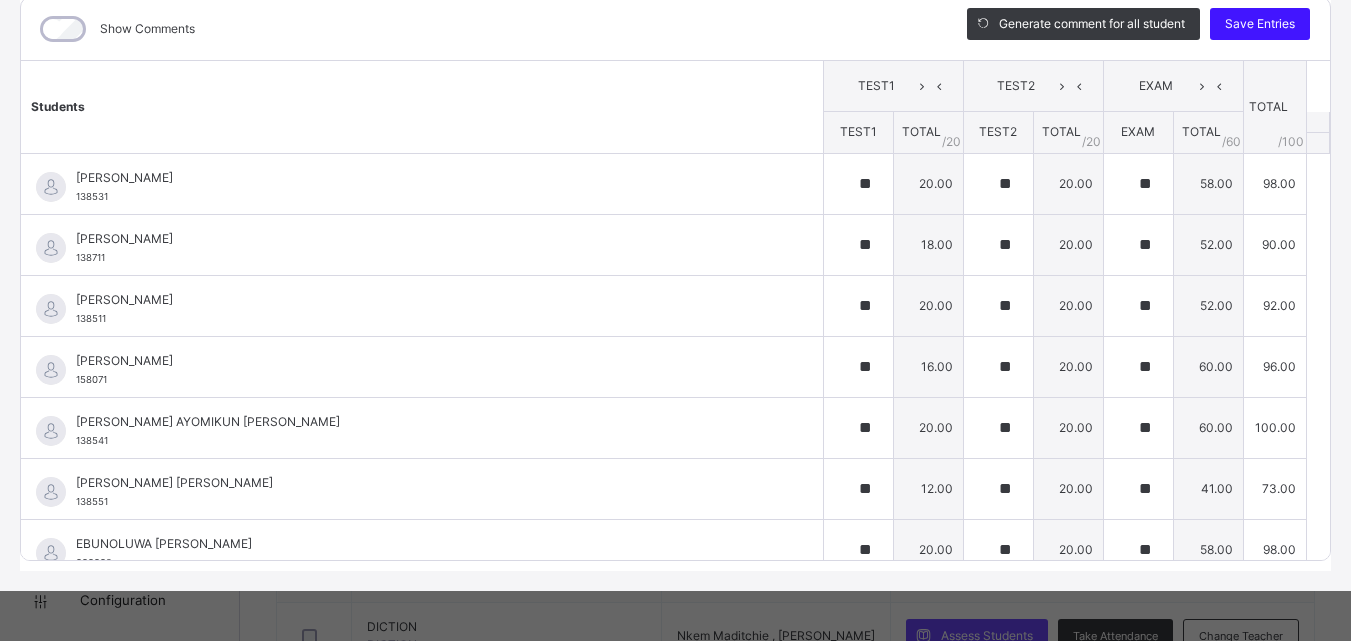 click on "Save Entries" at bounding box center [1260, 24] 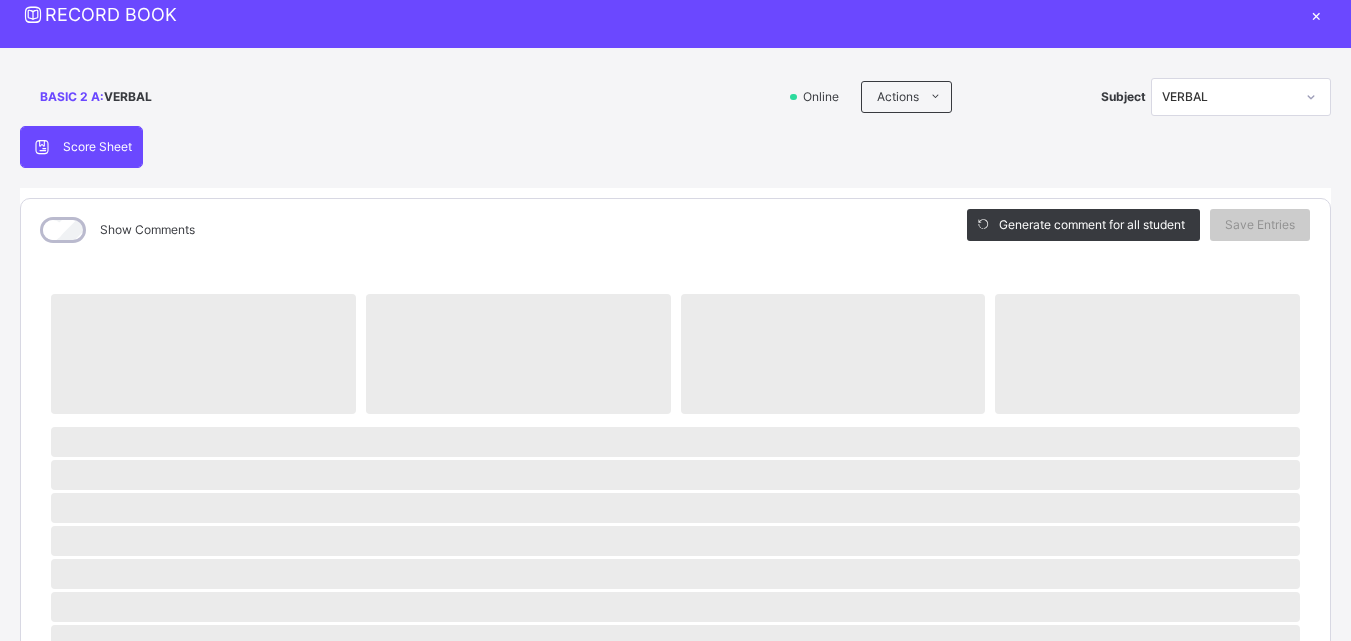 scroll, scrollTop: 40, scrollLeft: 0, axis: vertical 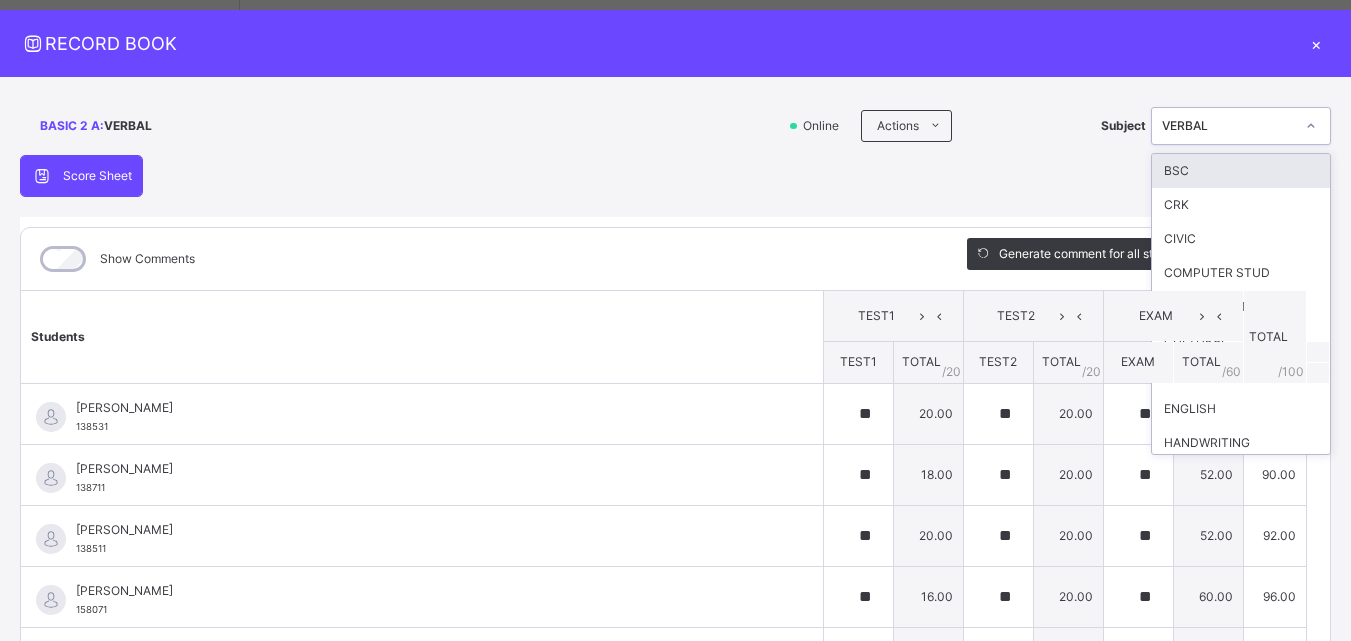 click 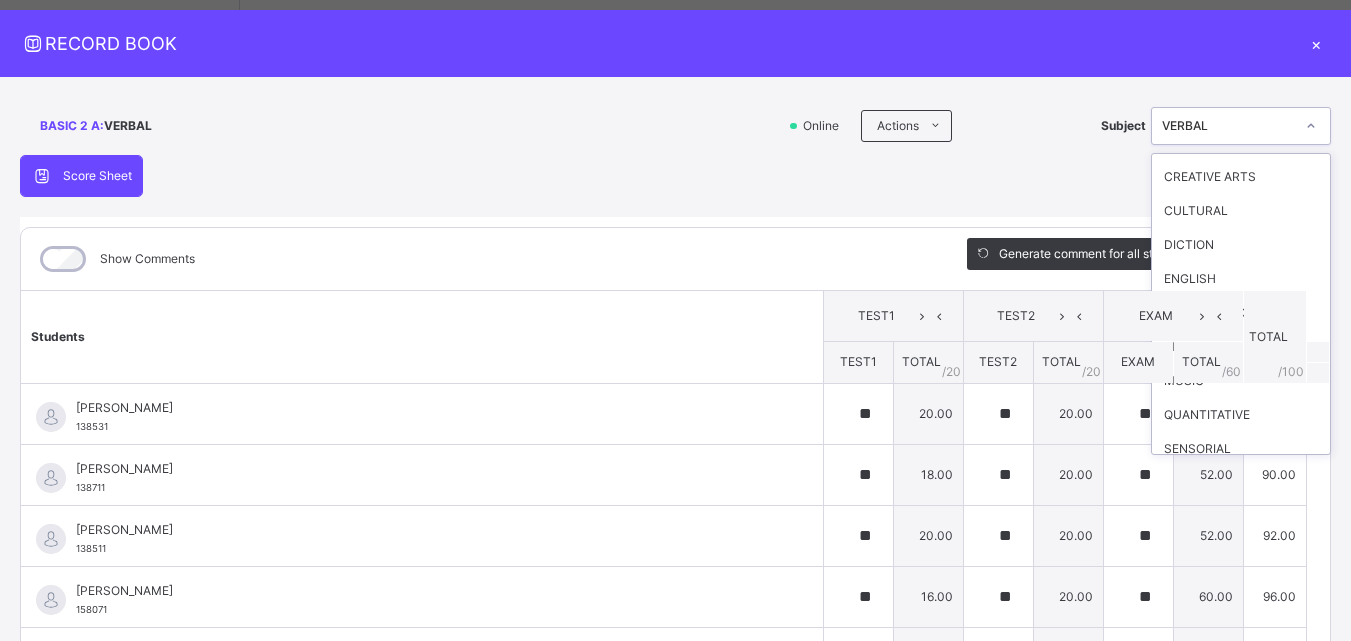 scroll, scrollTop: 120, scrollLeft: 0, axis: vertical 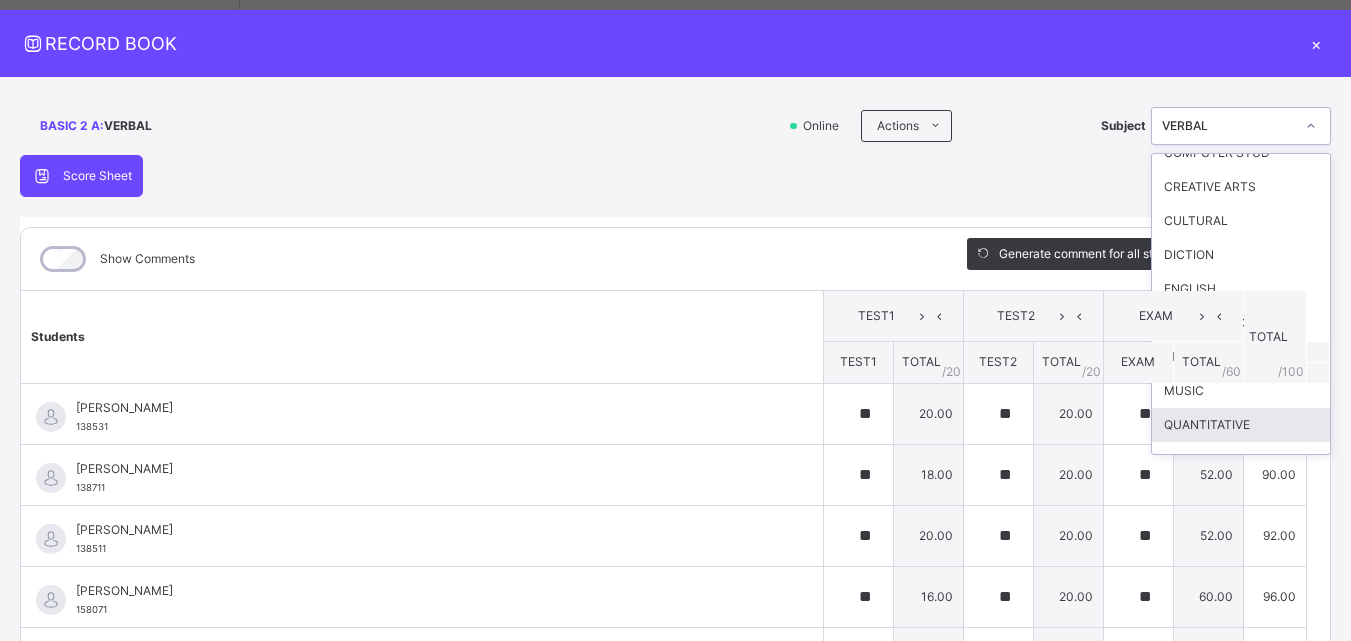 click on "QUANTITATIVE" at bounding box center (1241, 425) 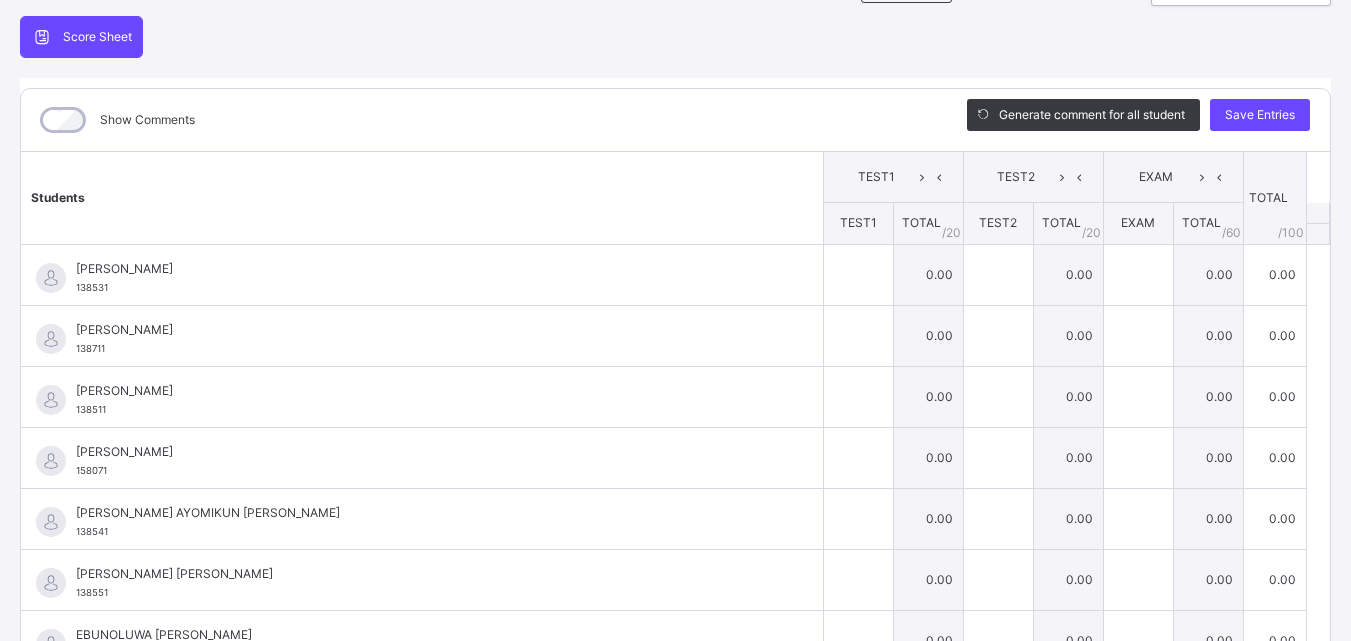 scroll, scrollTop: 182, scrollLeft: 0, axis: vertical 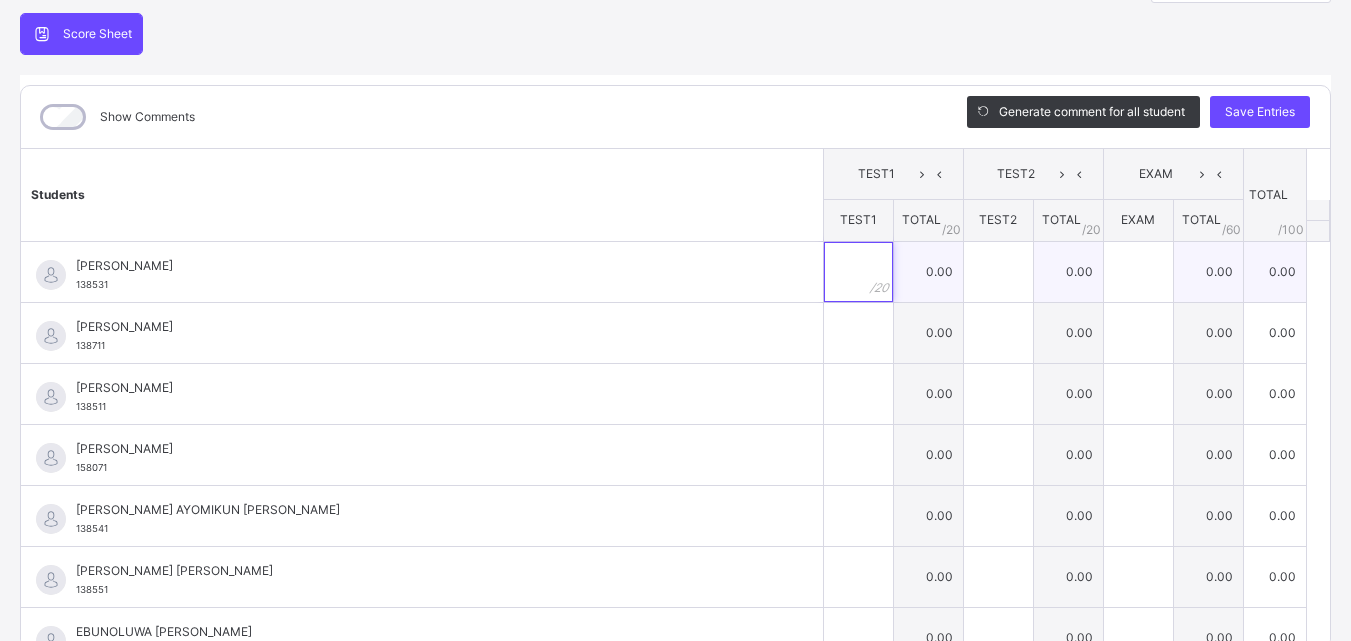 click at bounding box center (858, 272) 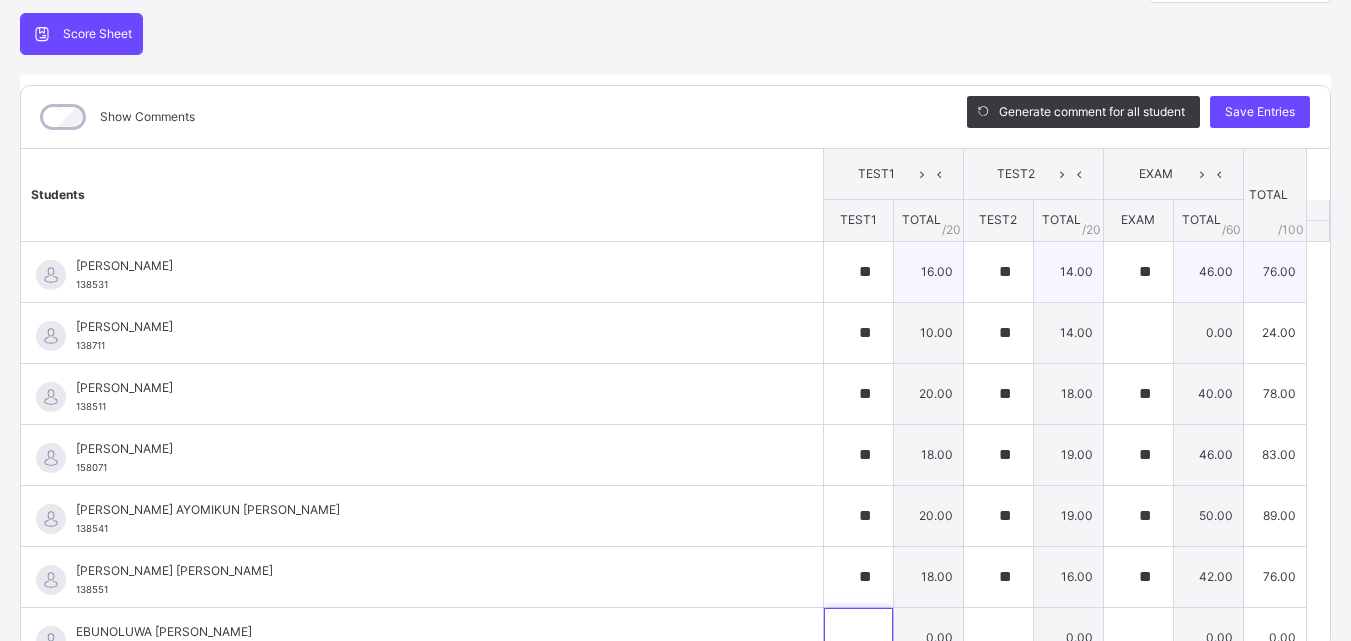 scroll, scrollTop: 20, scrollLeft: 0, axis: vertical 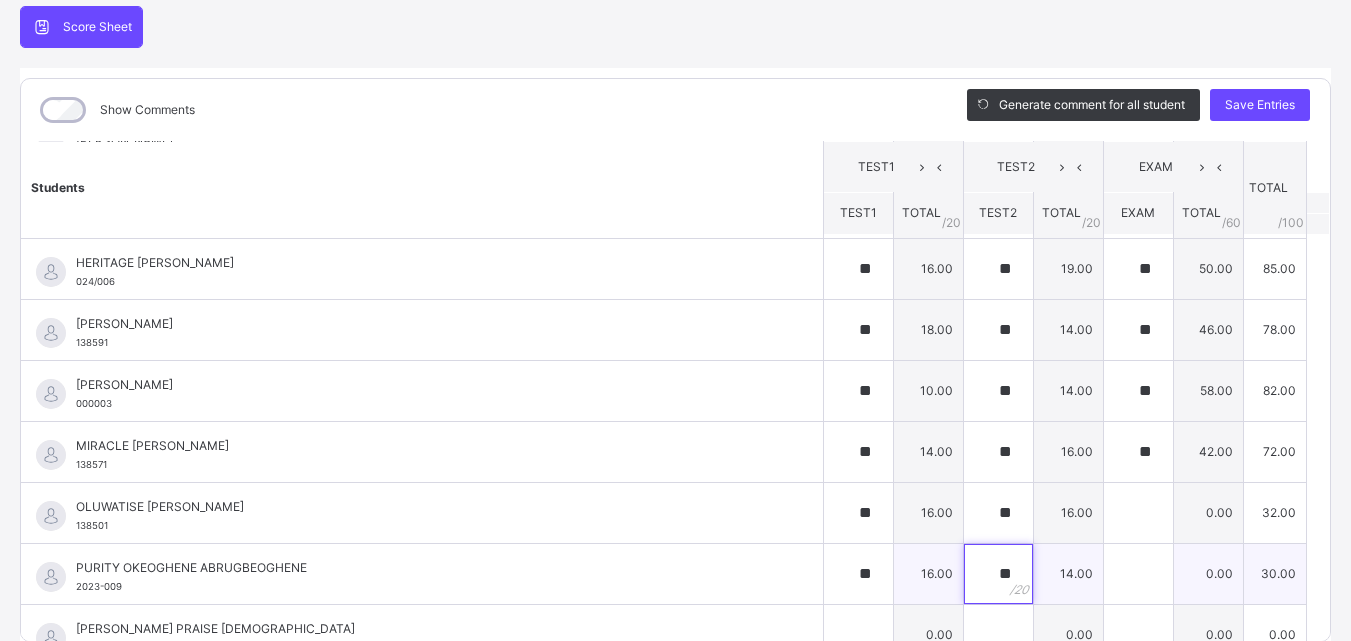 click on "**" at bounding box center [998, 574] 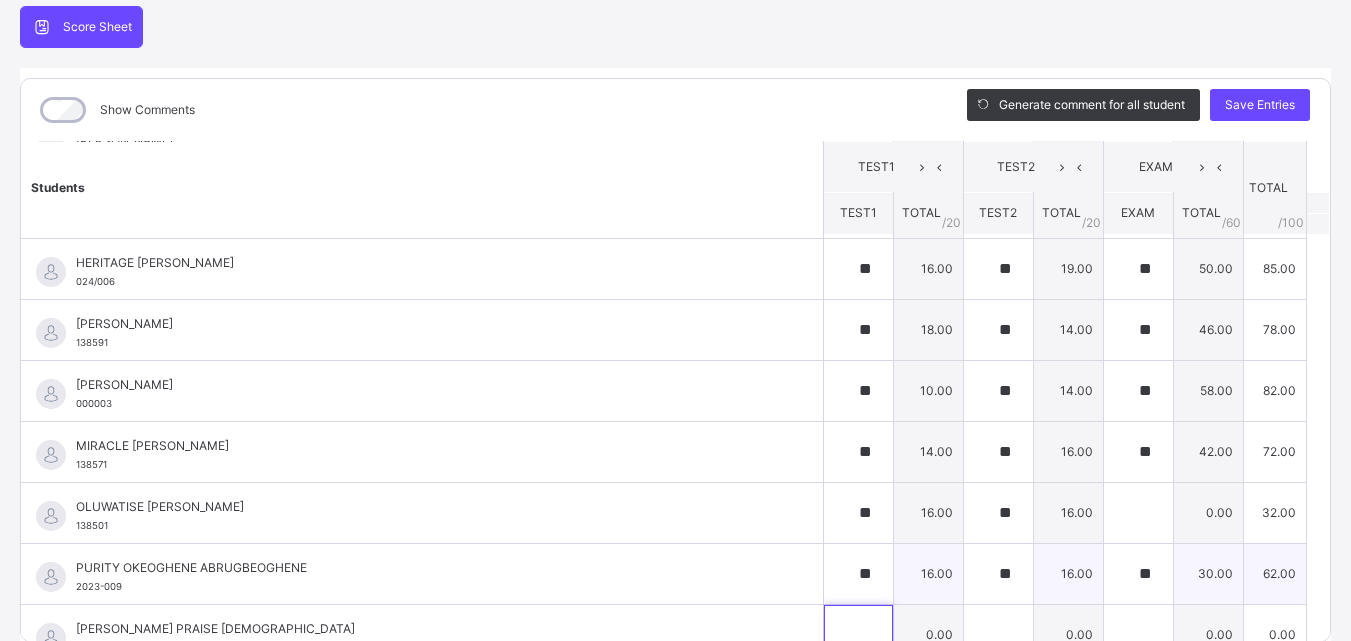 scroll, scrollTop: 630, scrollLeft: 0, axis: vertical 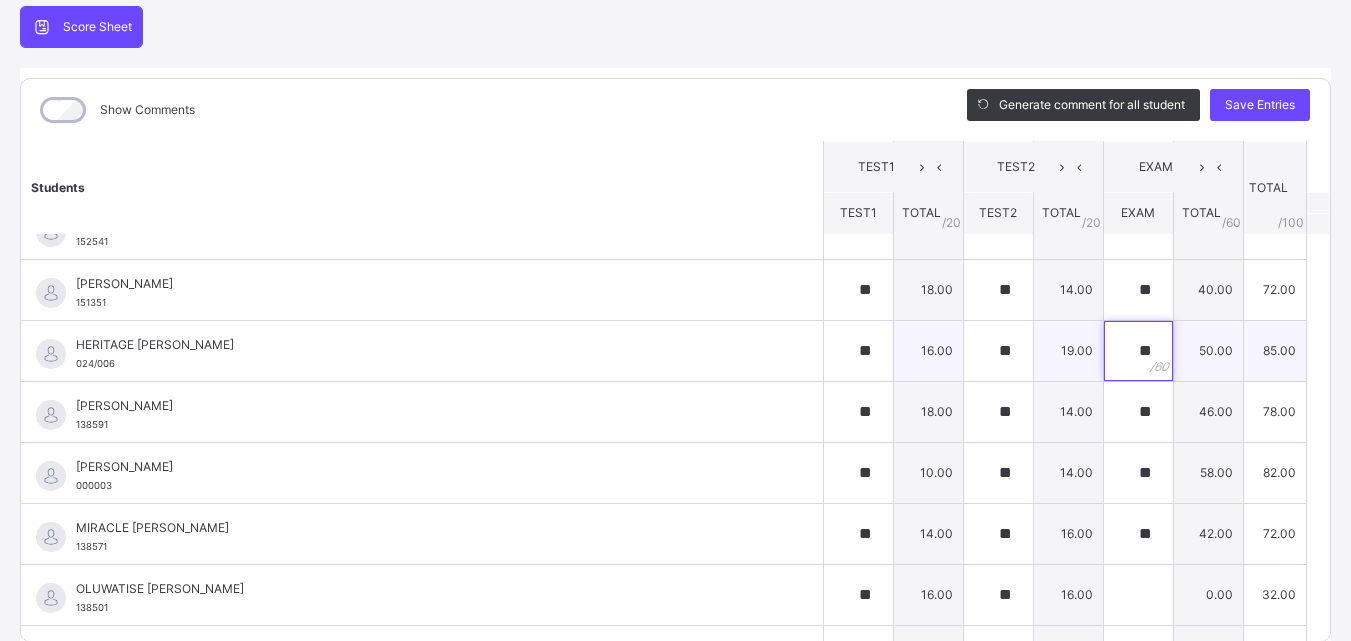 click on "**" at bounding box center (1138, 351) 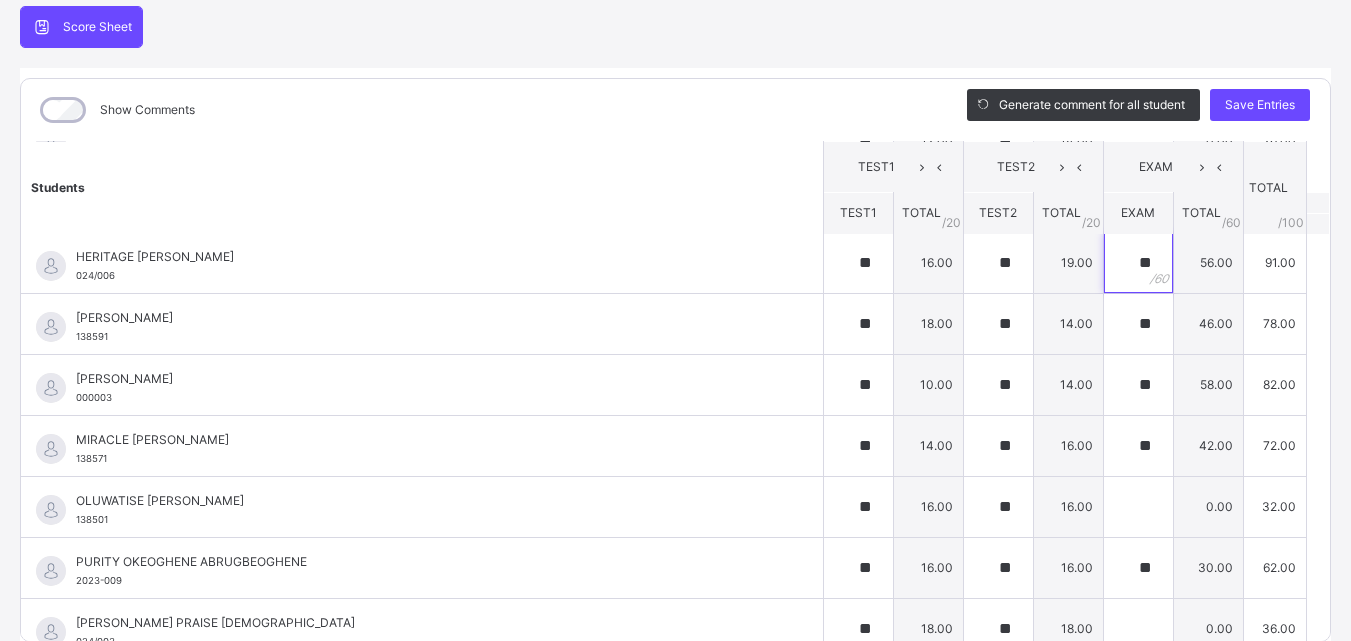 scroll, scrollTop: 631, scrollLeft: 0, axis: vertical 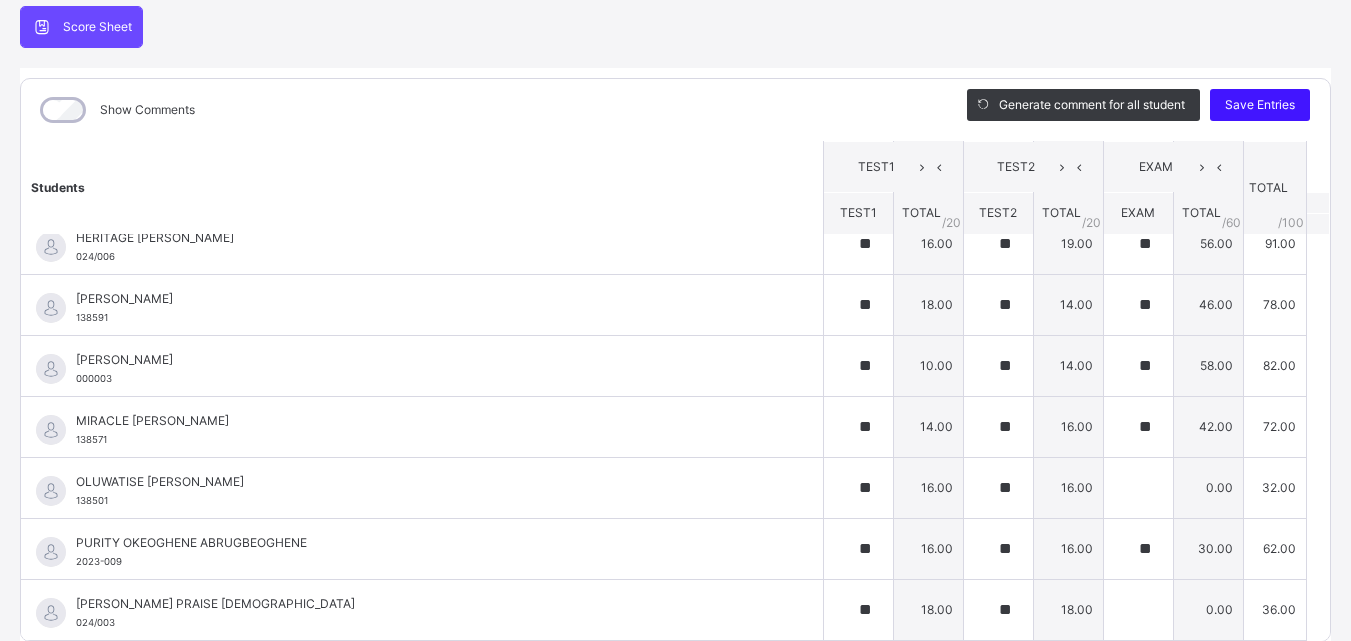 click on "Save Entries" at bounding box center (1260, 105) 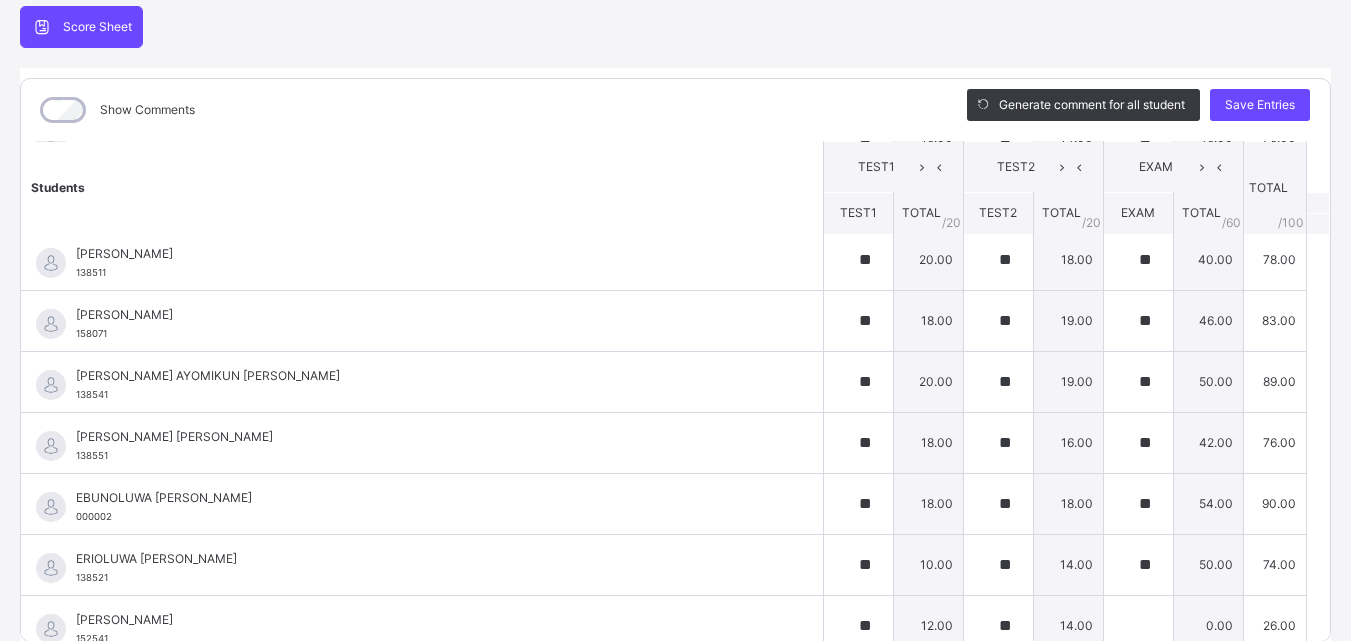scroll, scrollTop: 168, scrollLeft: 0, axis: vertical 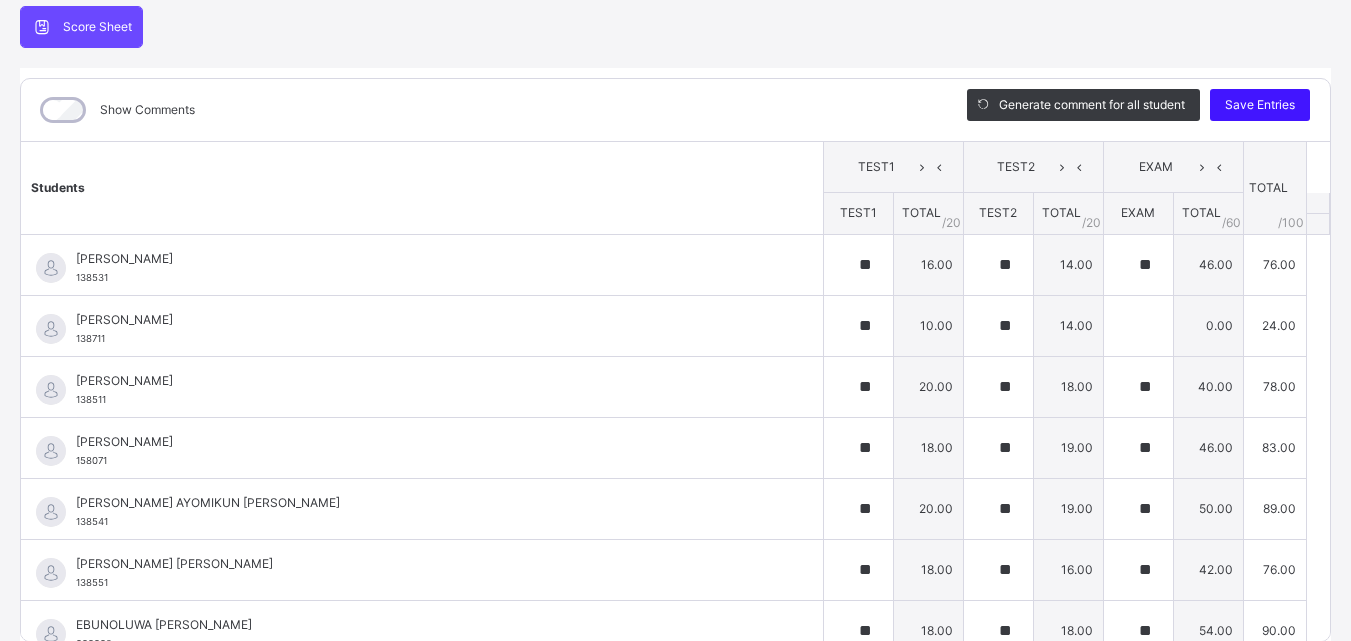 click on "Save Entries" at bounding box center [1260, 105] 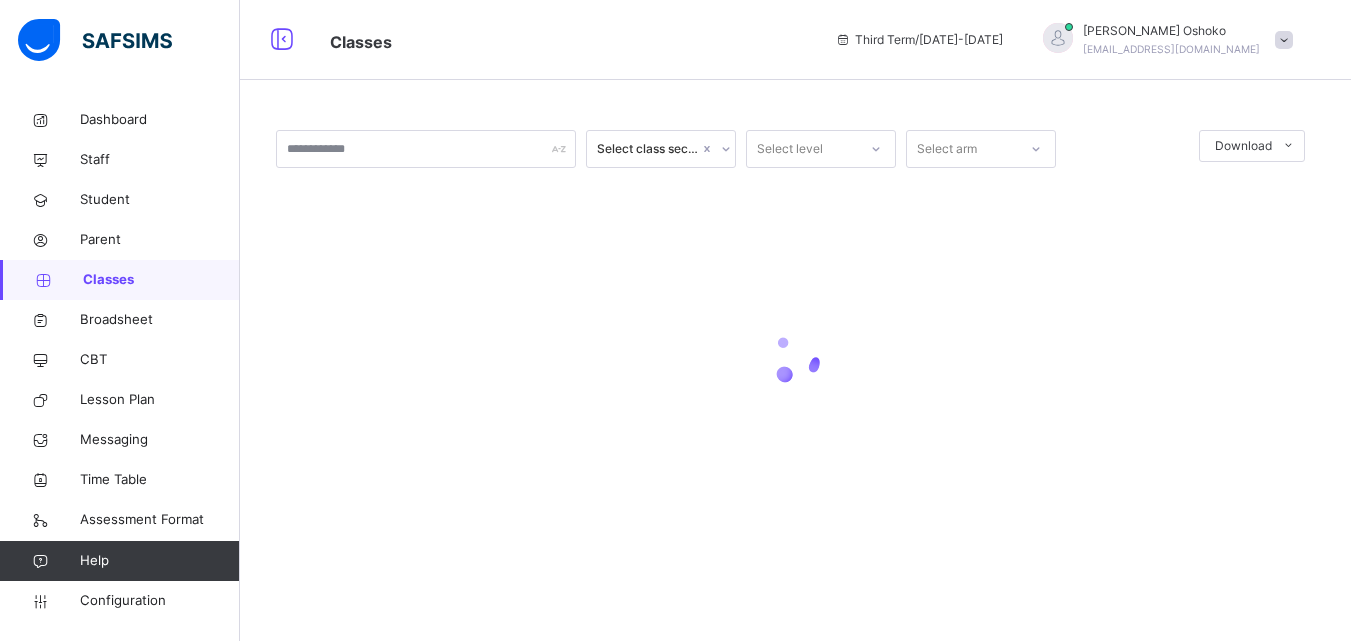 scroll, scrollTop: 0, scrollLeft: 0, axis: both 